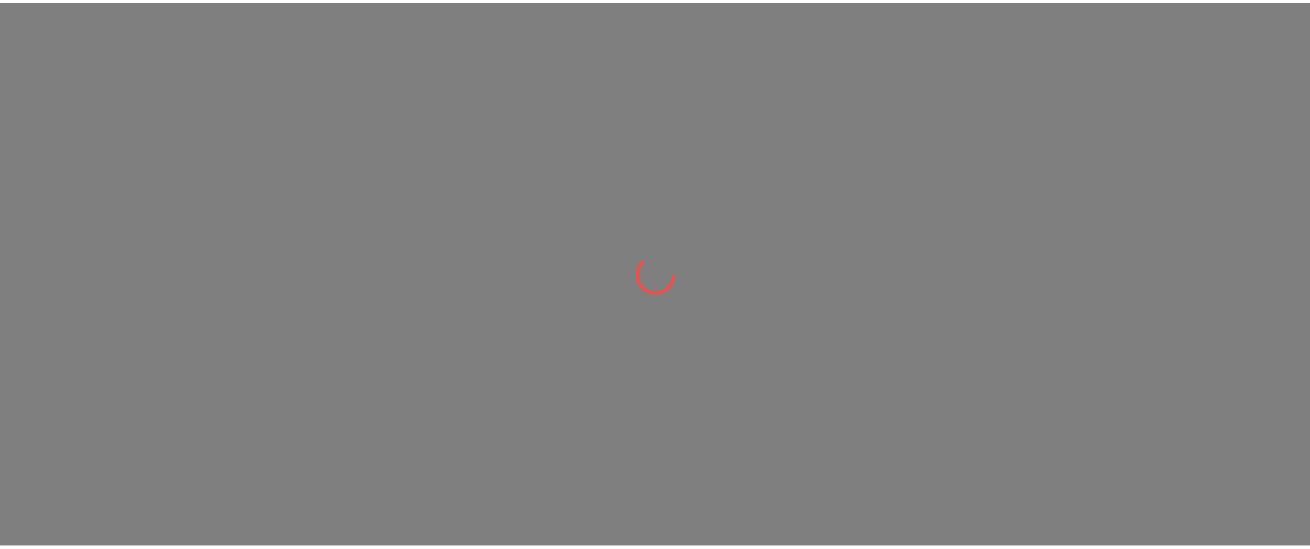 scroll, scrollTop: 0, scrollLeft: 0, axis: both 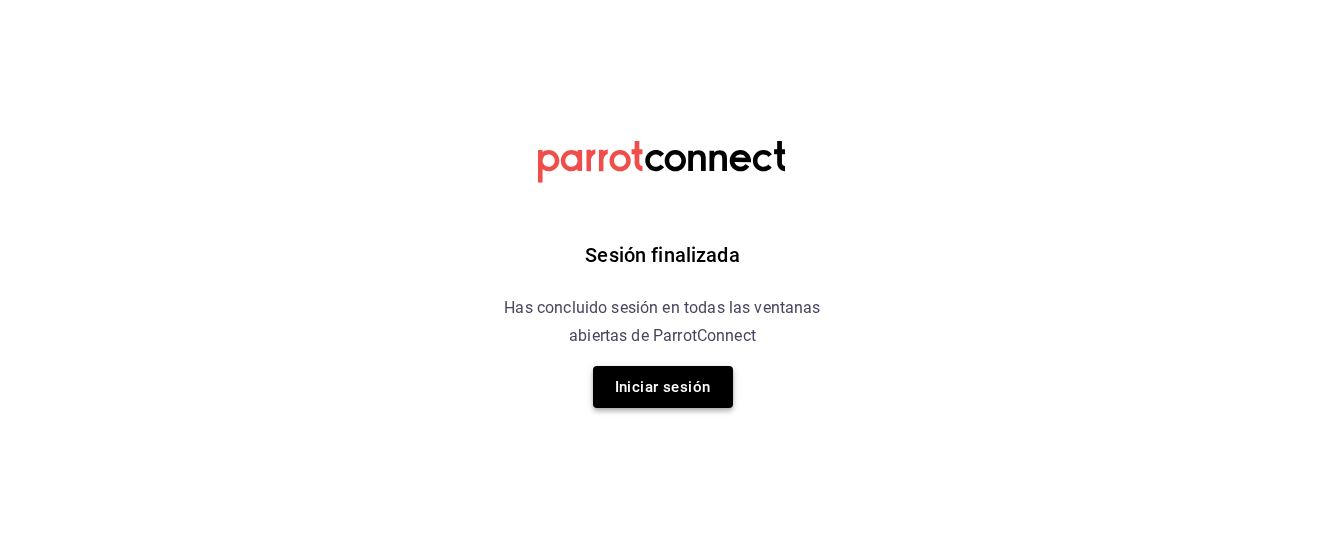 click on "Iniciar sesión" at bounding box center [663, 387] 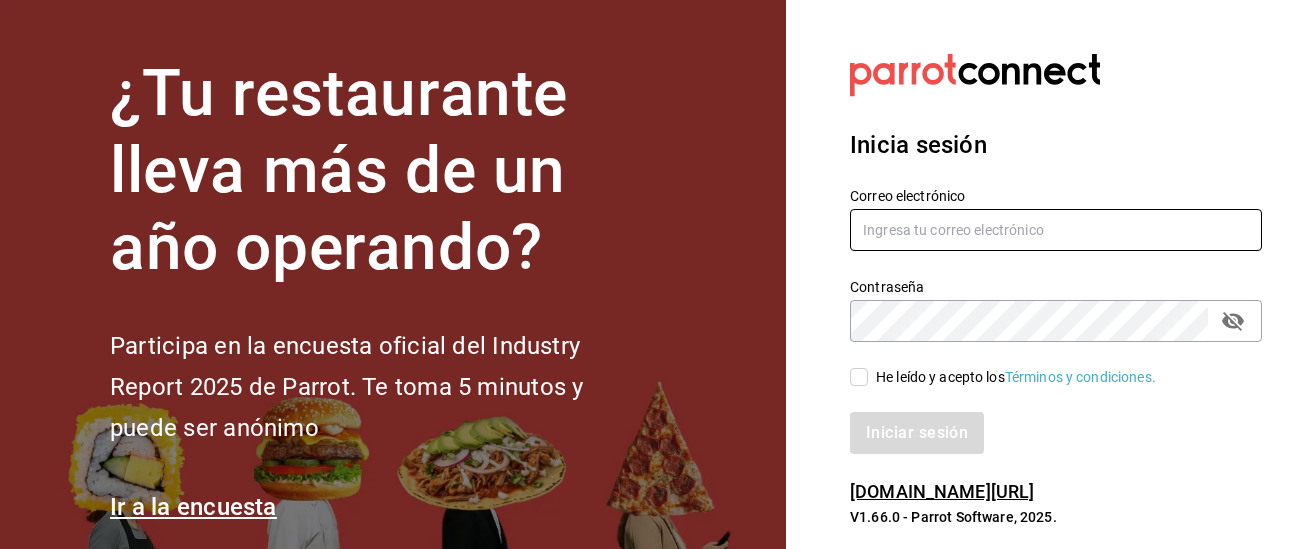 click at bounding box center (1056, 230) 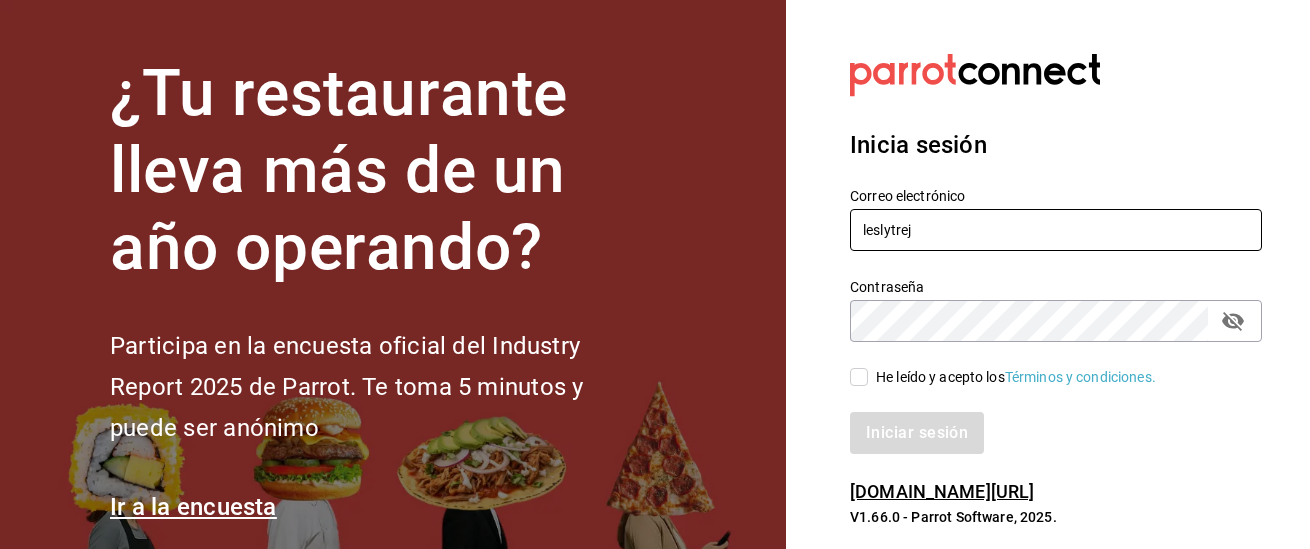click on "leslytrej" at bounding box center (1056, 230) 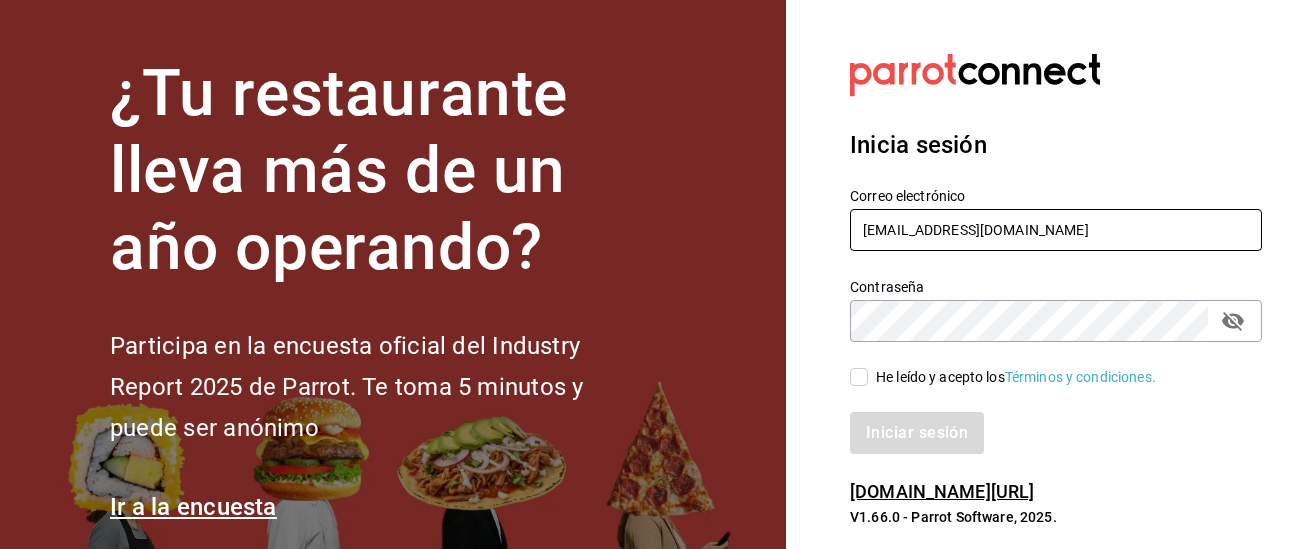 type on "[EMAIL_ADDRESS][DOMAIN_NAME]" 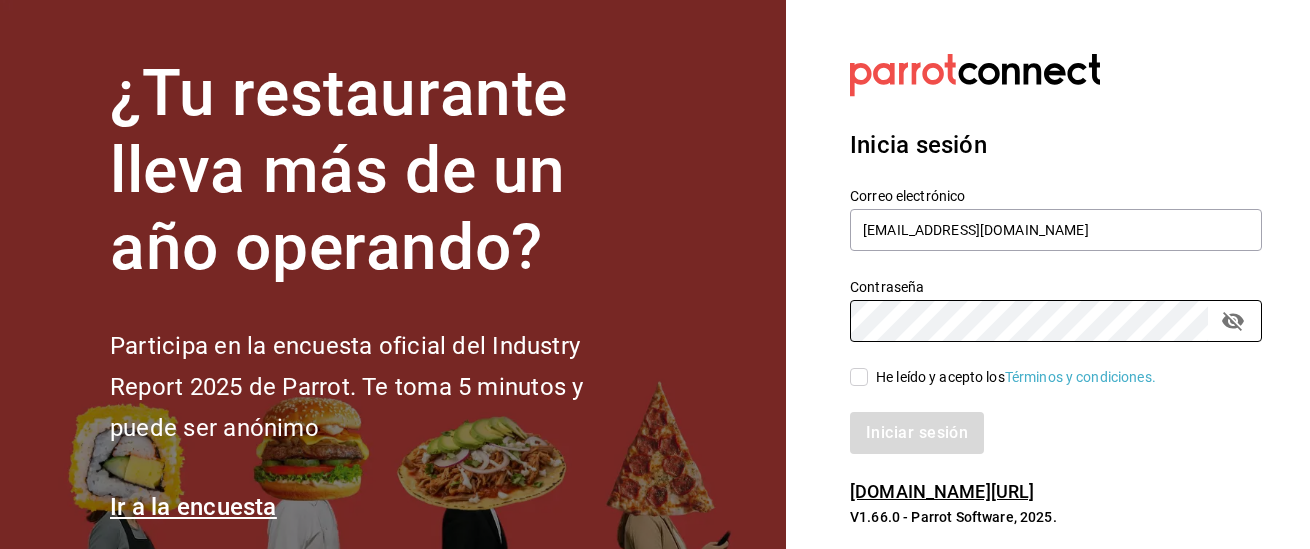 click on "He leído y acepto los  Términos y condiciones." at bounding box center (859, 377) 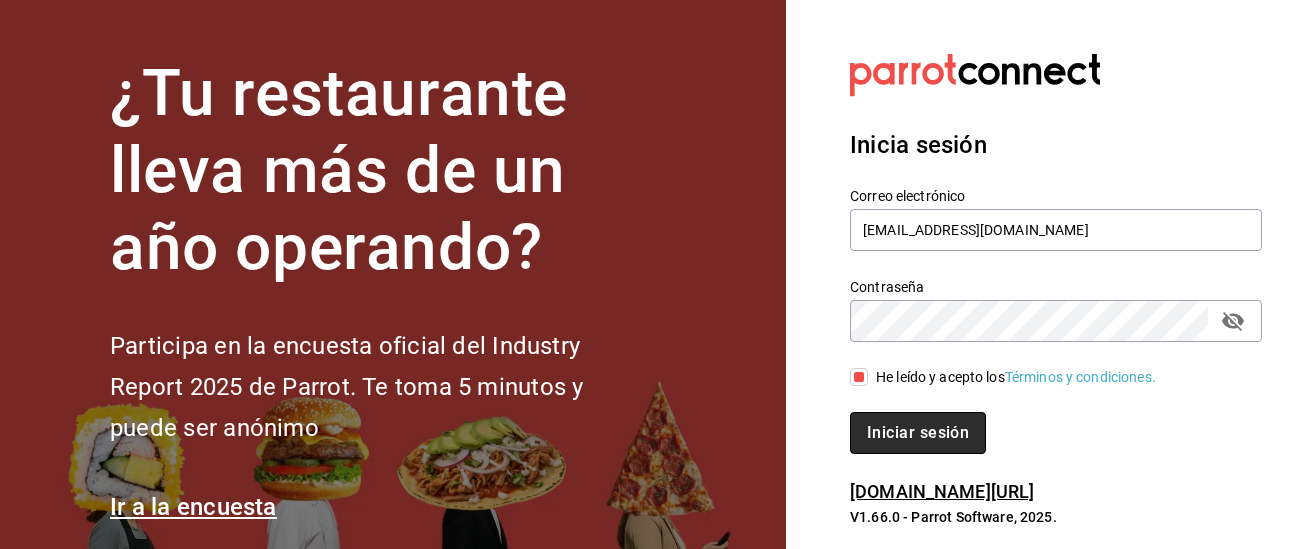 click on "Iniciar sesión" at bounding box center (918, 433) 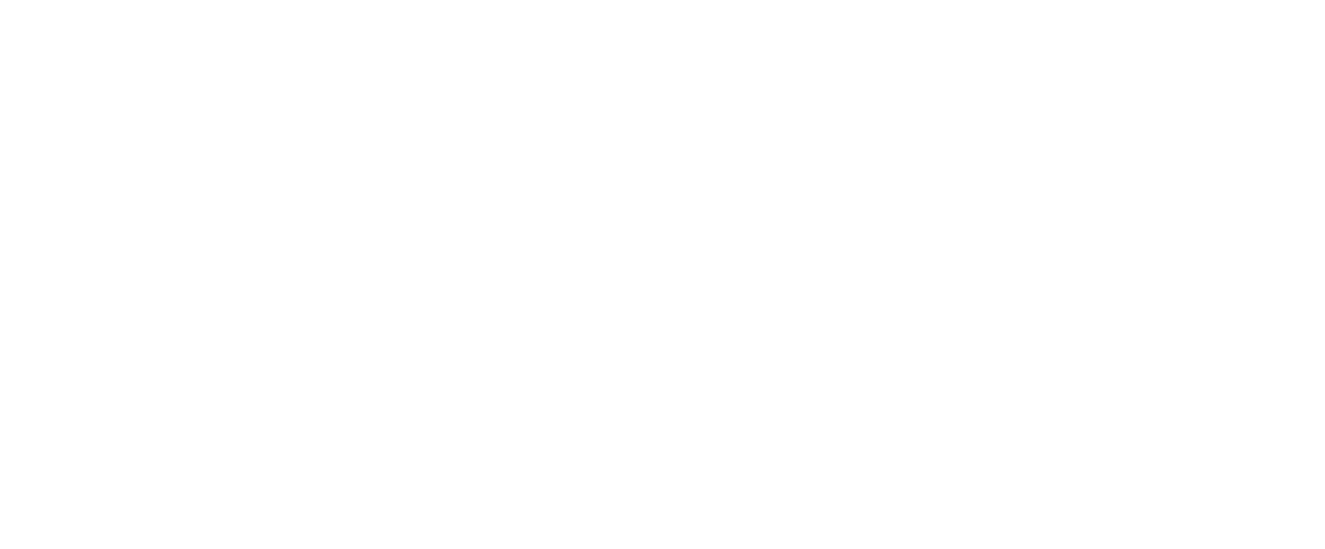 scroll, scrollTop: 0, scrollLeft: 0, axis: both 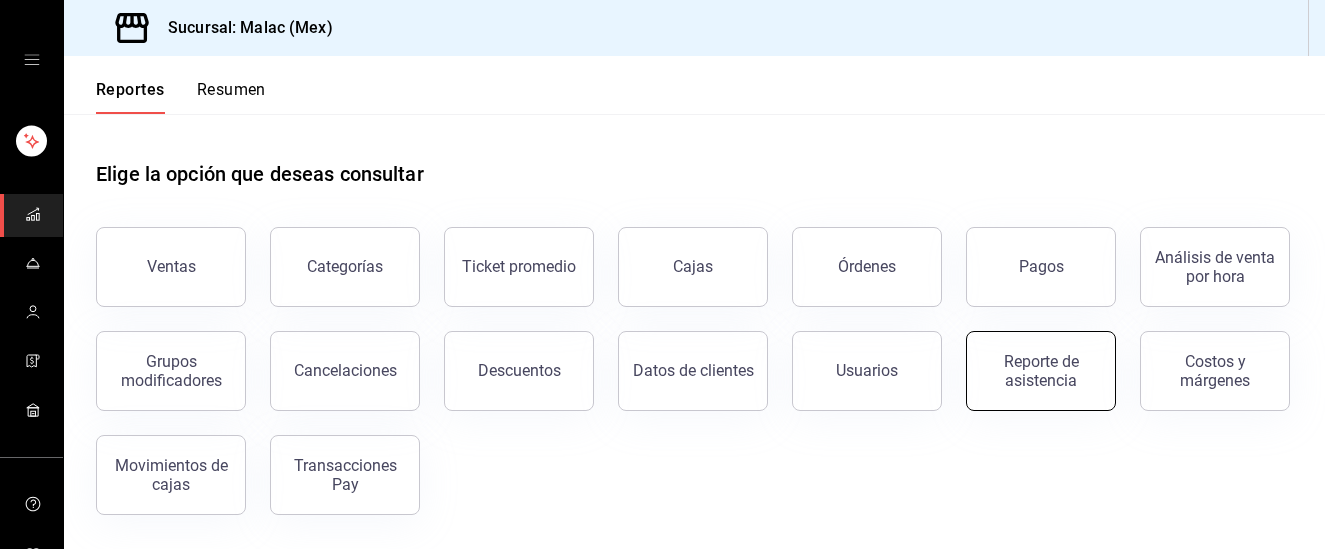 click on "Reporte de asistencia" at bounding box center [1041, 371] 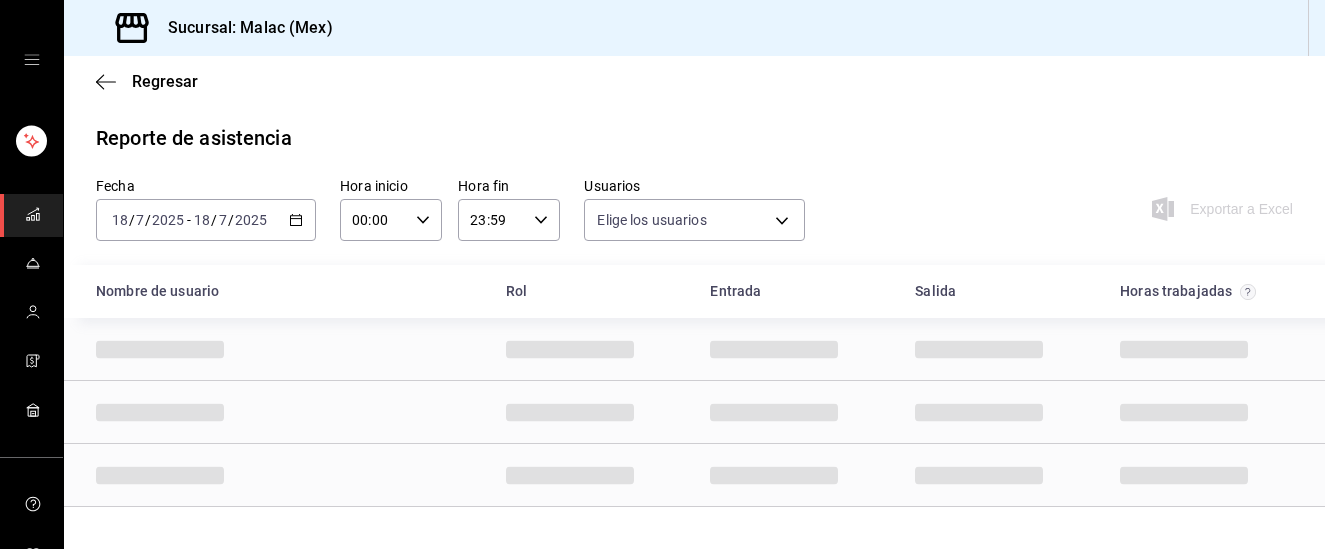 type on "9ca9e08d-ffed-4710-955f-ffa59dd086cb,6ada37a1-56d6-4bf6-92f0-9a56272b93d6,7bf52d7e-38a6-4abd-b84b-1ef9c95ff8ed,f109805a-3187-45b3-9068-8be4316b4a1c,97e0ad7b-48ea-4d76-ad77-9f922482fd47,e1b1c38b-c369-4354-9e70-8d0cb5ad94ba,f057b4a6-ddd9-42e8-ab09-4f94092fd912,21e7855c-48a4-4b04-91fa-8cc5a1cffe1b,2e028e6b-8924-49ba-b35c-b6485449925e,03142863-8693-4d01-8789-58f317b43484,a974b9b0-c8f5-4620-baf1-9591b897c8e8,f54121af-805d-4a55-afc4-e6f47b1d6c40,dccfb37d-88fc-46eb-81b2-6bcc2286782b,3087ea9d-8cd4-454c-b278-13cab645f37c,80126cea-bfd8-4f4f-89e5-7195ec5d3e7c,05e7fa4b-af15-4b78-b594-1fd768ea8c8e,42b39a1c-e4d5-4547-b03f-7301b9528690,60b416b6-a979-4cf2-989f-014dc8247013,5adf4543-4da0-46fb-b2db-109316bb374f,f96461a5-f5e9-4c59-848f-48f2cbdcb288,68b814e9-203d-4433-a0e7-997591f031a8,7d6fdf17-cf35-4be9-b169-2e665cdd2a6b,c928300b-36a5-4b2d-8c46-6bee6ec38d86,3d8881b0-0b2a-402c-9e7c-425f1bd33ebe,ed96ddcd-939a-40d9-8e19-b7b8f590d04d,7e5aa968-3871-4ceb-81a0-508e878a520c,34ee2871-a493-454a-9ed8-84bce5e3c3e7,4ab9801b-f85b-40d6-b32..." 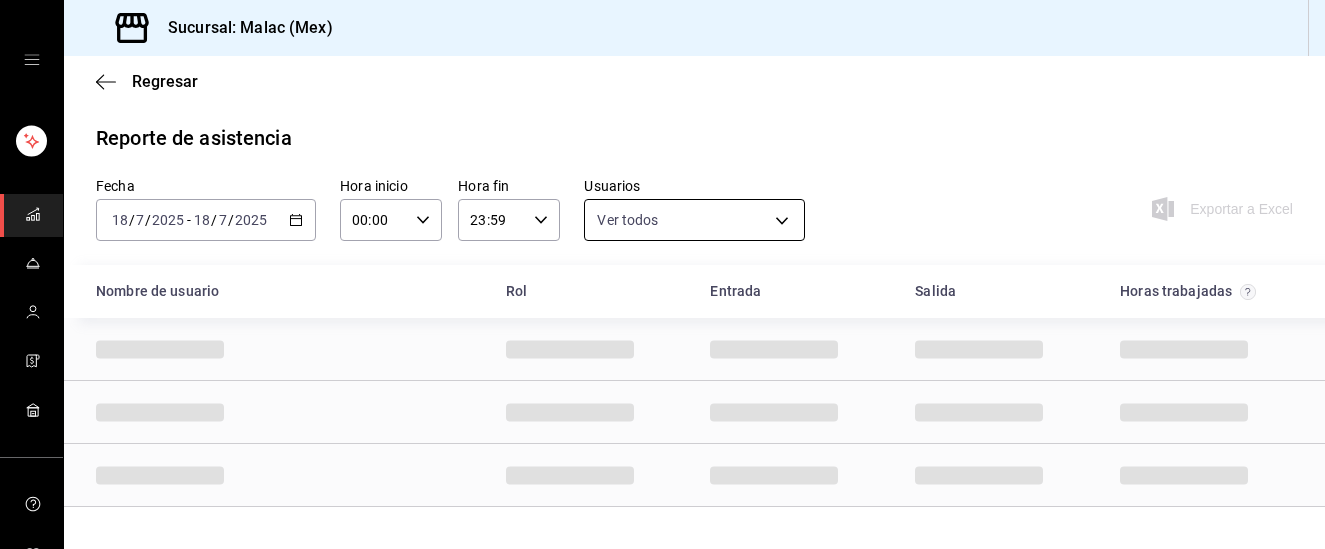 click on "Sucursal: Malac (Mex) Regresar Reporte de asistencia Fecha 2025-07-18 18 / 7 / 2025 - 2025-07-18 18 / 7 / 2025 Hora inicio 00:00 Hora inicio Hora fin 23:59 Hora fin Usuarios Ver todos Exportar a Excel Nombre de usuario Rol Entrada Salida Horas trabajadas   GANA 1 MES GRATIS EN TU SUSCRIPCIÓN AQUÍ ¿Recuerdas cómo empezó tu restaurante?
Hoy puedes ayudar a un colega a tener el mismo cambio que tú viviste.
Recomienda Parrot directamente desde tu Portal Administrador.
Es fácil y rápido.
🎁 Por cada restaurante que se una, ganas 1 mes gratis. Visitar centro de ayuda (81) 2046 6363 soporte@parrotsoftware.io Visitar centro de ayuda (81) 2046 6363 soporte@parrotsoftware.io" at bounding box center [662, 274] 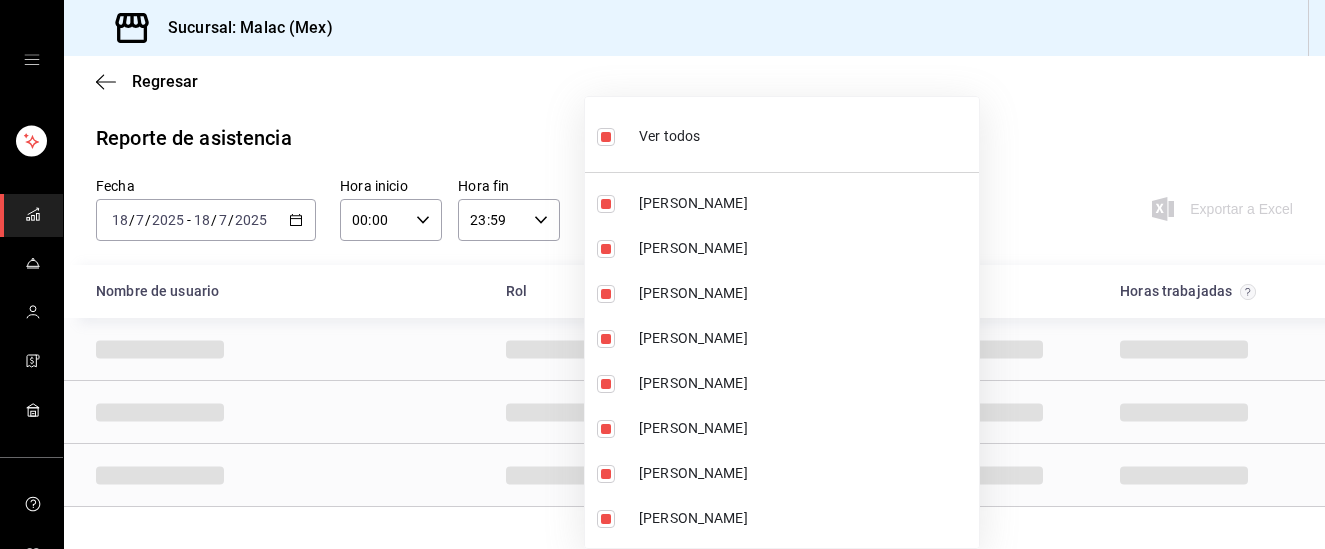 click on "Ver todos" at bounding box center [669, 136] 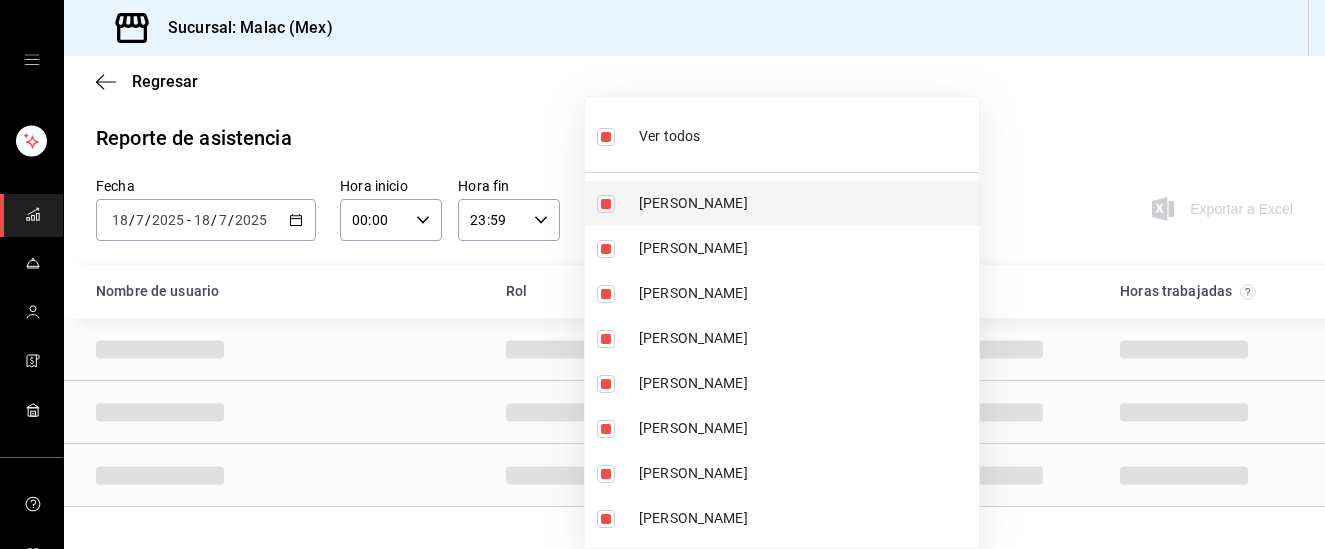 type 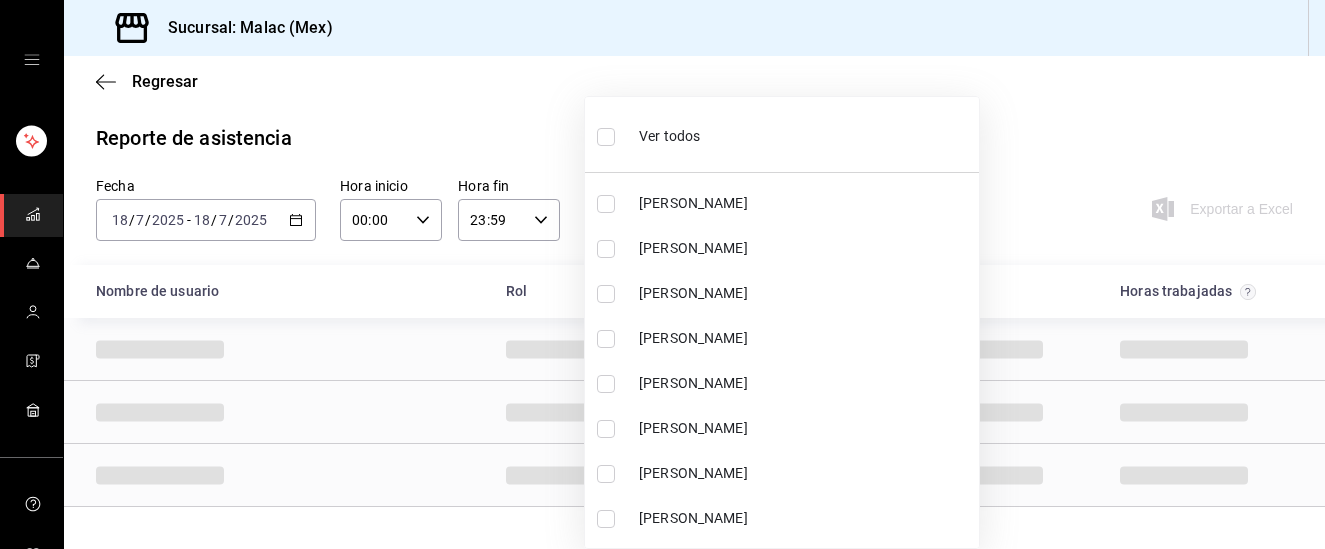 click on "Ver todos" at bounding box center (782, 134) 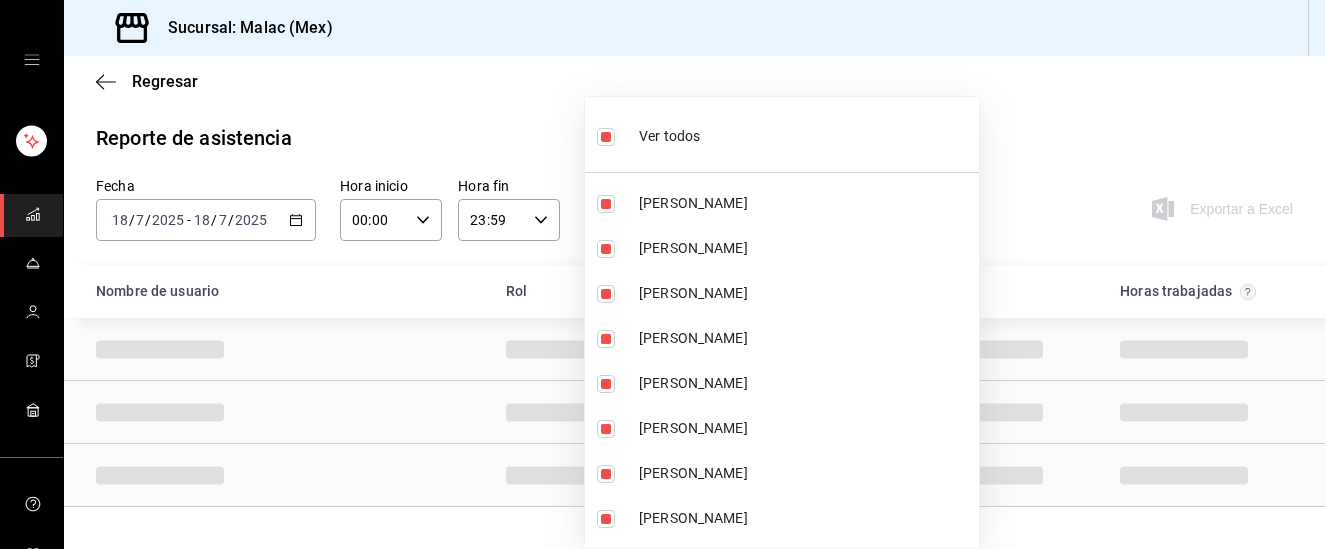 click at bounding box center [662, 274] 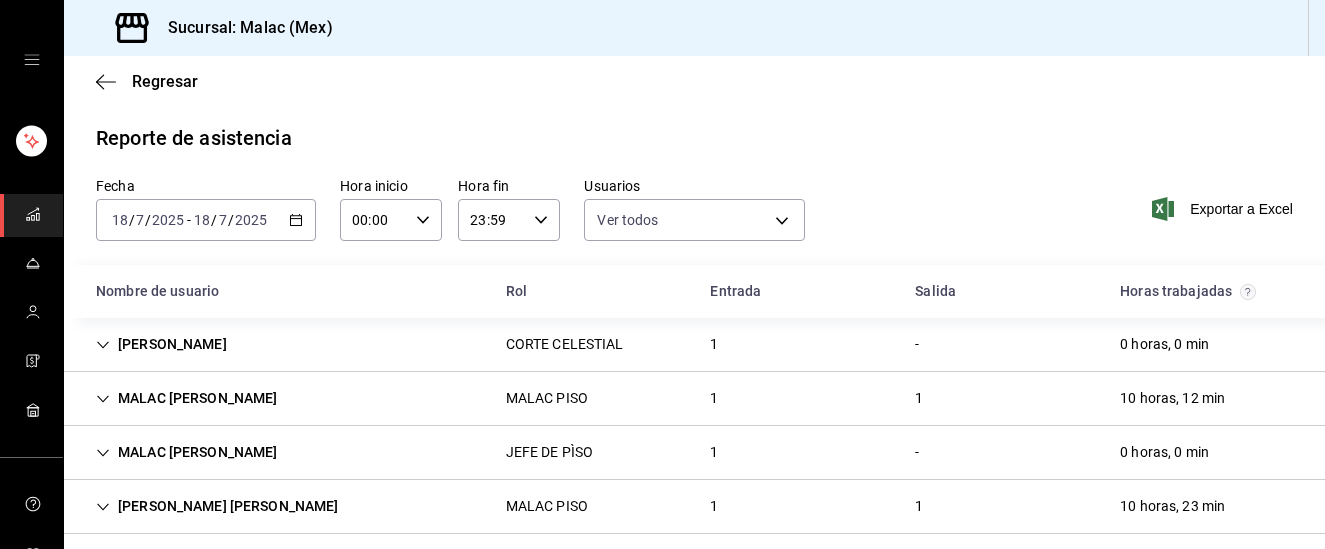 click on "2025-07-18 18 / 7 / 2025 - 2025-07-18 18 / 7 / 2025" at bounding box center [206, 220] 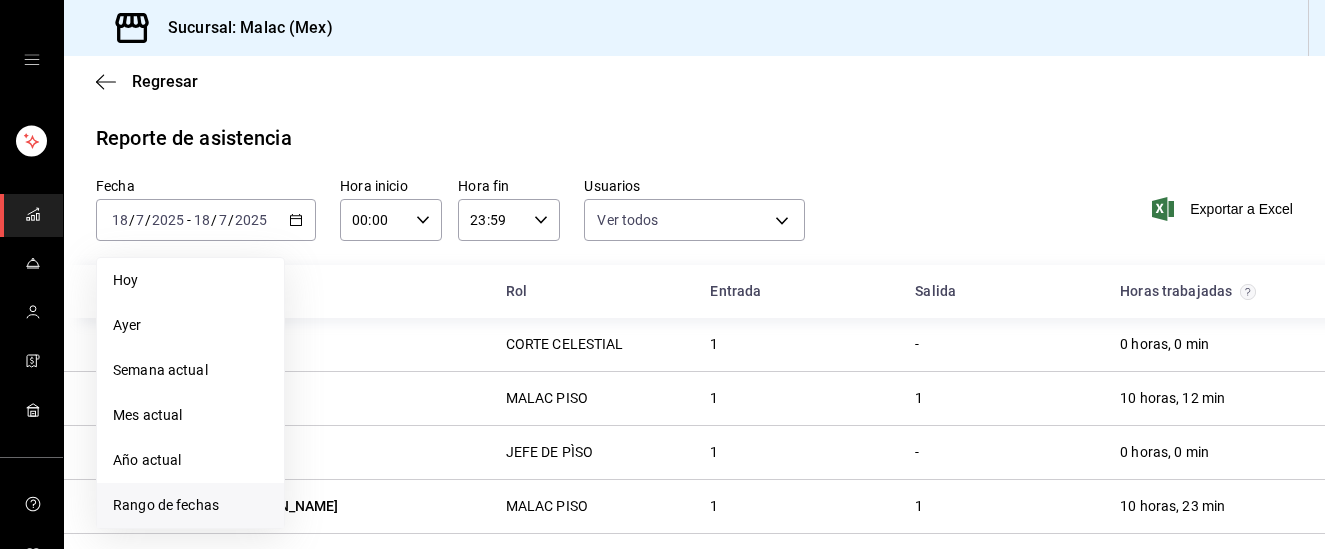 click on "Rango de fechas" at bounding box center [190, 505] 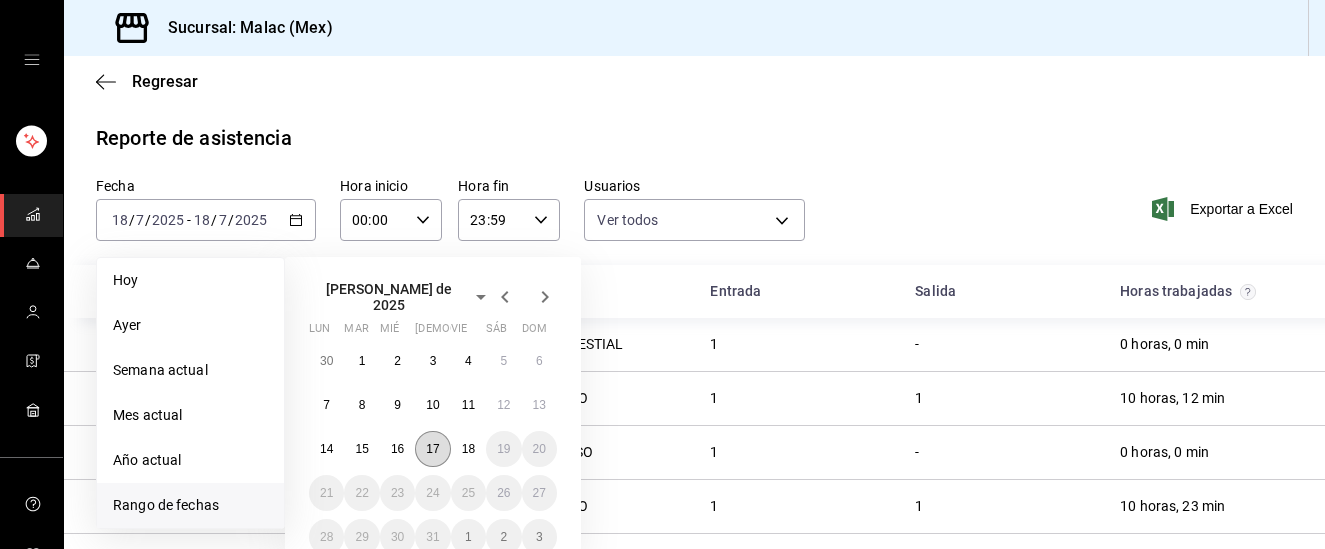 click on "17" at bounding box center [432, 449] 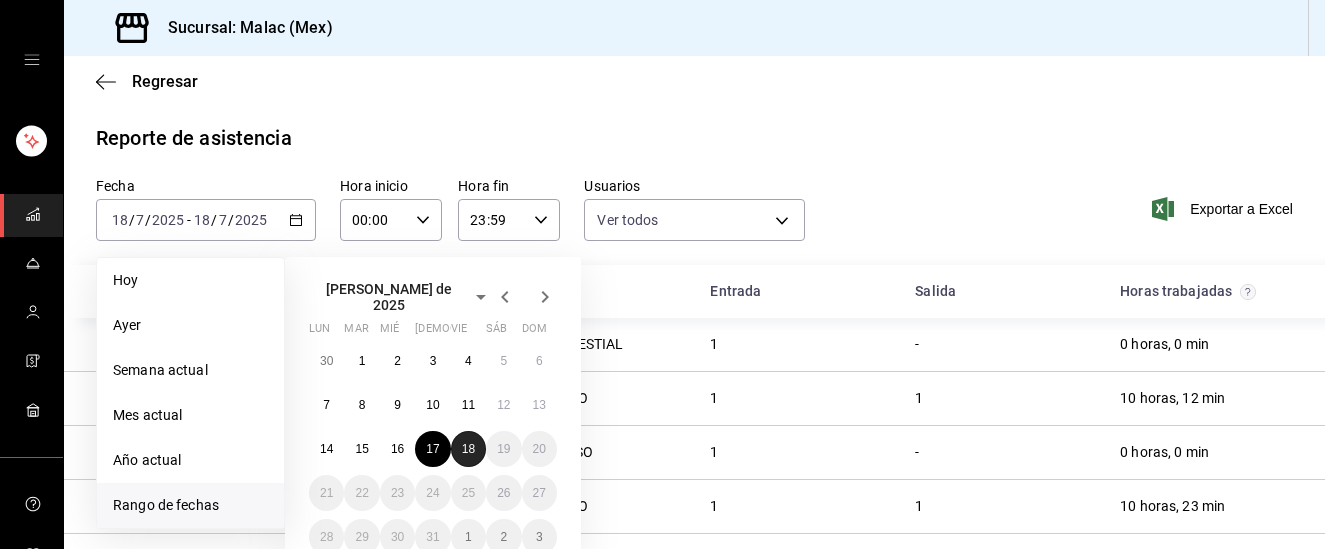 click on "18" at bounding box center (468, 449) 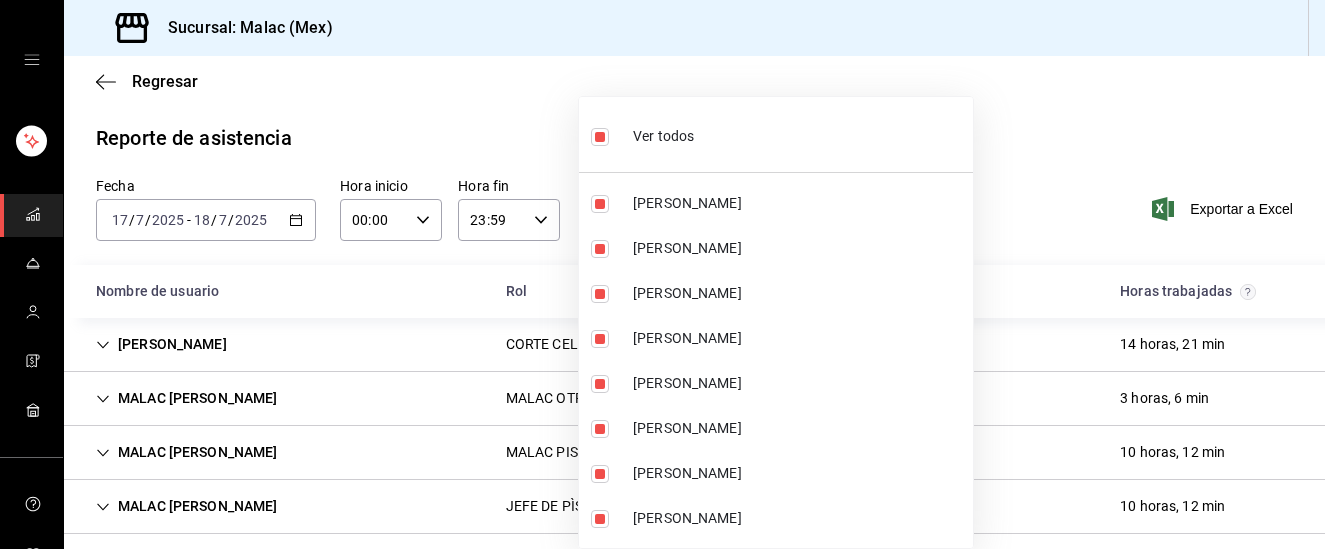 click on "Sucursal: Malac (Mex) Regresar Reporte de asistencia Fecha 2025-07-17 17 / 7 / 2025 - 2025-07-18 18 / 7 / 2025 Hora inicio 00:00 Hora inicio Hora fin 23:59 Hora fin Usuarios Ver todos Exportar a Excel Nombre de usuario Rol Entrada Salida Horas trabajadas   CESAR LIRA CORTE CELESTIAL 2 1 14 horas, 21 min MALAC ADAN HERNANDEZ MALAC OTROS 1 1 3 horas, 6 min MALAC ALEXA HERNANDEZ MALAC PISO 1 1 10 horas, 12 min MALAC MARIA ENRIQUEZ JEFE DE PÌSO 2 1 10 horas, 12 min MALAC ANA LETICIA VILLALOBOS MALAC PISO 2 2 19 horas, 43 min MALAC EMMANUEL FONSECA MALAC GERENCIA 2 1 11 horas, 4 min MALAC JAIME LOPEZ MALAC PISO 2 1 17 horas, 20 min MALAC RENE FRAGOSO JEFE DE PÌSO 1 1 10 horas, 8 min MALAC ARLETH FERNANDEZ MALAC PISO 2 1 9 horas, 5 min MALAC CESAR SANTOYO MALAC OTROS 2 2 18 horas, 3 min MALAC RAQUEL ORTEGA MALAC PISO 2 1 14 horas, 5 min MALAC ERICK ORTEGA CORTE CELESTIAL, MALAC GERENCIA 2 1 13 horas, 43 min Manuel Alejandro Hernandez Gomez MALAC OTROS 2 1 15 horas, 27 min MALAC DIEGO SOTO MALAC OTROS 2 1 2 1 2 2" at bounding box center [662, 274] 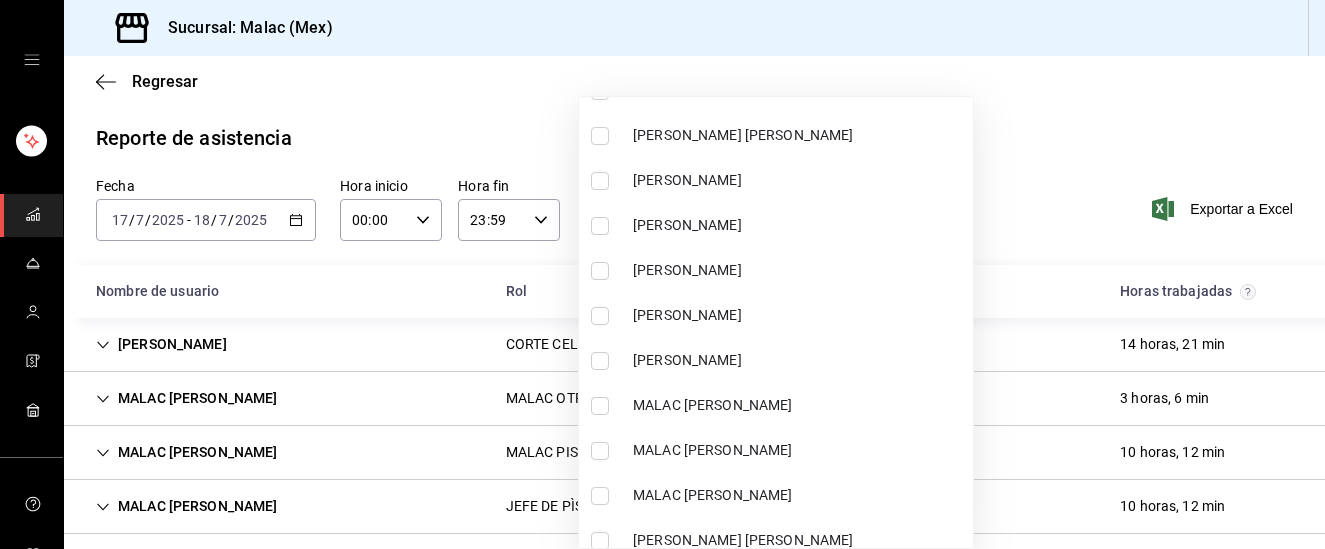 scroll, scrollTop: 861, scrollLeft: 0, axis: vertical 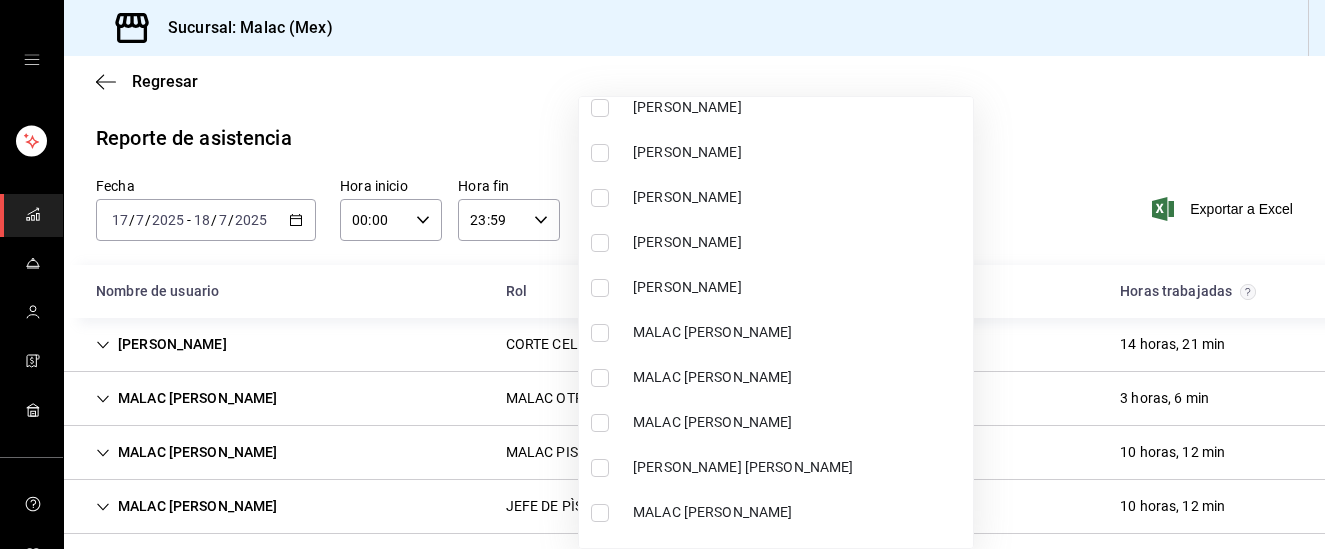 click on "Lesly Mata" at bounding box center [799, 242] 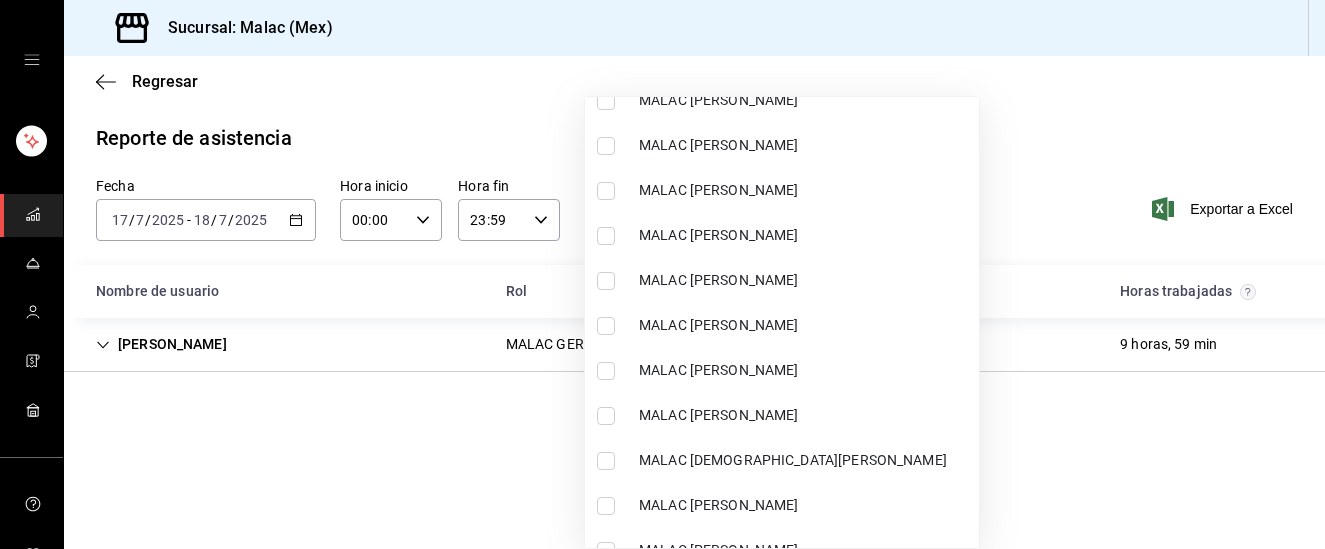 scroll, scrollTop: 1310, scrollLeft: 0, axis: vertical 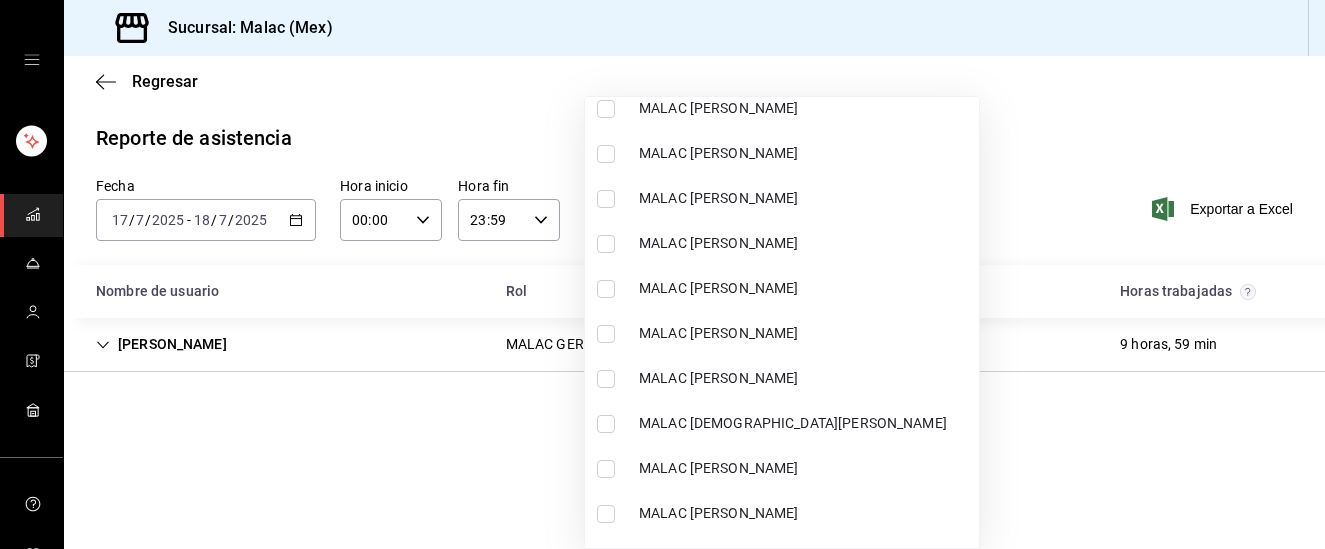 click on "MALAC ERICK ORTEGA" at bounding box center (782, 288) 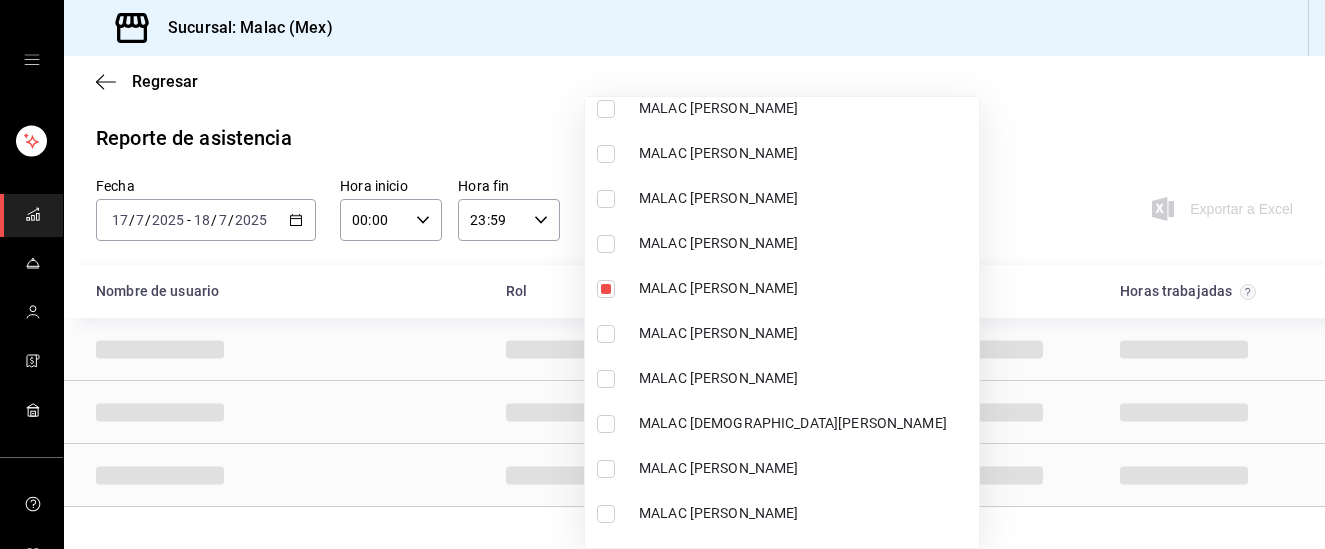 click on "MALAC EMMANUEL FONSECA" at bounding box center (805, 243) 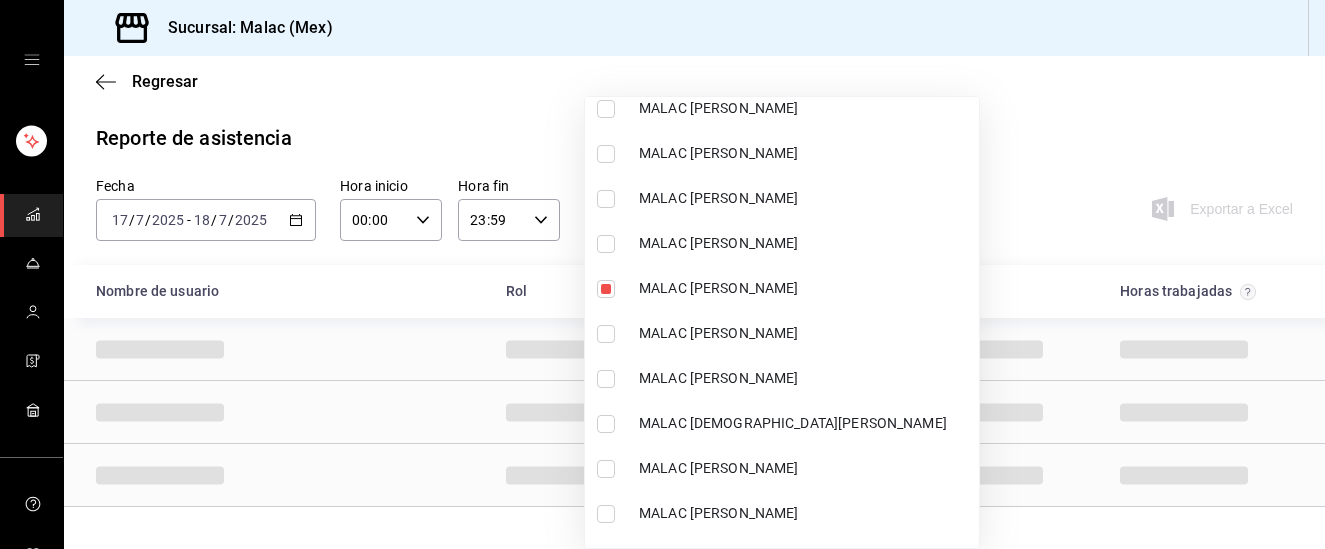 checkbox on "true" 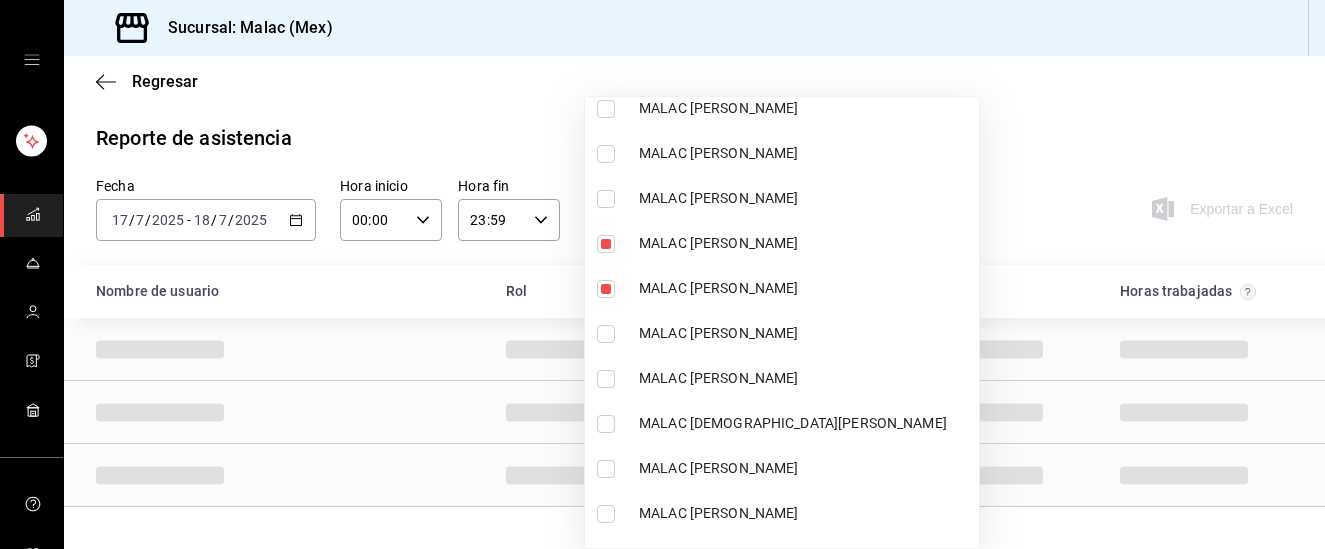 click at bounding box center [662, 274] 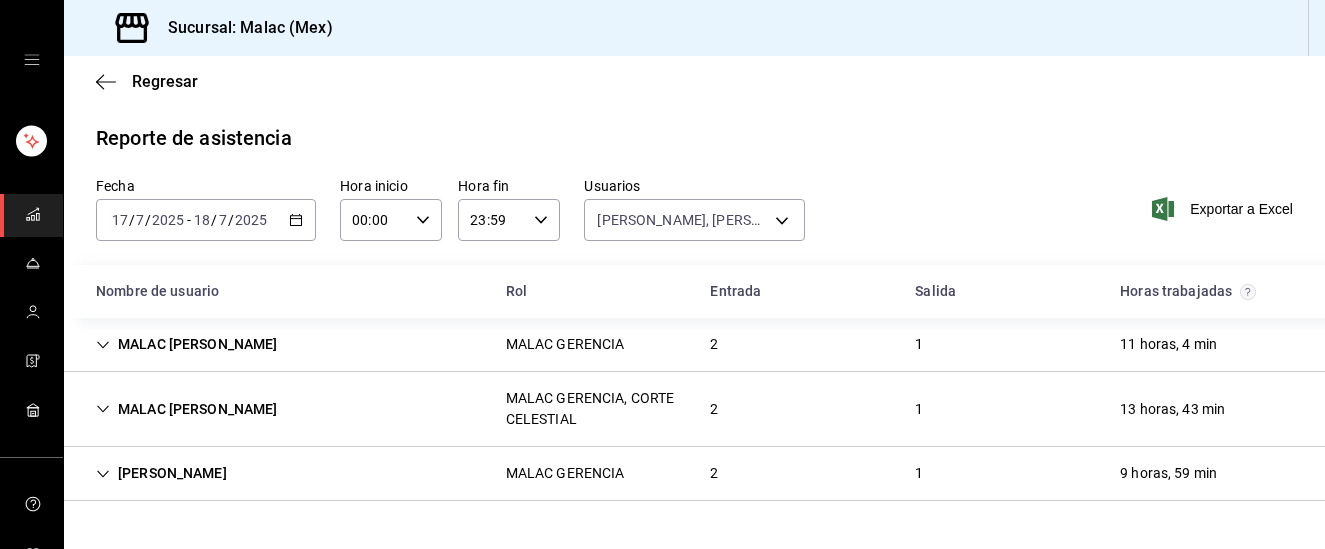 click on "MALAC GERENCIA" at bounding box center (565, 344) 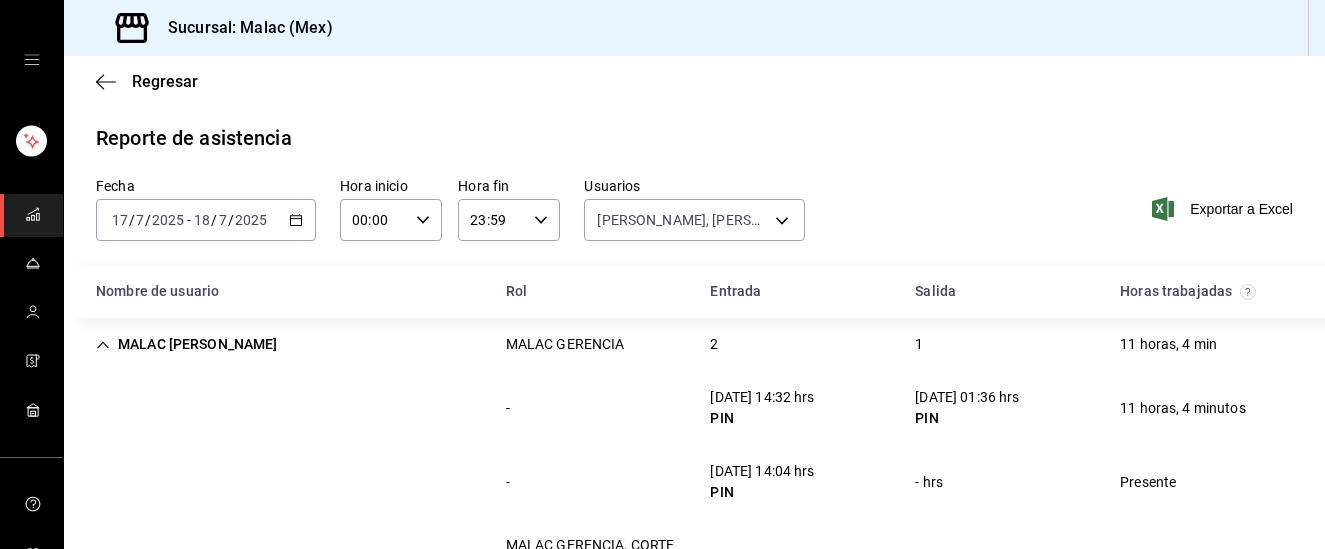 click on "MALAC GERENCIA" at bounding box center [565, 344] 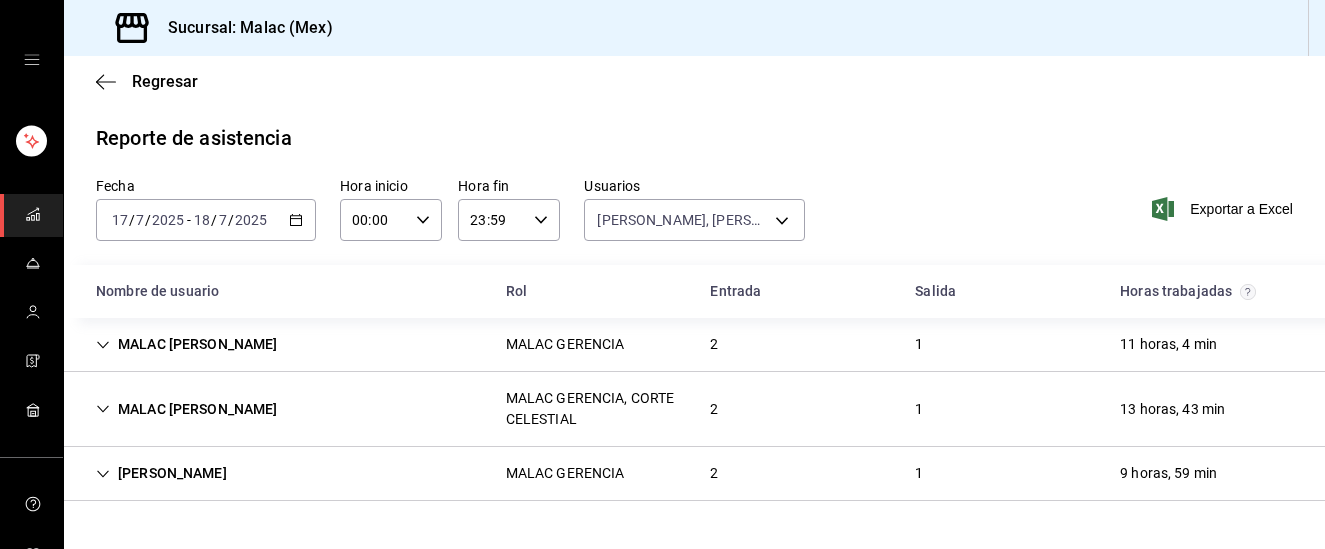 click on "MALAC GERENCIA, CORTE CELESTIAL" at bounding box center [592, 409] 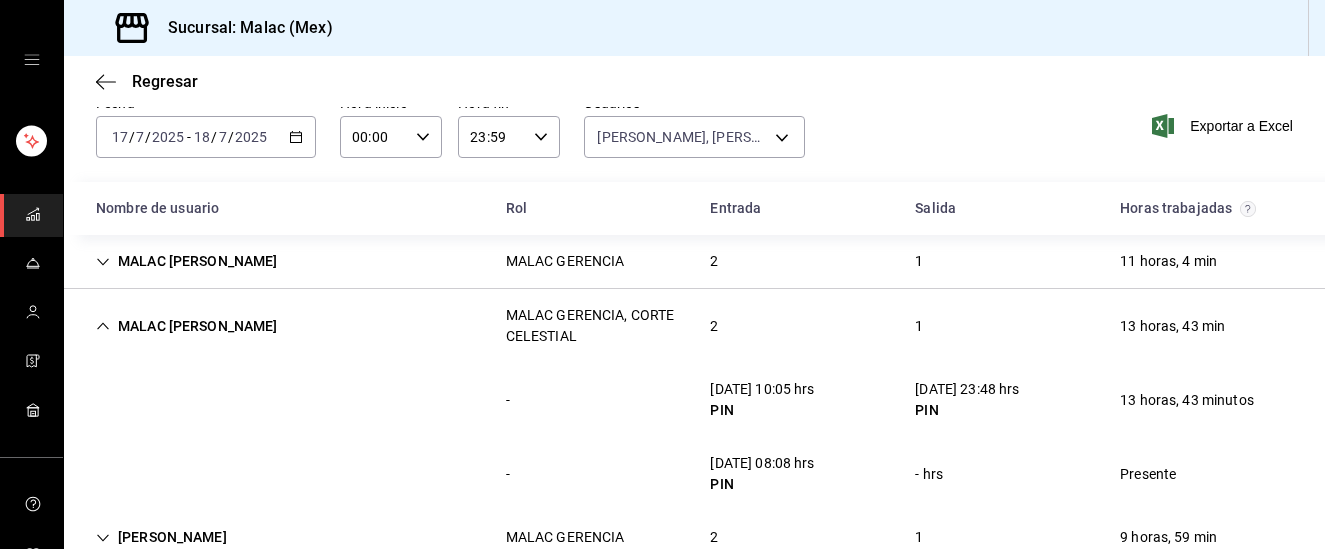 scroll, scrollTop: 94, scrollLeft: 0, axis: vertical 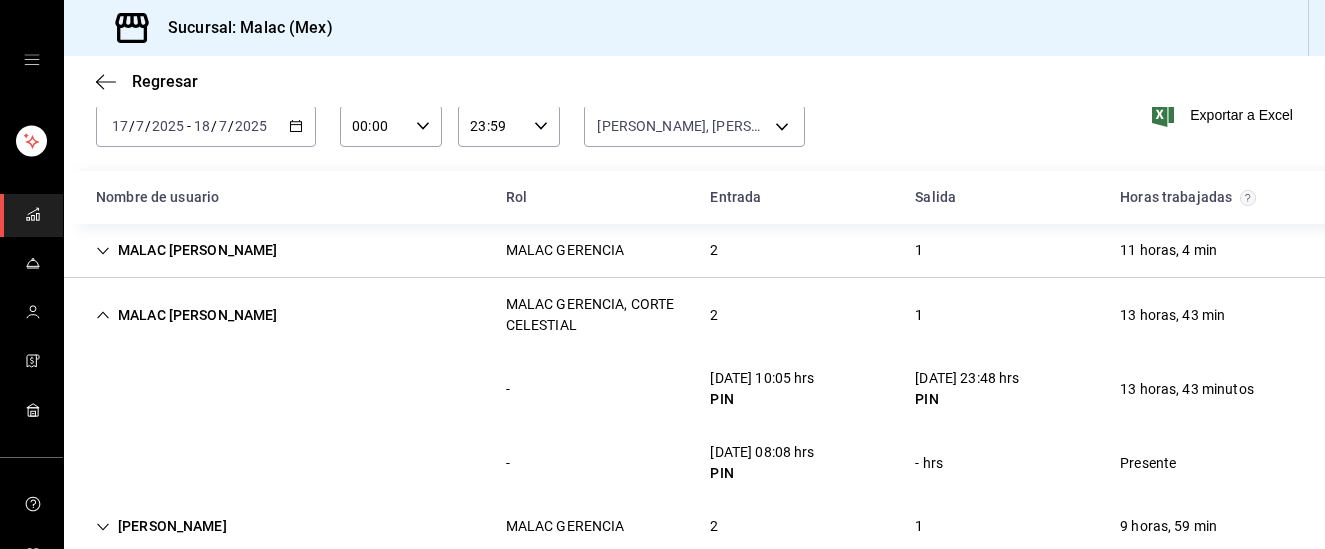 click on "MALAC ERICK ORTEGA MALAC GERENCIA, CORTE CELESTIAL 2 1 13 horas, 43 min" at bounding box center (694, 315) 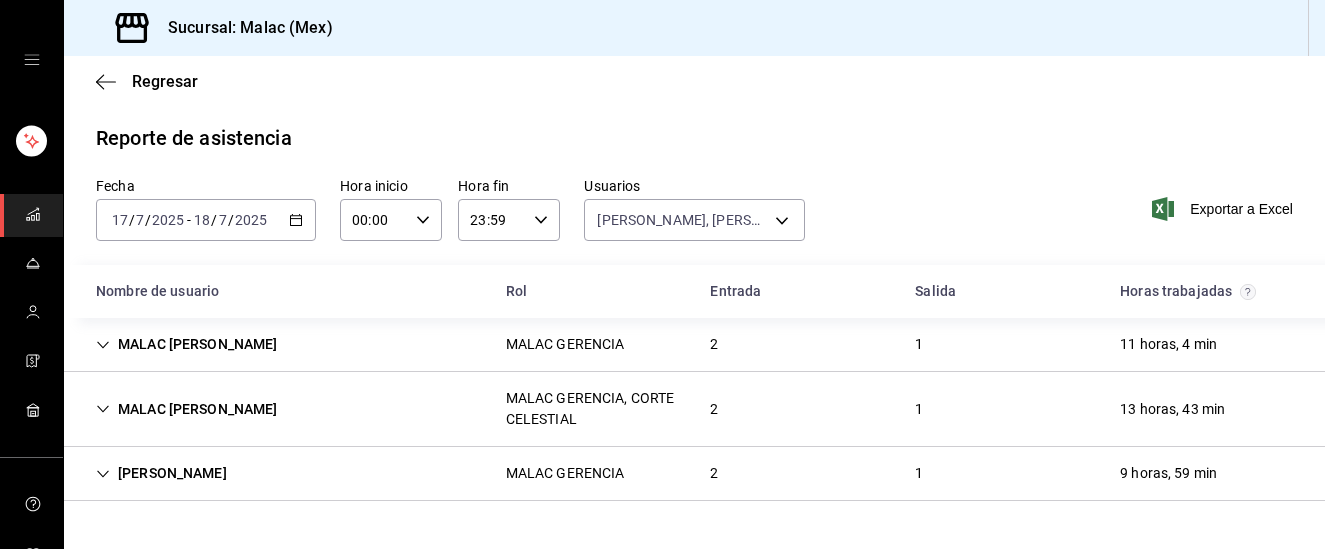 scroll, scrollTop: 0, scrollLeft: 0, axis: both 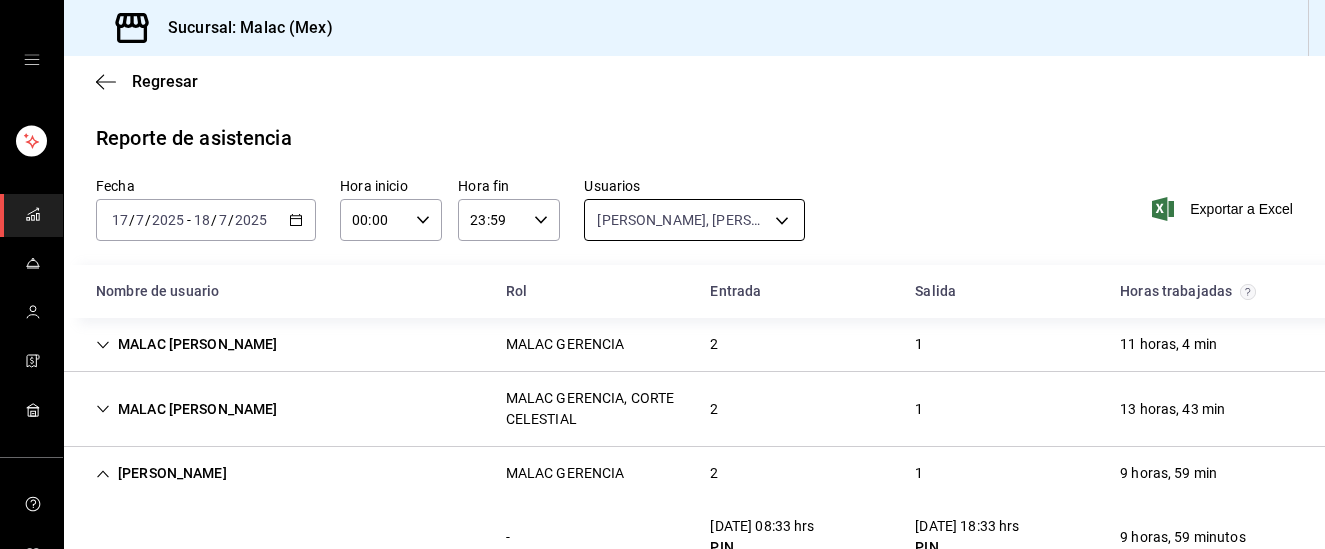click on "Sucursal: Malac (Mex) Regresar Reporte de asistencia Fecha 2025-07-17 17 / 7 / 2025 - 2025-07-18 18 / 7 / 2025 Hora inicio 00:00 Hora inicio Hora fin 23:59 Hora fin Usuarios Lesly Mata, MALAC EMMANUEL FONSECA, MALAC ERICK ORTEGA 68b814e9-203d-4433-a0e7-997591f031a8,52de7970-9cc3-4432-91cb-b15367354c5e,3bd52c0b-e0f7-4404-816b-ef5020ec9bbb Exportar a Excel Nombre de usuario Rol Entrada Salida Horas trabajadas   MALAC EMMANUEL FONSECA MALAC GERENCIA 2 1 11 horas, 4 min - 17/07/25 14:32   hrs PIN 18/07/25 01:36   hrs PIN 11 horas, 4 minutos - 18/07/25 14:04   hrs PIN -   hrs Presente MALAC ERICK ORTEGA MALAC GERENCIA, CORTE CELESTIAL 2 1 13 horas, 43 min - 17/07/25 10:05   hrs PIN 17/07/25 23:48   hrs PIN 13 horas, 43 minutos - 18/07/25 08:08   hrs PIN -   hrs Presente Lesly Mata MALAC GERENCIA 2 1 9 horas, 59 min - 17/07/25 08:33   hrs PIN 17/07/25 18:33   hrs PIN 9 horas, 59 minutos - 18/07/25 08:30   hrs PIN -   hrs Presente GANA 1 MES GRATIS EN TU SUSCRIPCIÓN AQUÍ Visitar centro de ayuda (81) 2046 6363" at bounding box center [662, 274] 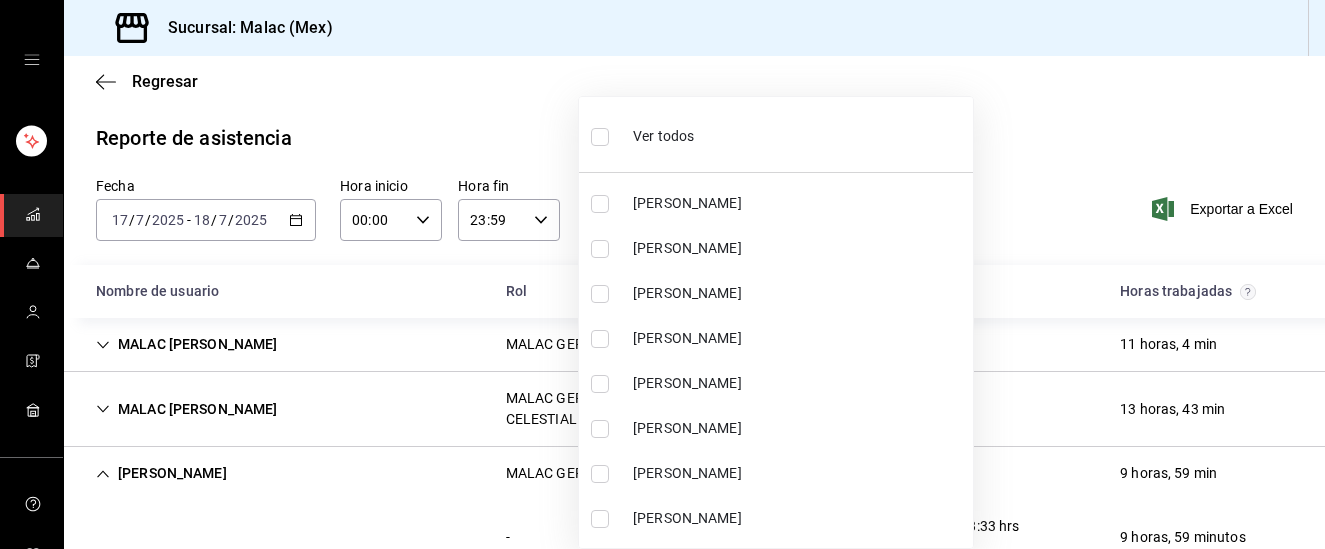 click on "Ver todos" at bounding box center (776, 134) 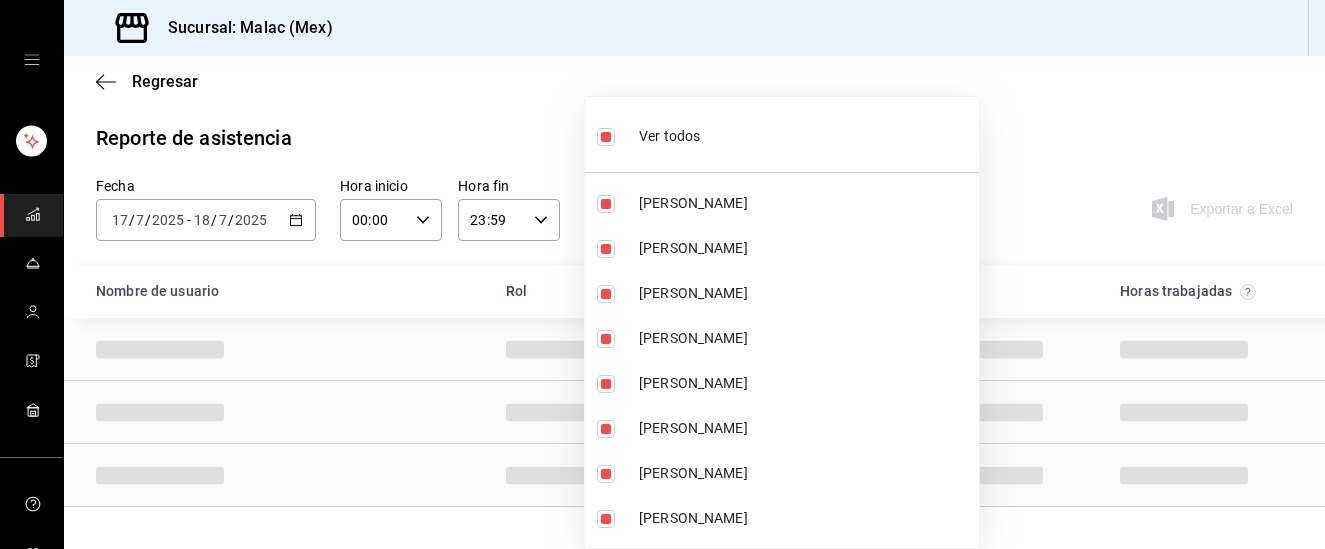 click on "Ver todos" at bounding box center (782, 134) 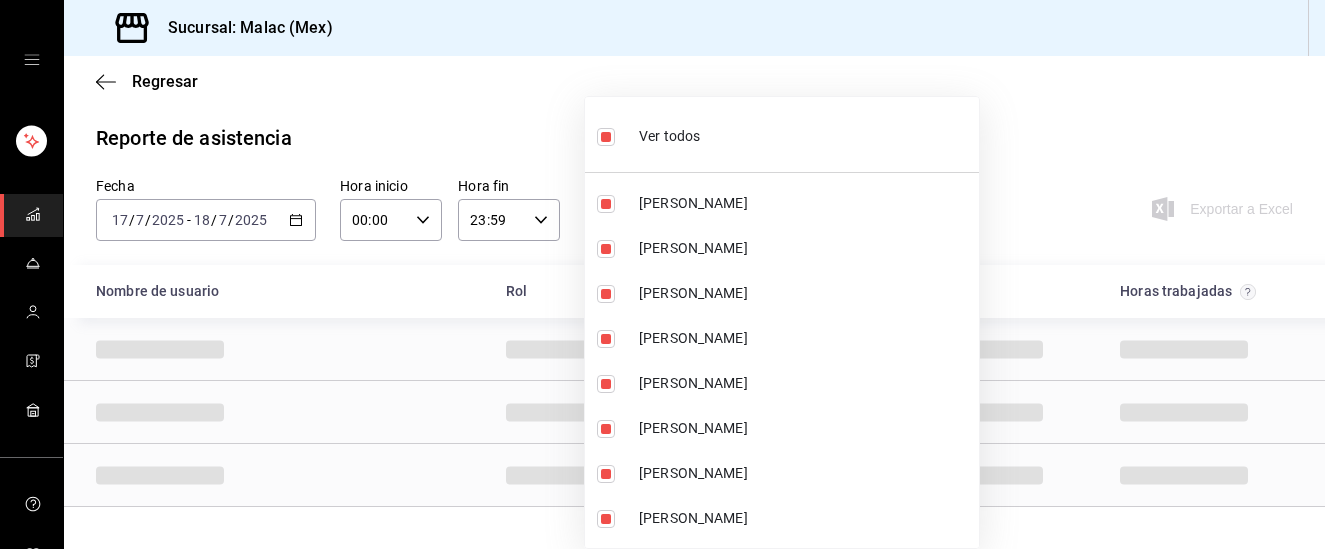 type 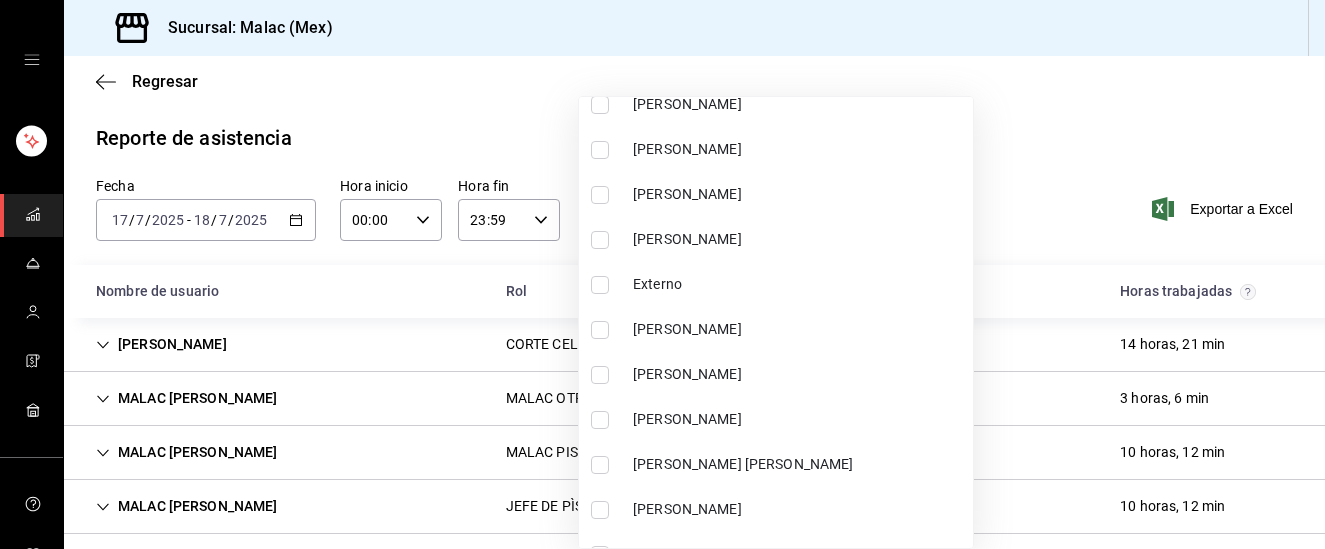 scroll, scrollTop: 590, scrollLeft: 0, axis: vertical 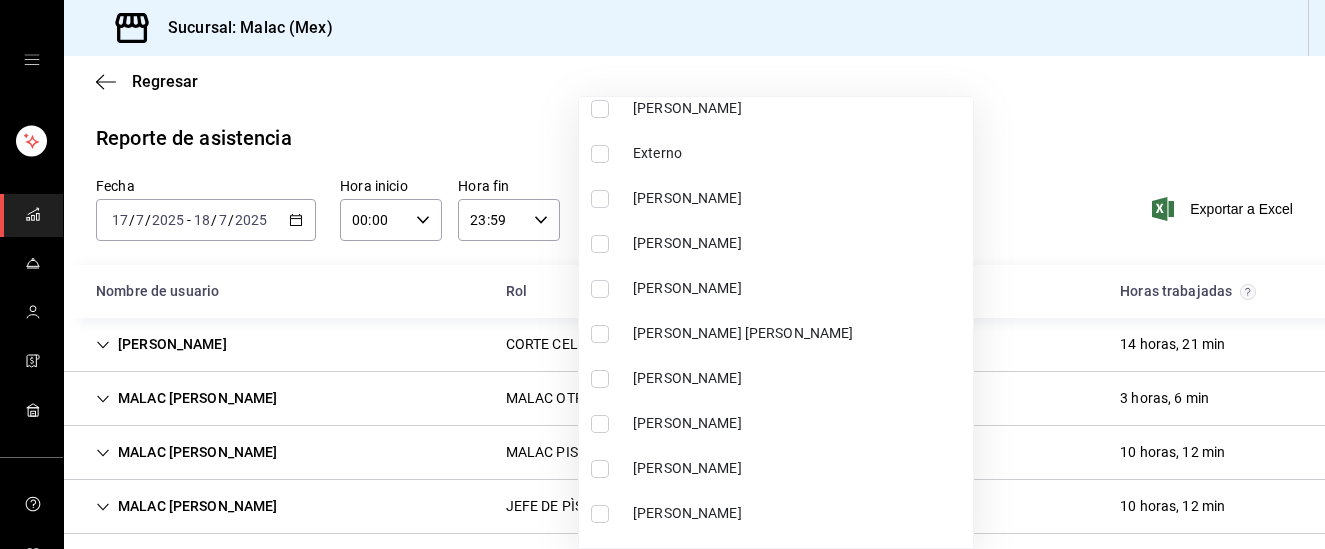 click on "Gaby Armenteros" at bounding box center [799, 198] 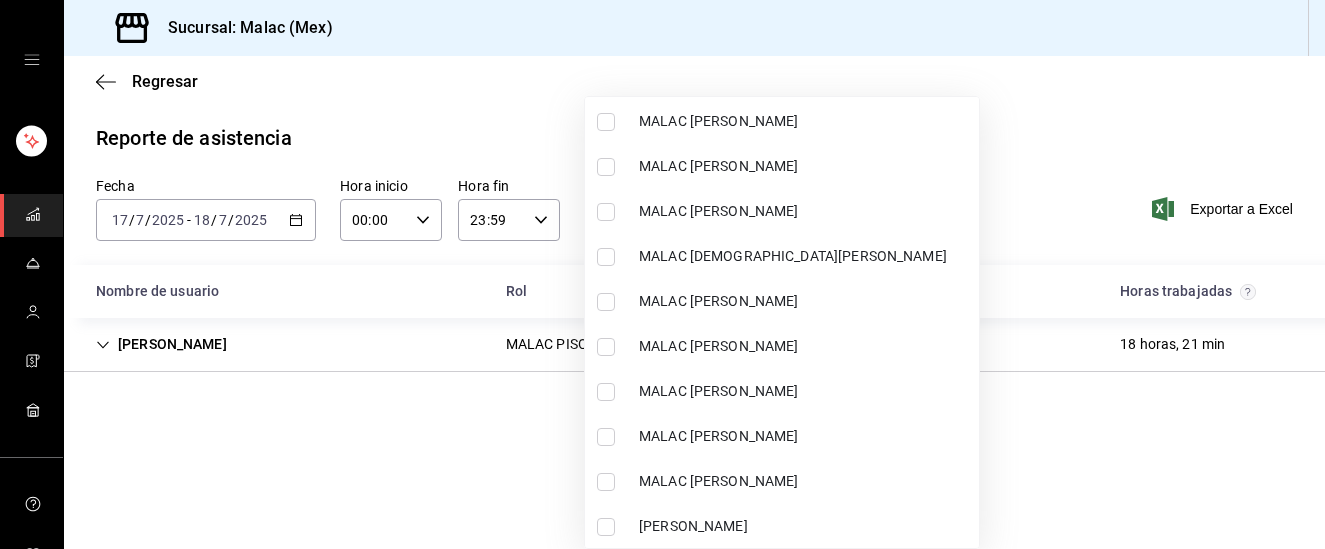 scroll, scrollTop: 1539, scrollLeft: 0, axis: vertical 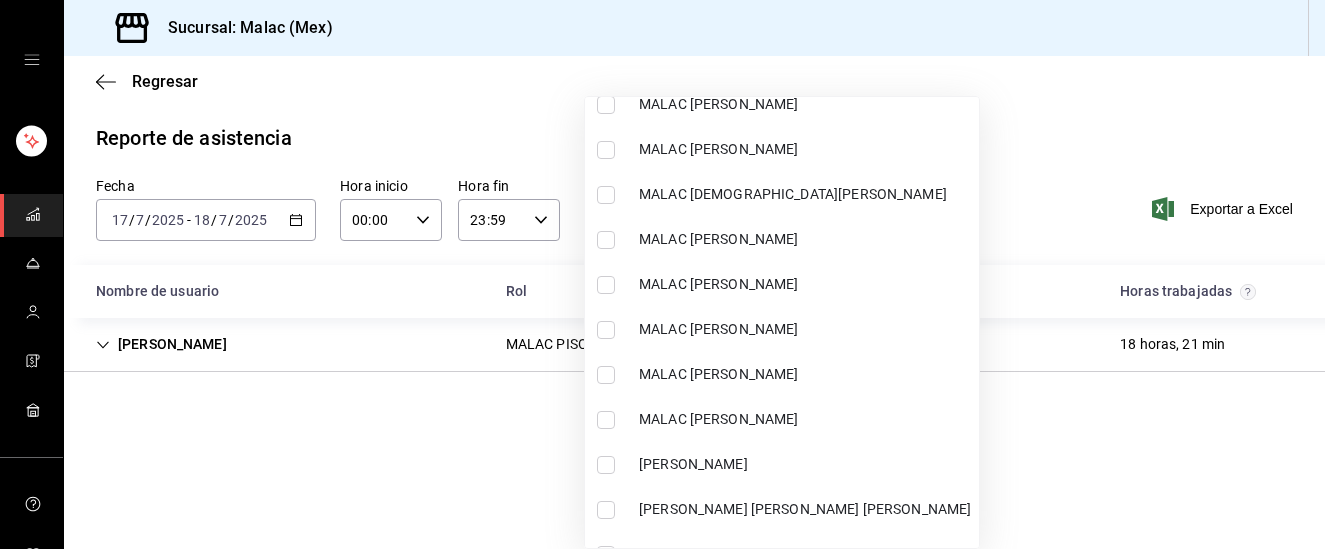 click on "MALAC RENE FRAGOSO" at bounding box center (805, 374) 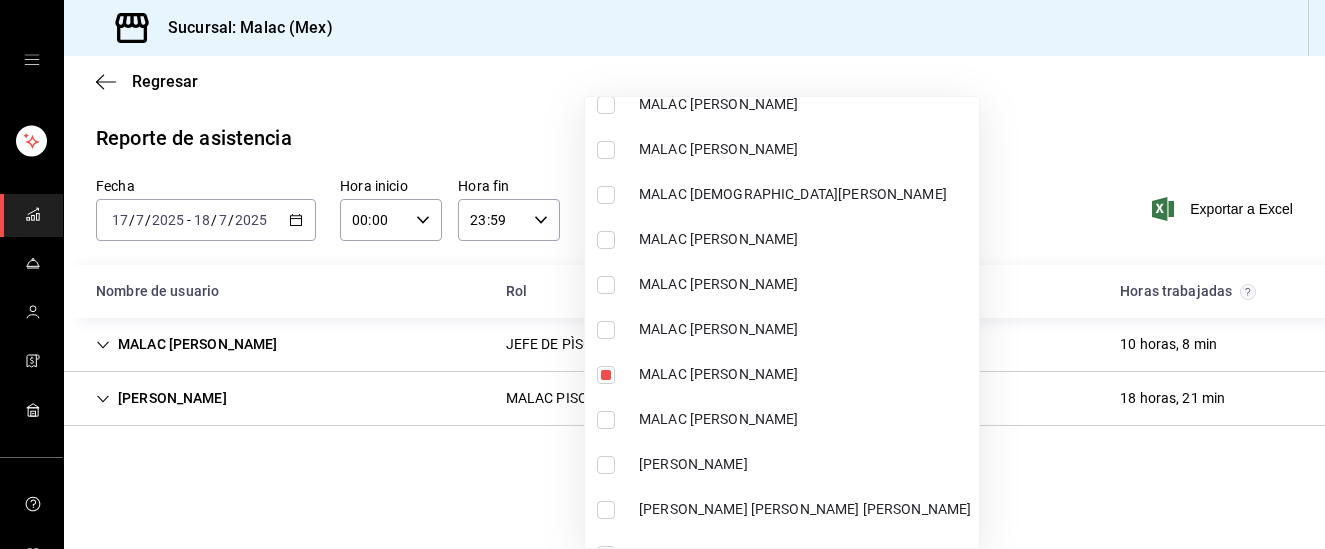 click on "MALAC MARIA ENRIQUEZ" at bounding box center (805, 239) 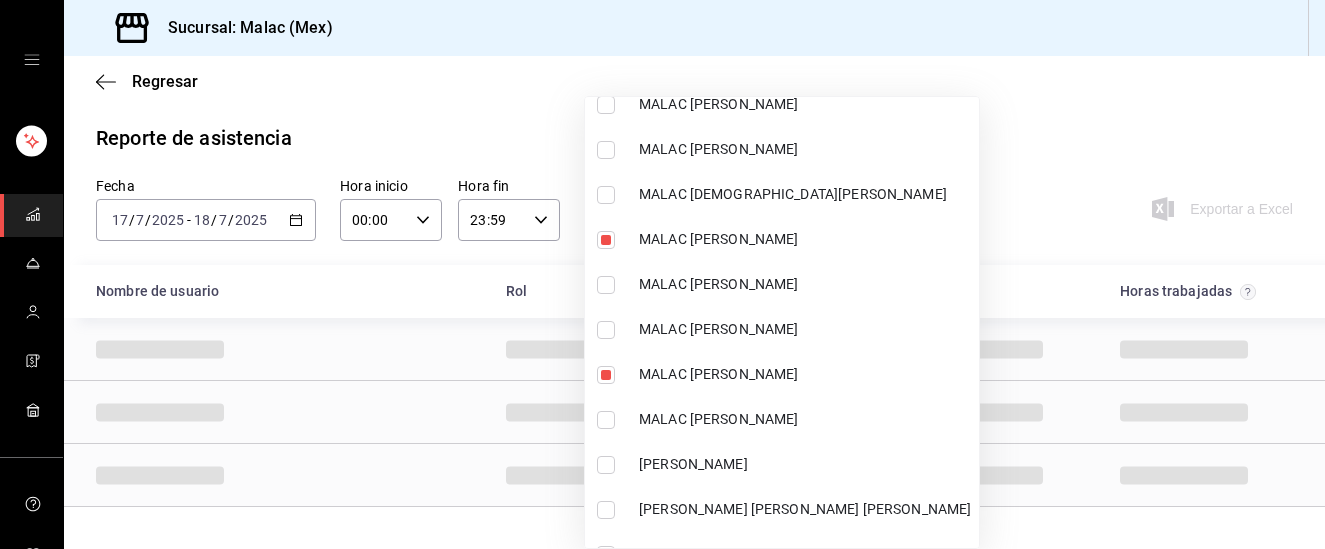 click at bounding box center [662, 274] 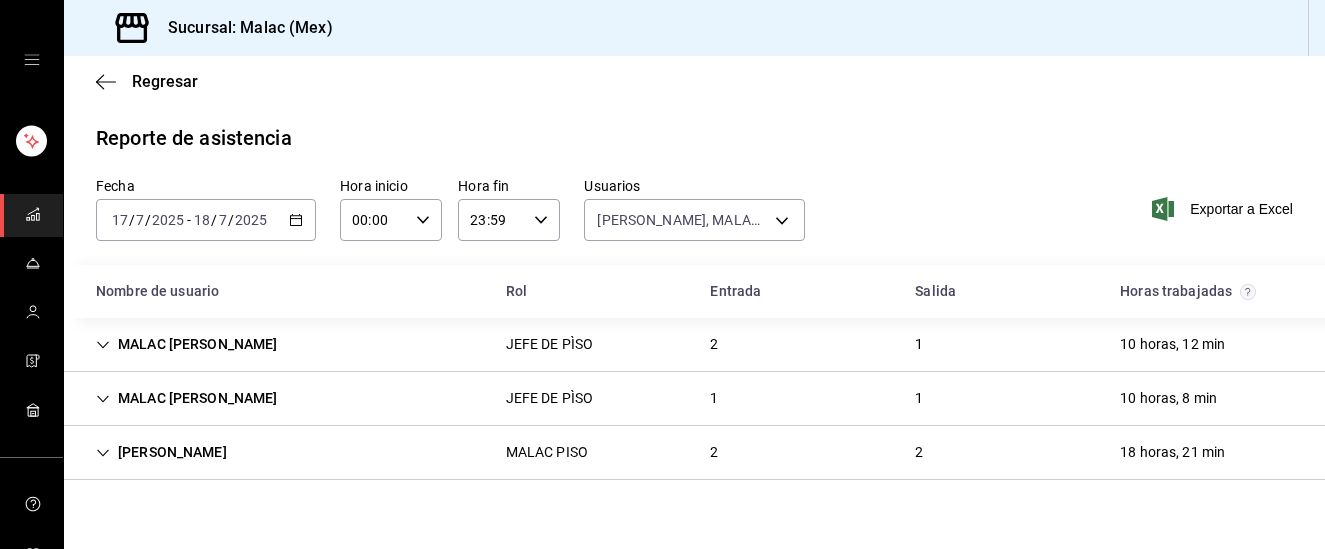 click on "JEFE DE PÌSO" at bounding box center (550, 344) 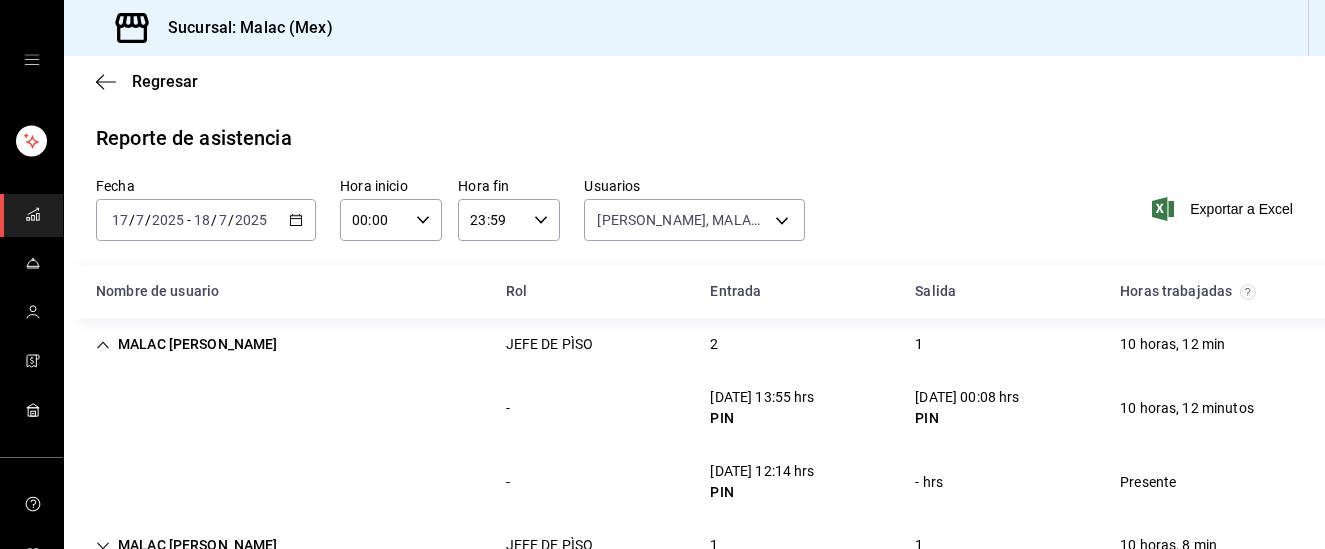 click on "MALAC MARIA ENRIQUEZ JEFE DE PÌSO 2 1 10 horas, 12 min" at bounding box center [694, 344] 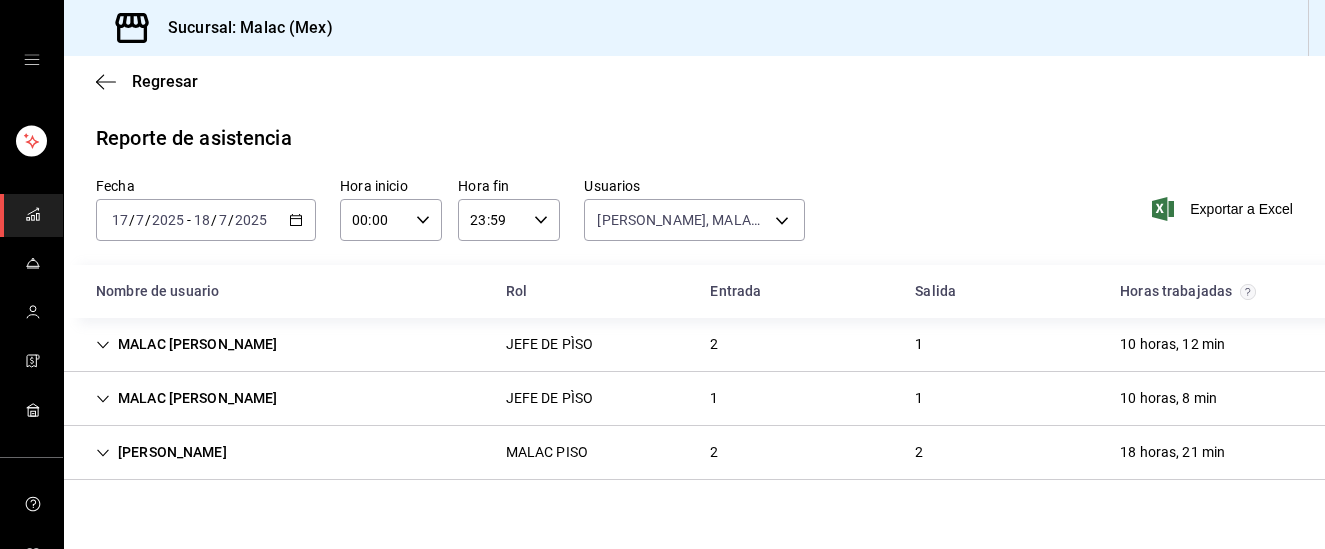 click on "MALAC RENE FRAGOSO JEFE DE PÌSO 1 1 10 horas, 8 min" at bounding box center [694, 399] 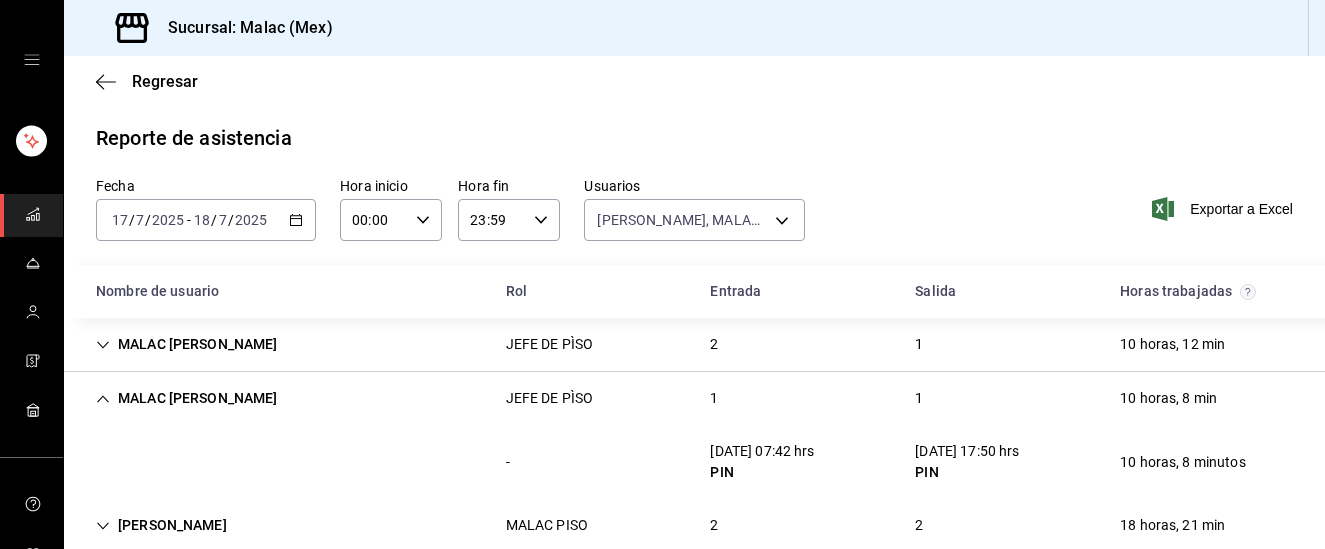 click on "MALAC RENE FRAGOSO JEFE DE PÌSO 1 1 10 horas, 8 min" at bounding box center [694, 398] 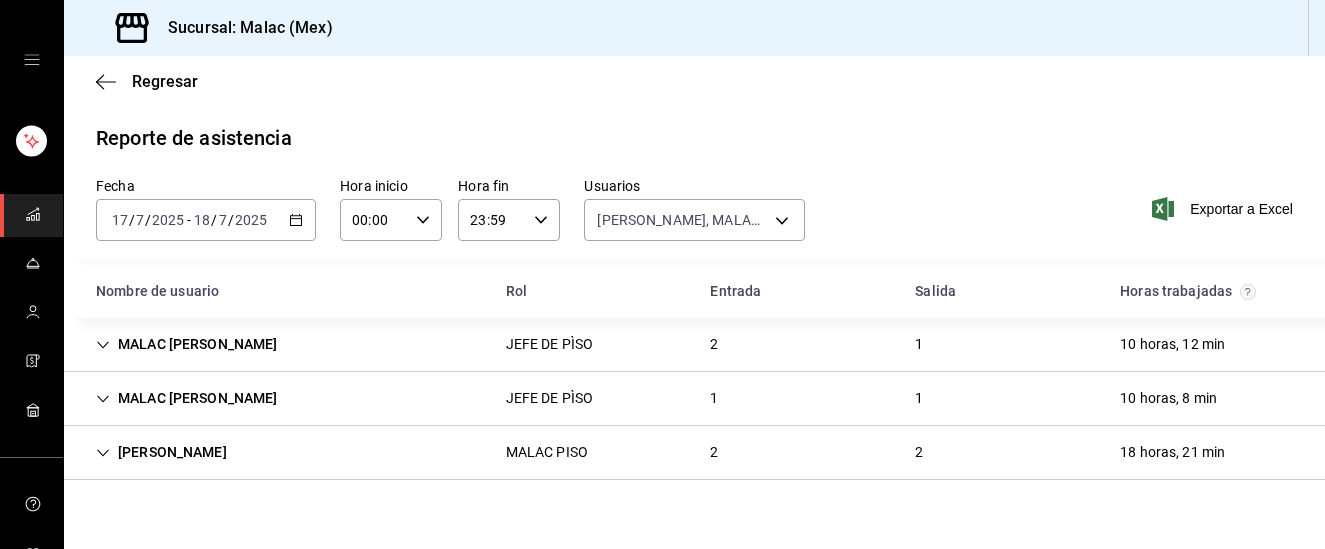 click on "Gaby Armenteros MALAC PISO 2 2 18 horas, 21 min" at bounding box center (694, 453) 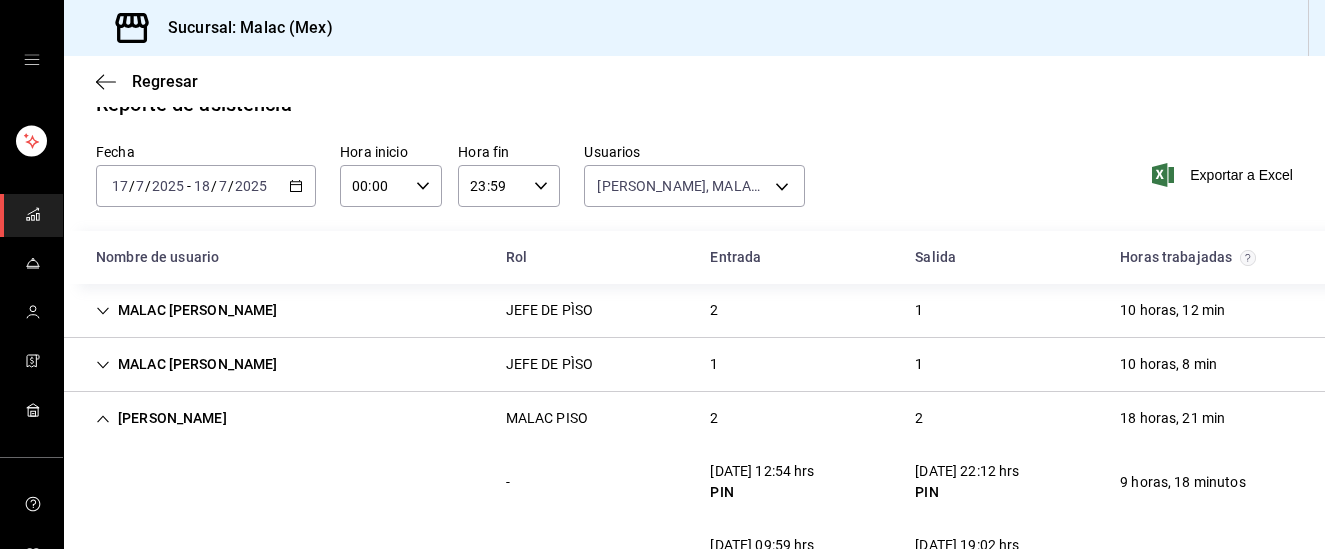scroll, scrollTop: 110, scrollLeft: 0, axis: vertical 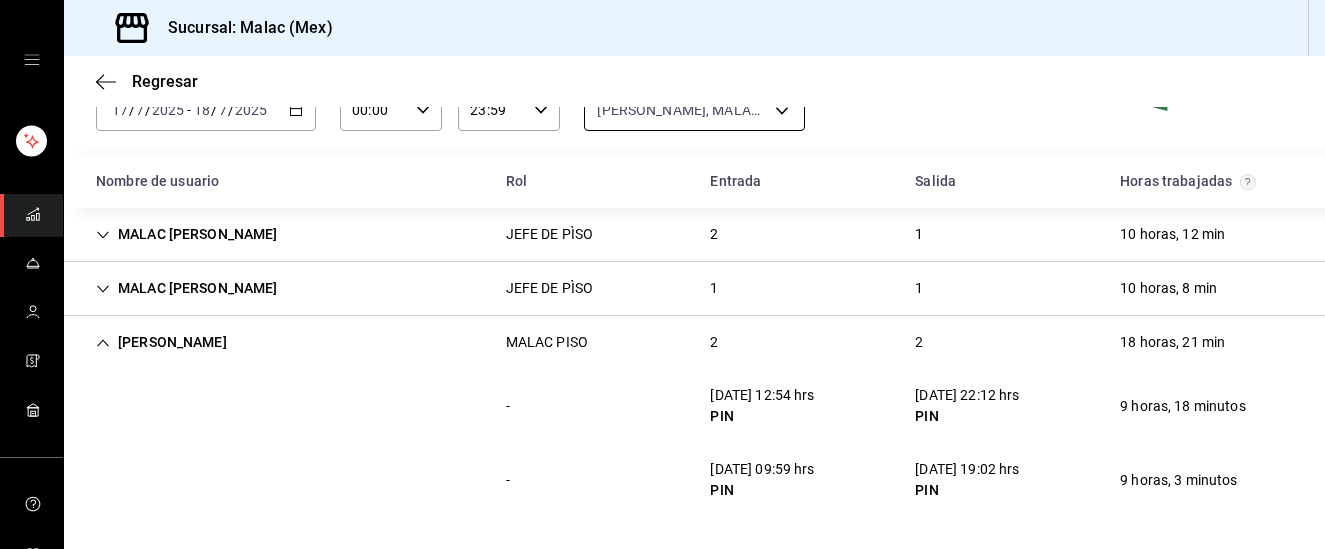 click on "Sucursal: Malac (Mex) Regresar Reporte de asistencia Fecha 2025-07-17 17 / 7 / 2025 - 2025-07-18 18 / 7 / 2025 Hora inicio 00:00 Hora inicio Hora fin 23:59 Hora fin Usuarios Gaby Armenteros, MALAC MARIA ENRIQUEZ, MALAC RENE FRAGOSO 3087ea9d-8cd4-454c-b278-13cab645f37c,8f129311-239e-45e3-a4ea-217158fa355a,2f3f95f2-2a11-4db2-8cee-40f57ff7f62a Exportar a Excel Nombre de usuario Rol Entrada Salida Horas trabajadas   MALAC MARIA ENRIQUEZ JEFE DE PÌSO 2 1 10 horas, 12 min - 17/07/25 13:55   hrs PIN 18/07/25 00:08   hrs PIN 10 horas, 12 minutos - 18/07/25 12:14   hrs PIN -   hrs Presente MALAC RENE FRAGOSO JEFE DE PÌSO 1 1 10 horas, 8 min - 17/07/25 07:42   hrs PIN 17/07/25 17:50   hrs PIN 10 horas, 8 minutos Gaby Armenteros MALAC PISO 2 2 18 horas, 21 min - 17/07/25 12:54   hrs PIN 17/07/25 22:12   hrs PIN 9 horas, 18 minutos - 18/07/25 09:59   hrs PIN 18/07/25 19:02   hrs PIN 9 horas, 3 minutos GANA 1 MES GRATIS EN TU SUSCRIPCIÓN AQUÍ Visitar centro de ayuda (81) 2046 6363 soporte@parrotsoftware.io" at bounding box center [662, 274] 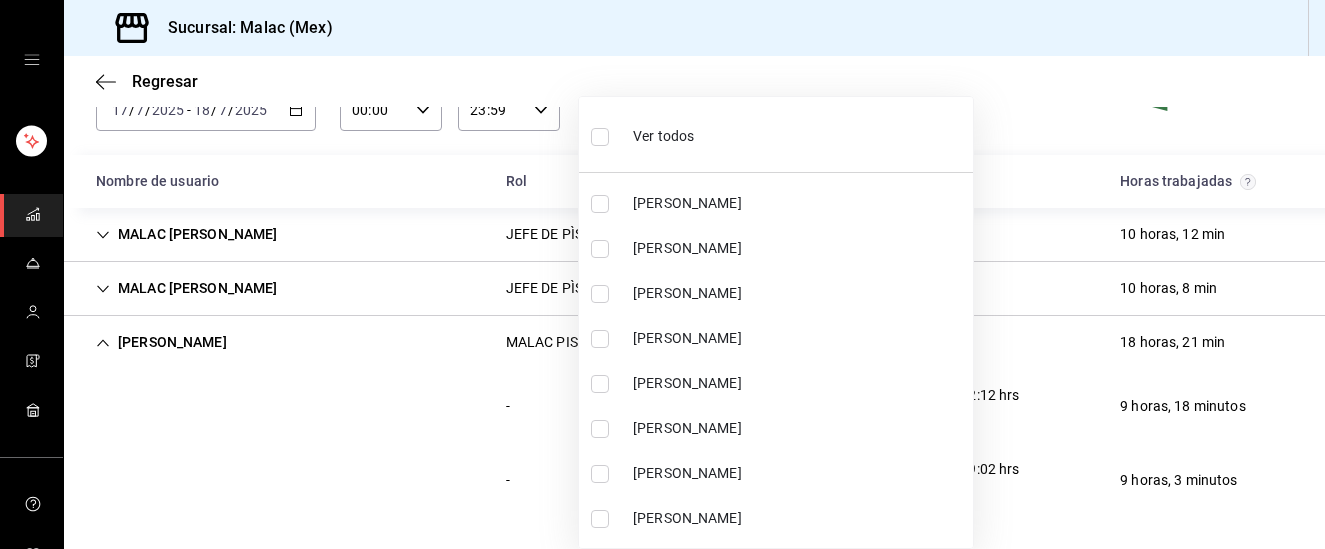 click on "Ver todos" at bounding box center (663, 136) 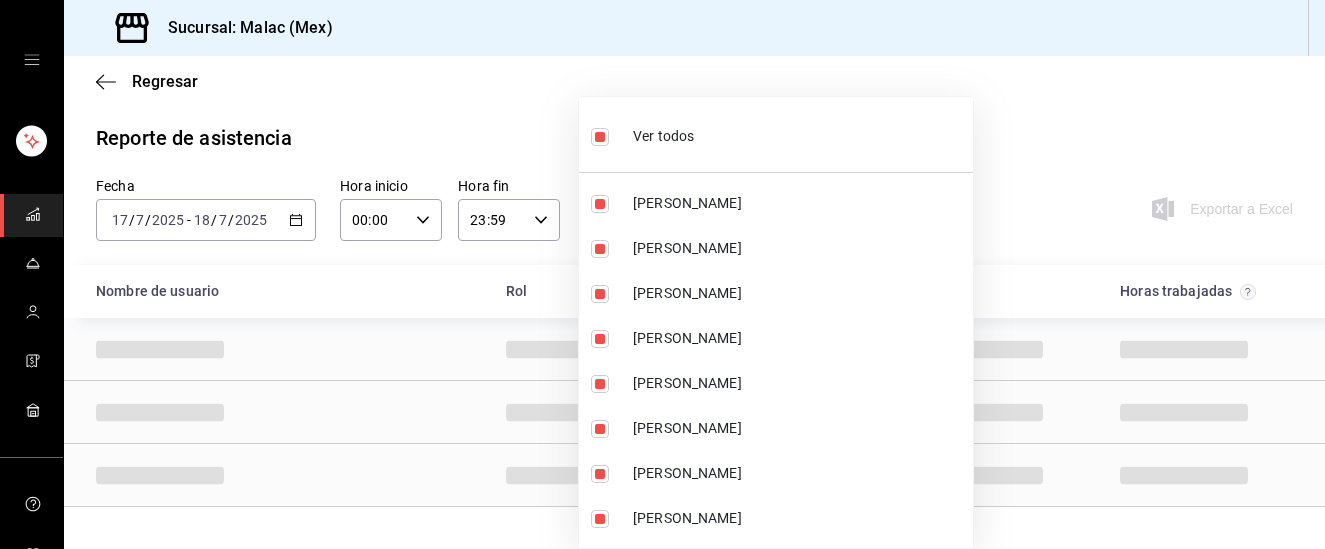 scroll, scrollTop: 0, scrollLeft: 0, axis: both 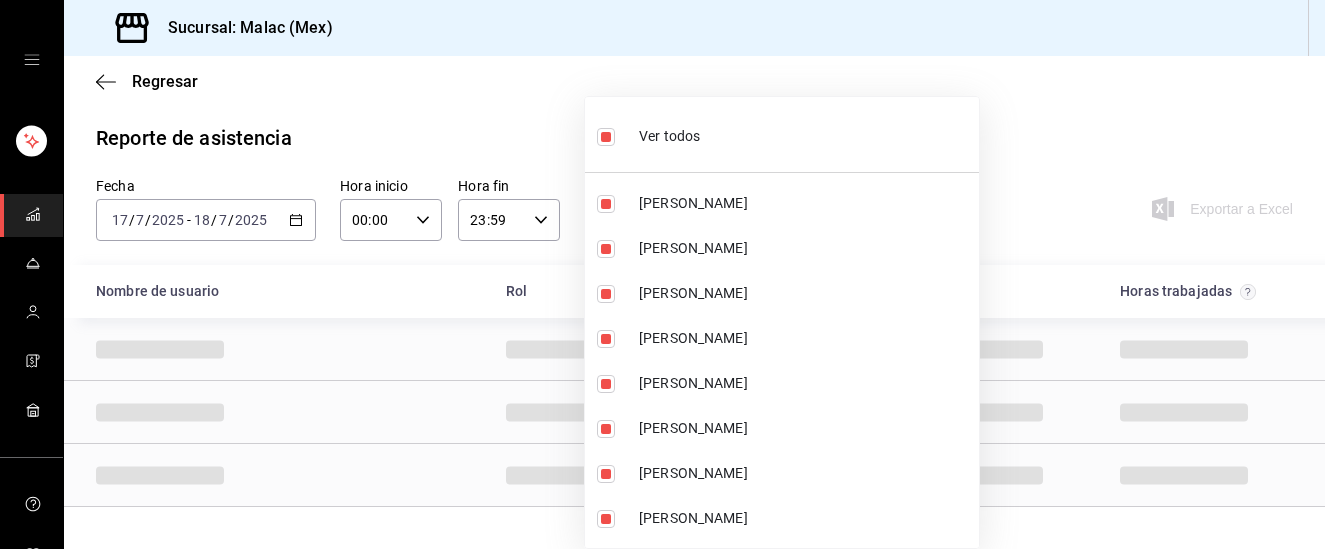 click on "Ver todos" at bounding box center [669, 136] 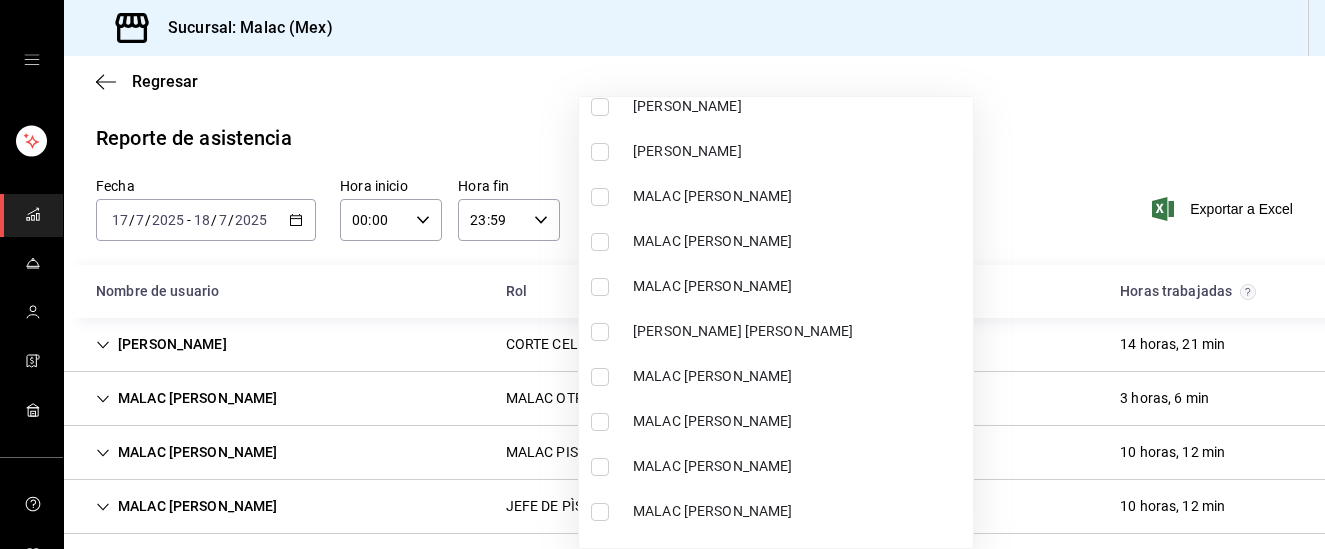 scroll, scrollTop: 1002, scrollLeft: 0, axis: vertical 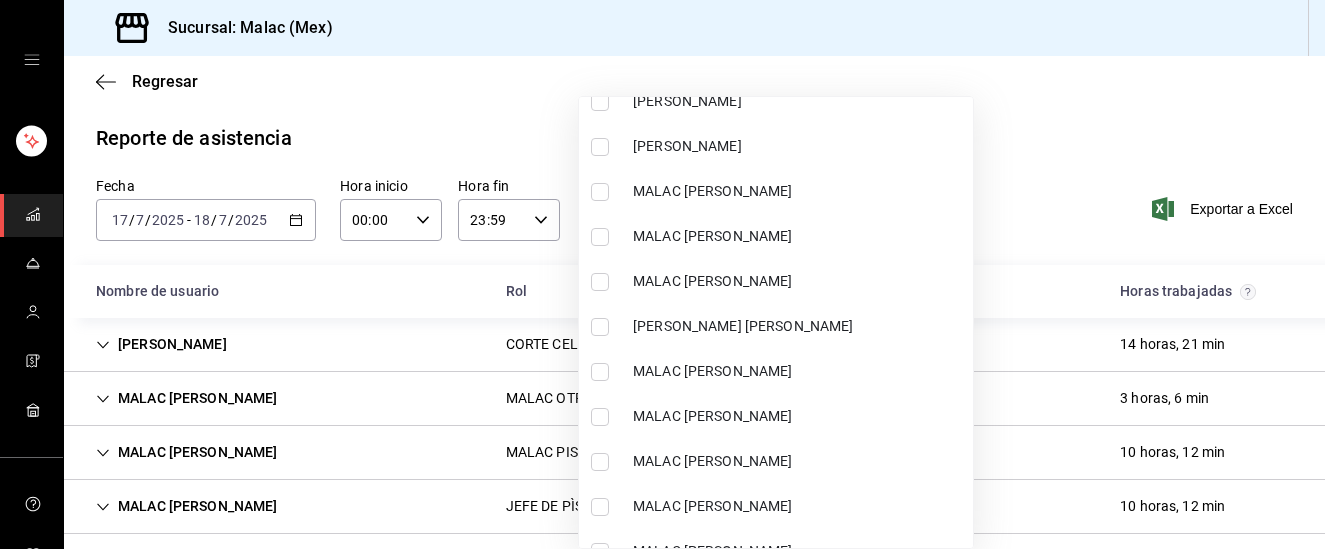 click on "MALAC ANA LETICIA VILLALOBOS" at bounding box center [776, 326] 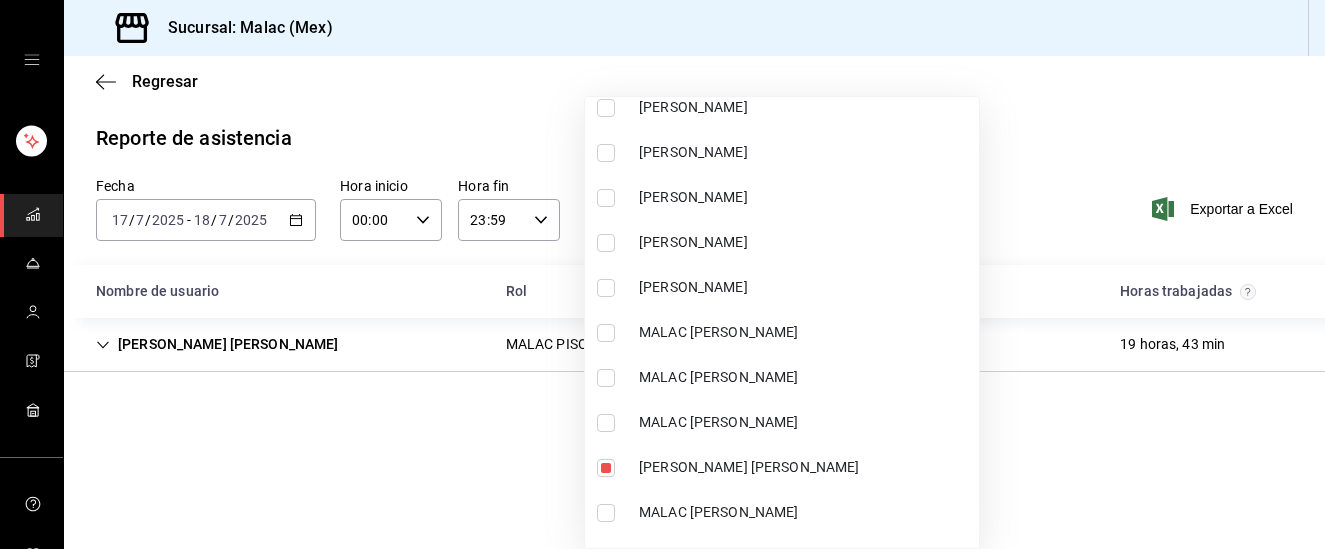 scroll, scrollTop: 830, scrollLeft: 0, axis: vertical 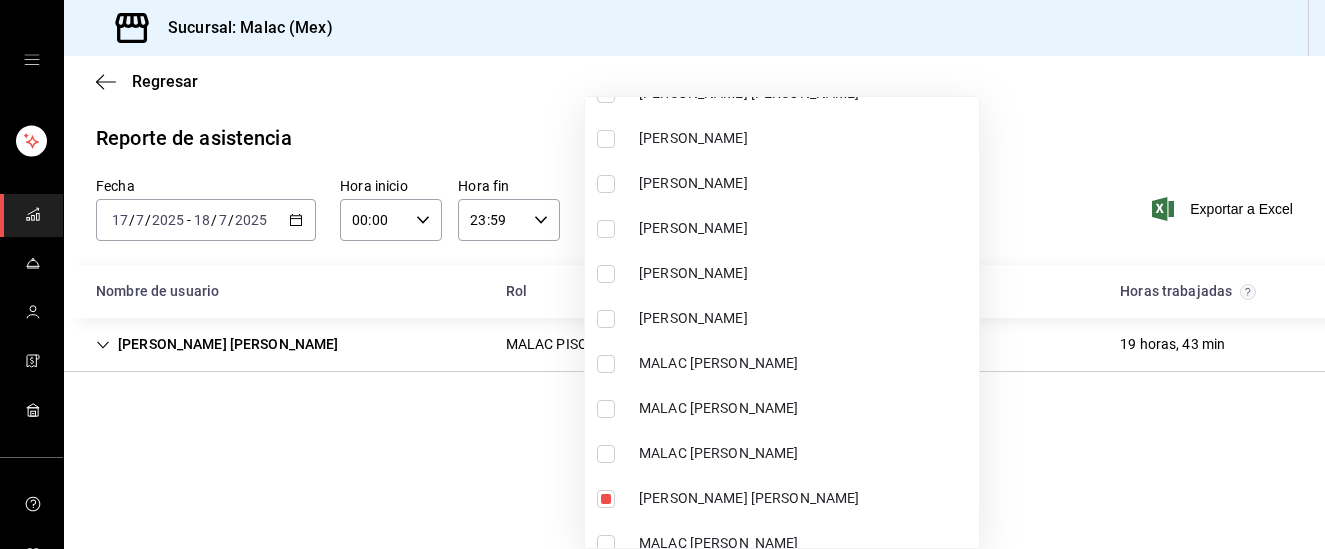 click on "LUIS AZCANIO" at bounding box center (805, 228) 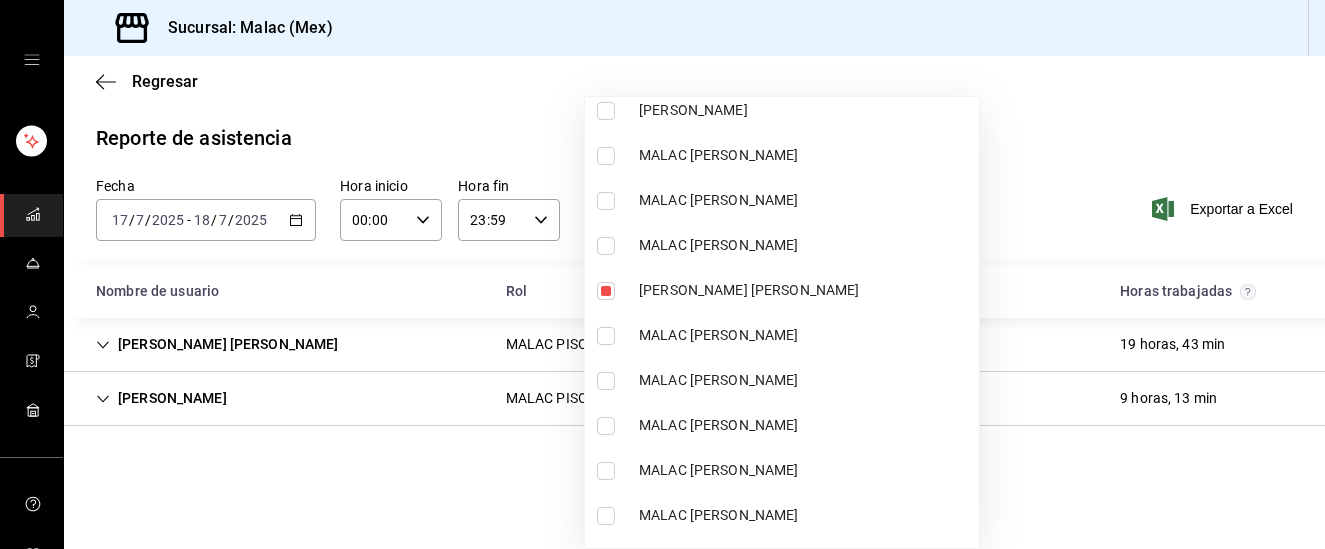 scroll, scrollTop: 1049, scrollLeft: 0, axis: vertical 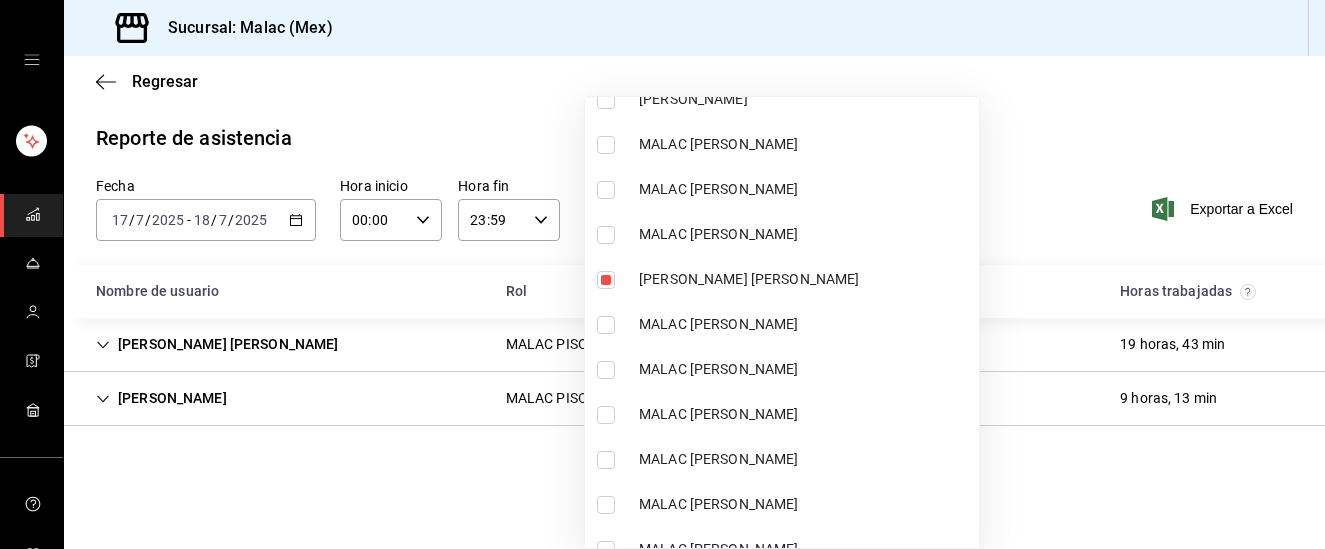 click on "MALAC ARLETH FERNANDEZ" at bounding box center [805, 324] 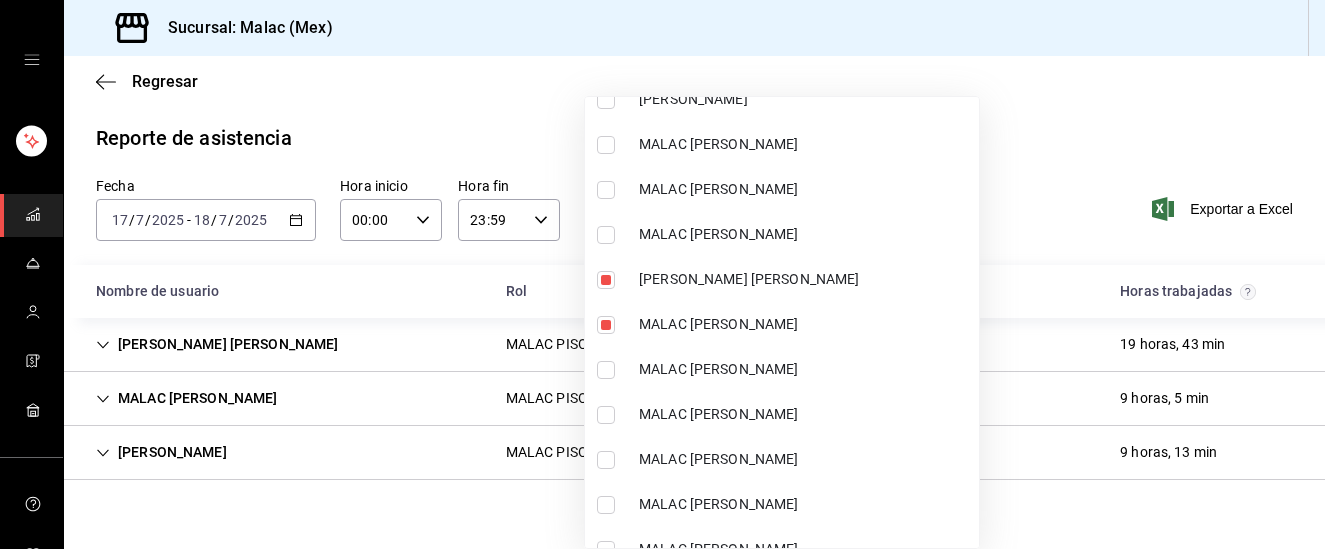 click at bounding box center (662, 274) 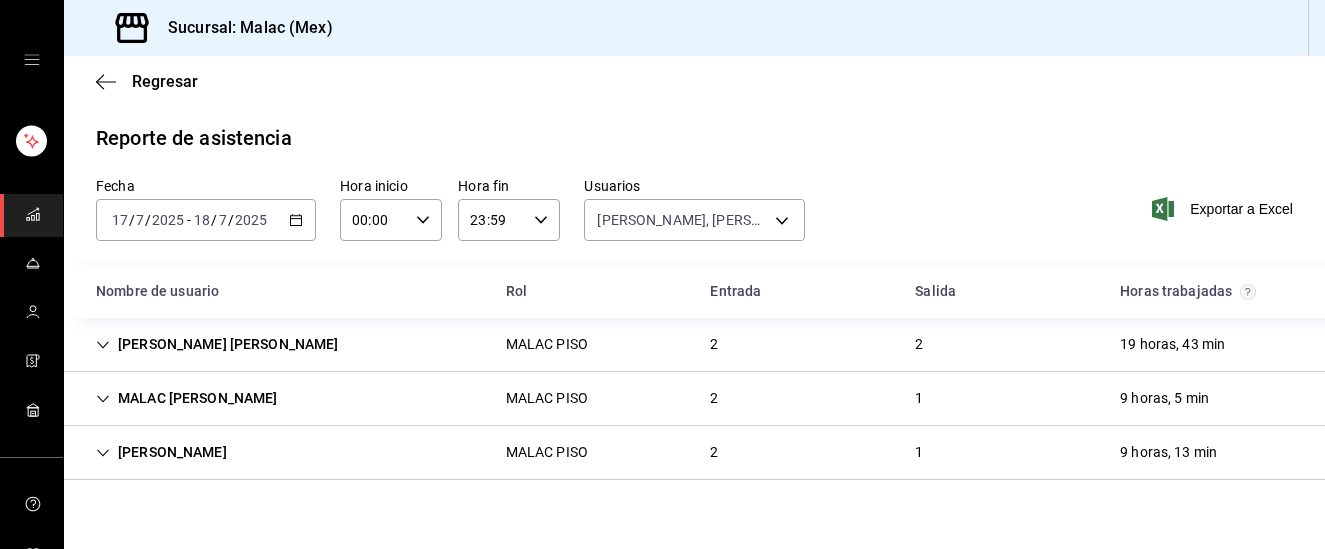 click on "MALAC PISO" at bounding box center [547, 344] 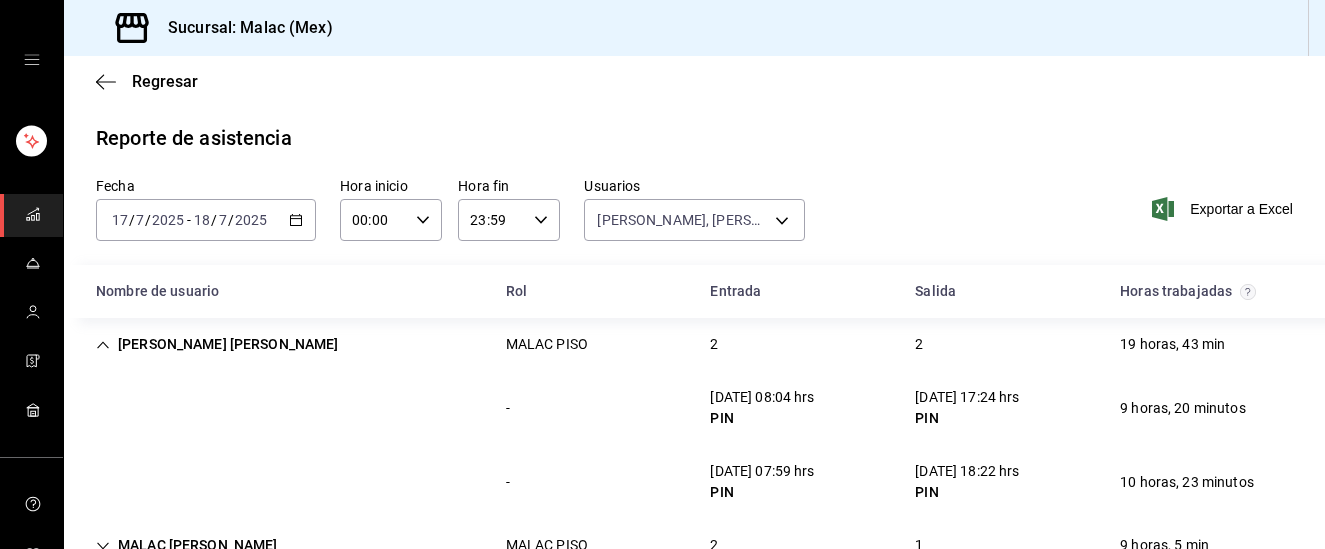 click on "MALAC PISO" at bounding box center [547, 344] 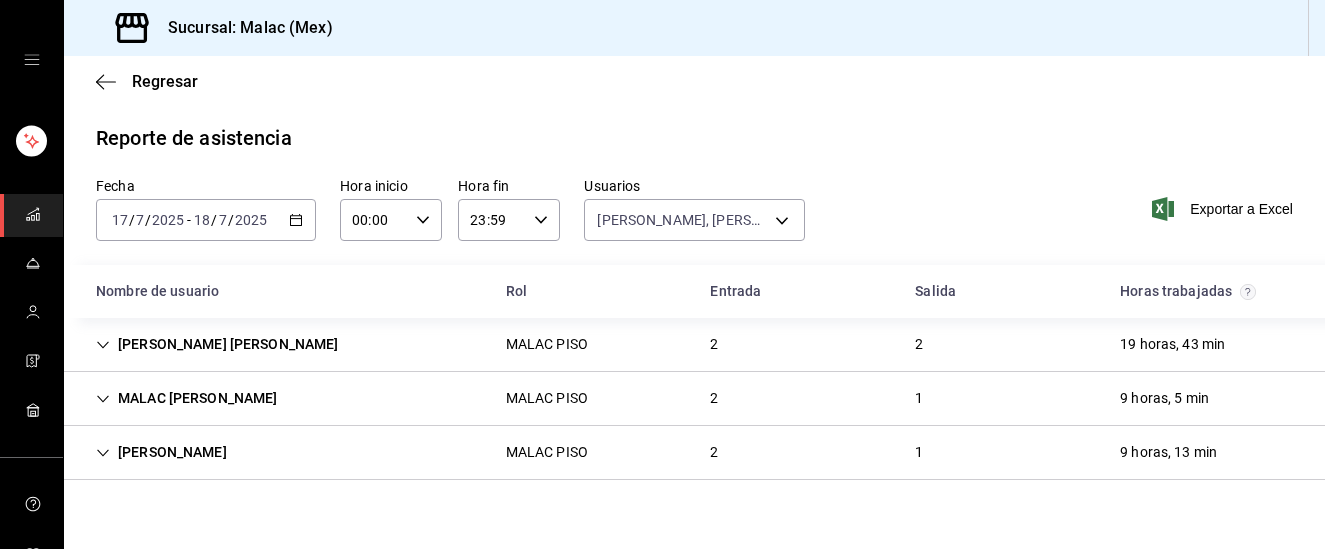 click on "MALAC PISO" at bounding box center [547, 398] 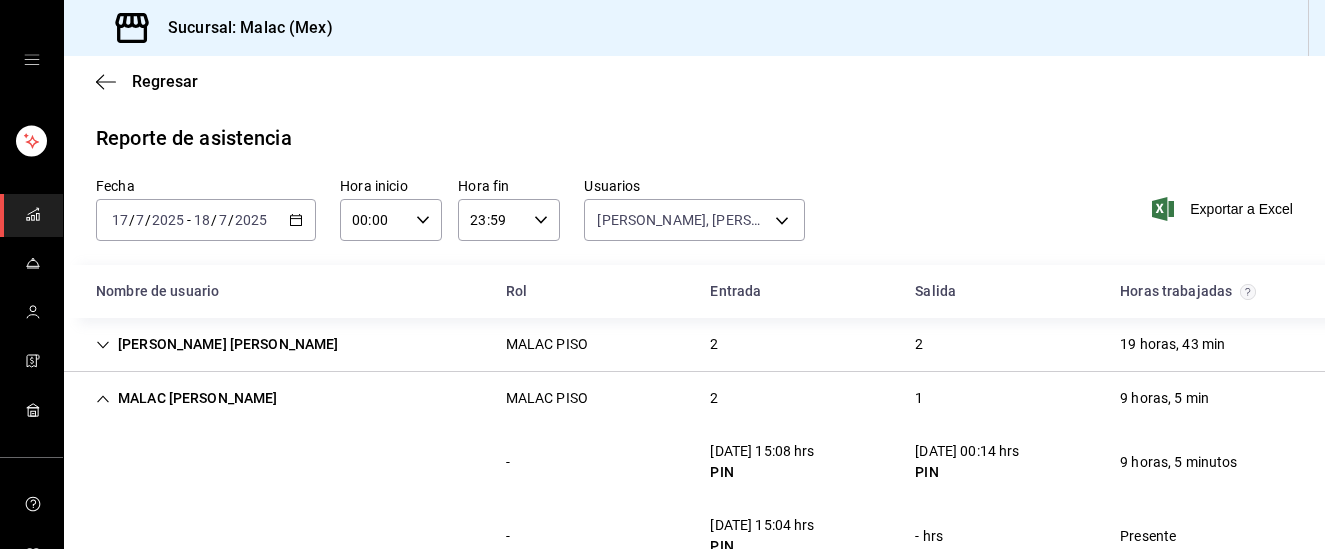 click on "2" at bounding box center [714, 398] 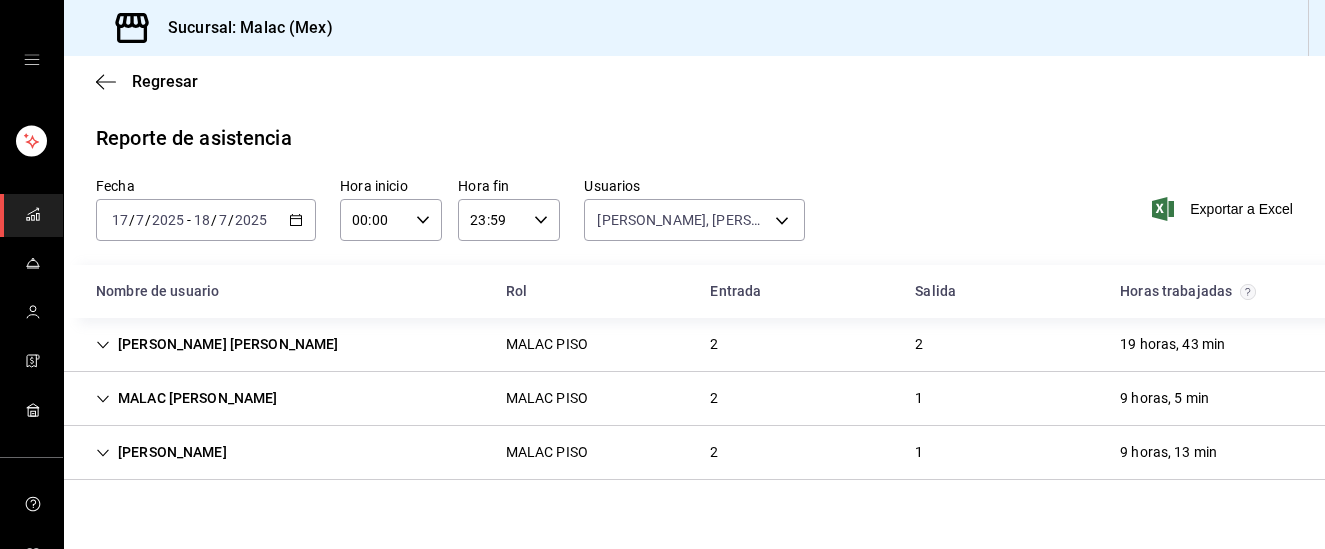click on "LUIS AZCANIO MALAC PISO 2 1 9 horas, 13 min" at bounding box center (694, 453) 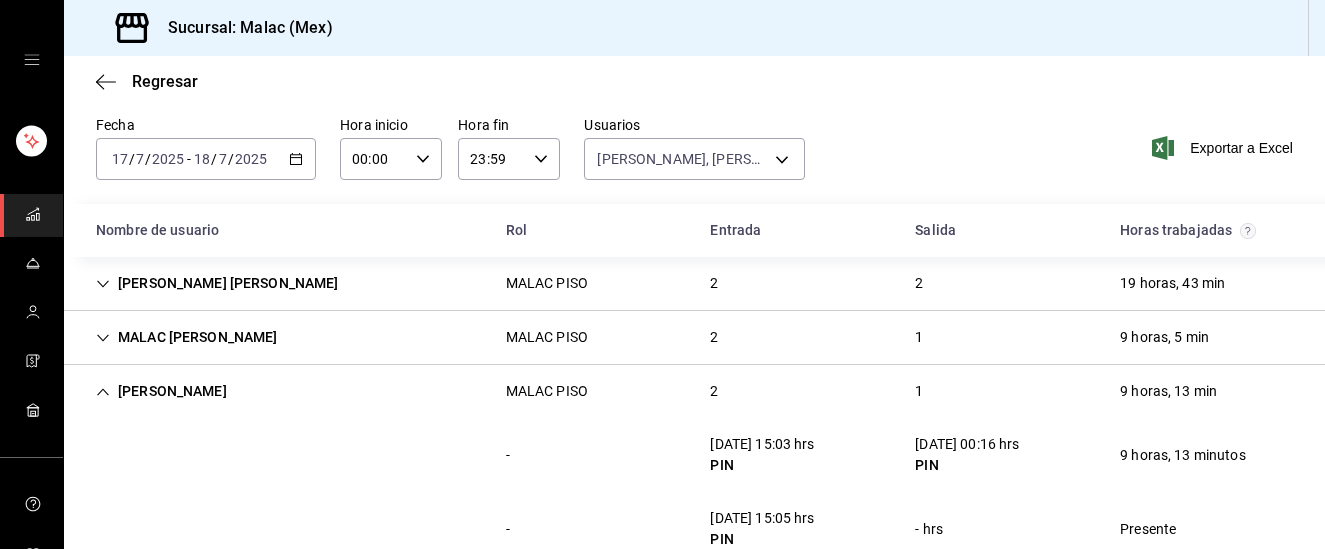 scroll, scrollTop: 67, scrollLeft: 0, axis: vertical 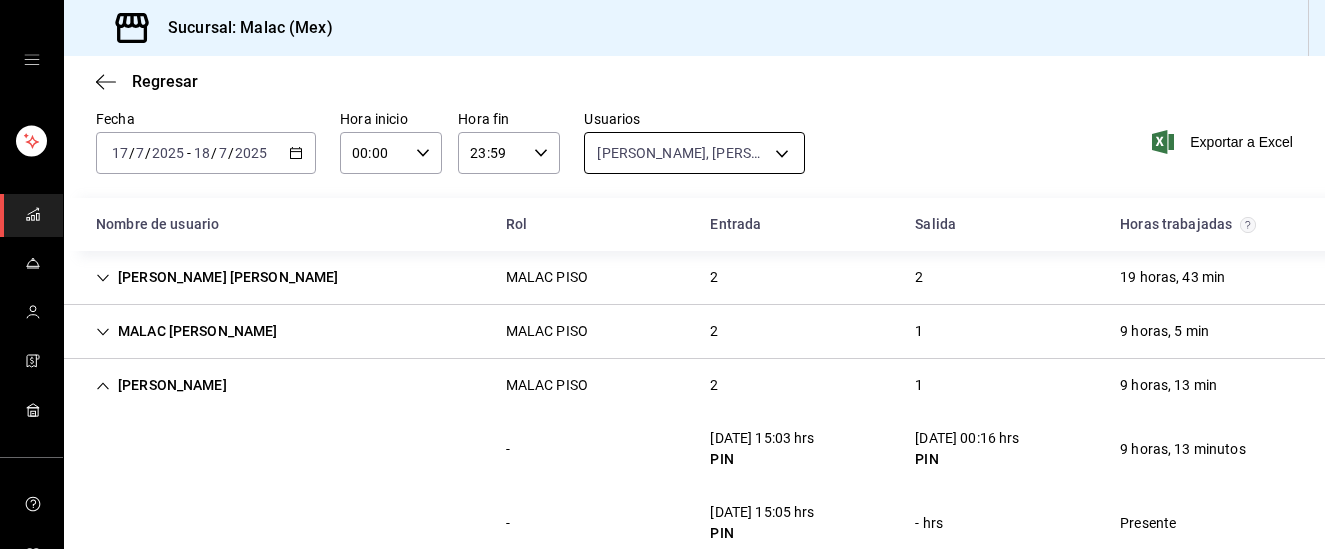 click on "Sucursal: Malac (Mex) Regresar Reporte de asistencia Fecha 2025-07-17 17 / 7 / 2025 - 2025-07-18 18 / 7 / 2025 Hora inicio 00:00 Hora inicio Hora fin 23:59 Hora fin Usuarios LUIS AZCANIO, MALAC ANA LETICIA VILLALOBOS, MALAC ARLETH FERNANDEZ 7e5aa968-3871-4ceb-81a0-508e878a520c,f96461a5-f5e9-4c59-848f-48f2cbdcb288,34ee2871-a493-454a-9ed8-84bce5e3c3e7 Exportar a Excel Nombre de usuario Rol Entrada Salida Horas trabajadas   MALAC ANA LETICIA VILLALOBOS MALAC PISO 2 2 19 horas, 43 min - 17/07/25 08:04   hrs PIN 17/07/25 17:24   hrs PIN 9 horas, 20 minutos - 18/07/25 07:59   hrs PIN 18/07/25 18:22   hrs PIN 10 horas, 23 minutos MALAC ARLETH FERNANDEZ MALAC PISO 2 1 9 horas, 5 min - 17/07/25 15:08   hrs PIN 18/07/25 00:14   hrs PIN 9 horas, 5 minutos - 18/07/25 15:04   hrs PIN -   hrs Presente LUIS AZCANIO MALAC PISO 2 1 9 horas, 13 min - 17/07/25 15:03   hrs PIN 18/07/25 00:16   hrs PIN 9 horas, 13 minutos - 18/07/25 15:05   hrs PIN -   hrs Presente GANA 1 MES GRATIS EN TU SUSCRIPCIÓN AQUÍ (81) 2046 6363" at bounding box center (662, 274) 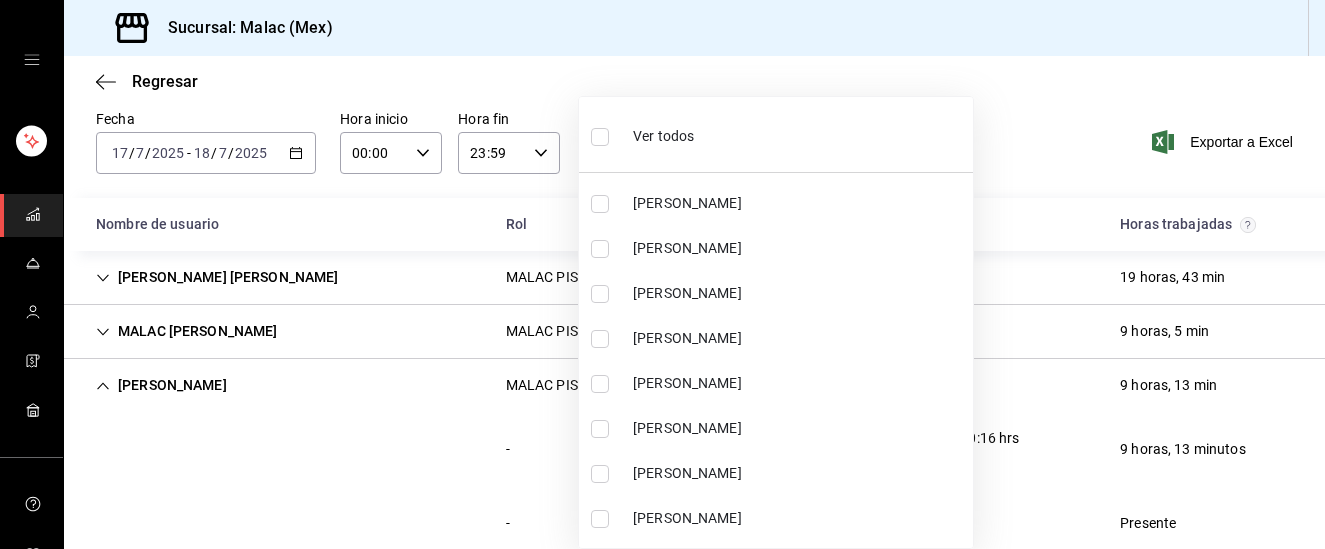 click on "Ver todos" at bounding box center (642, 134) 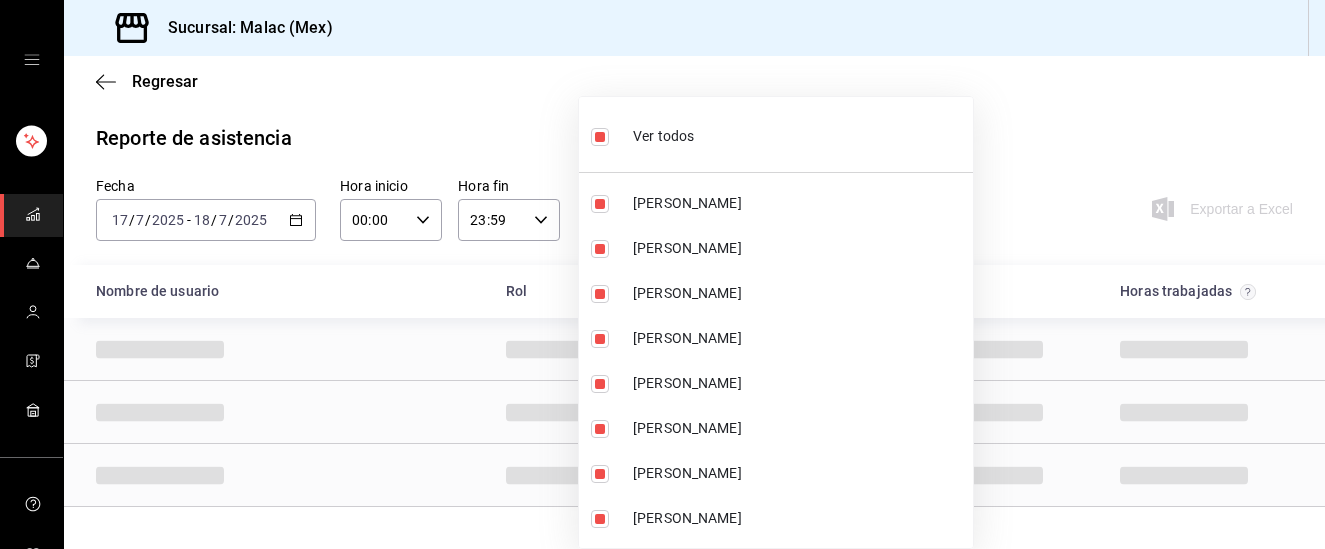 scroll, scrollTop: 0, scrollLeft: 0, axis: both 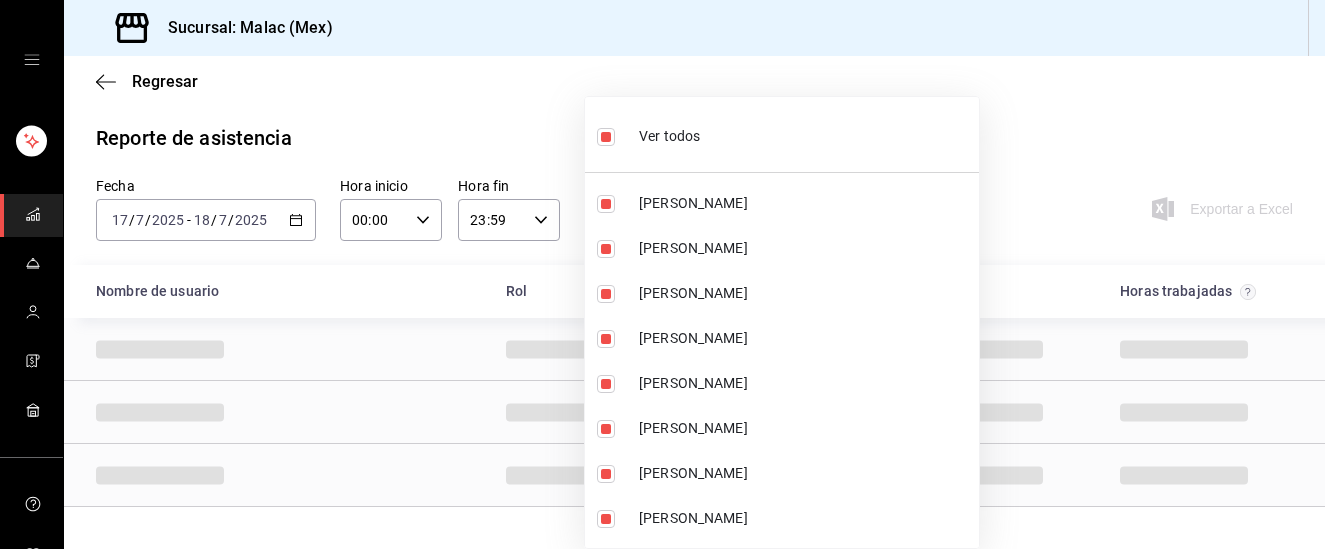 click on "Ver todos" at bounding box center [648, 134] 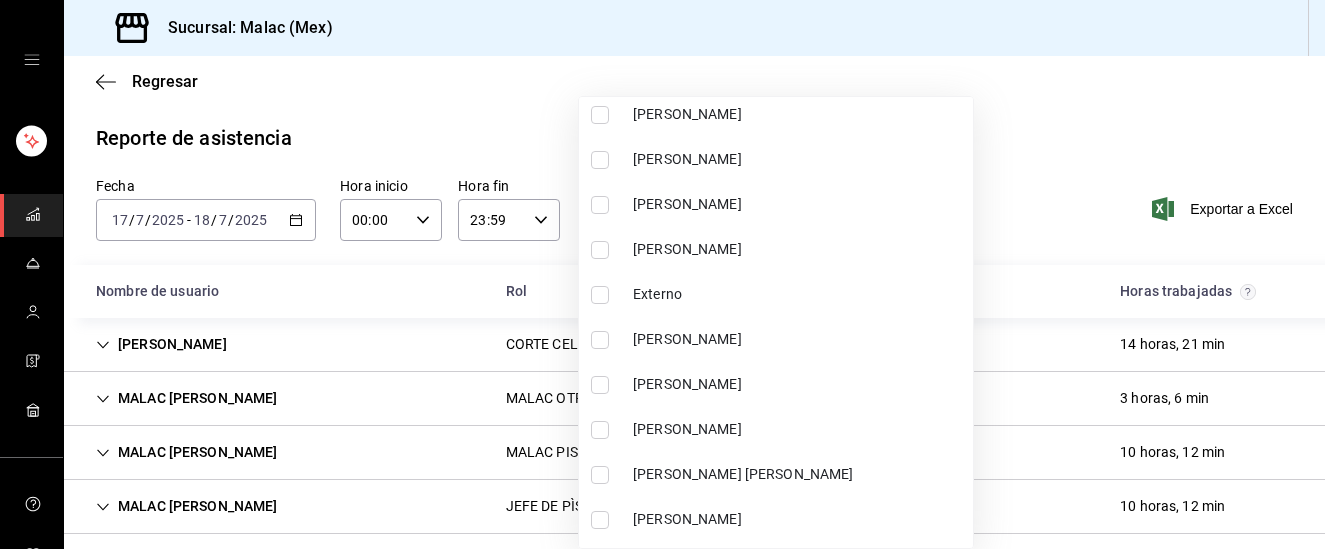 scroll, scrollTop: 475, scrollLeft: 0, axis: vertical 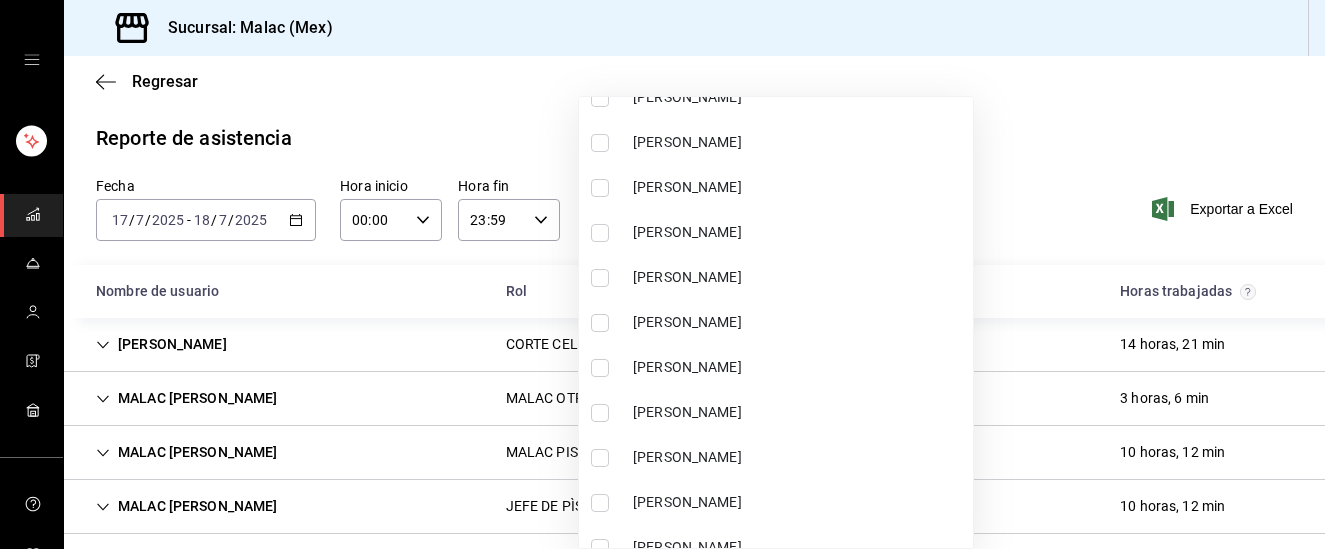 click on "DANIELA NIETO" at bounding box center [799, 367] 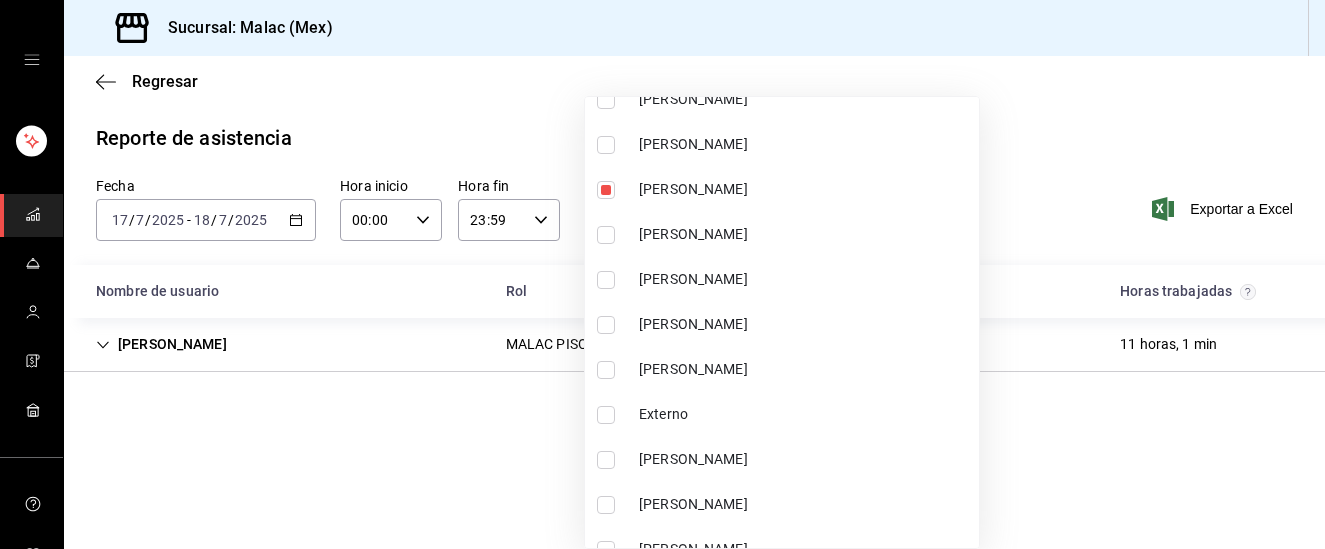 scroll, scrollTop: 324, scrollLeft: 0, axis: vertical 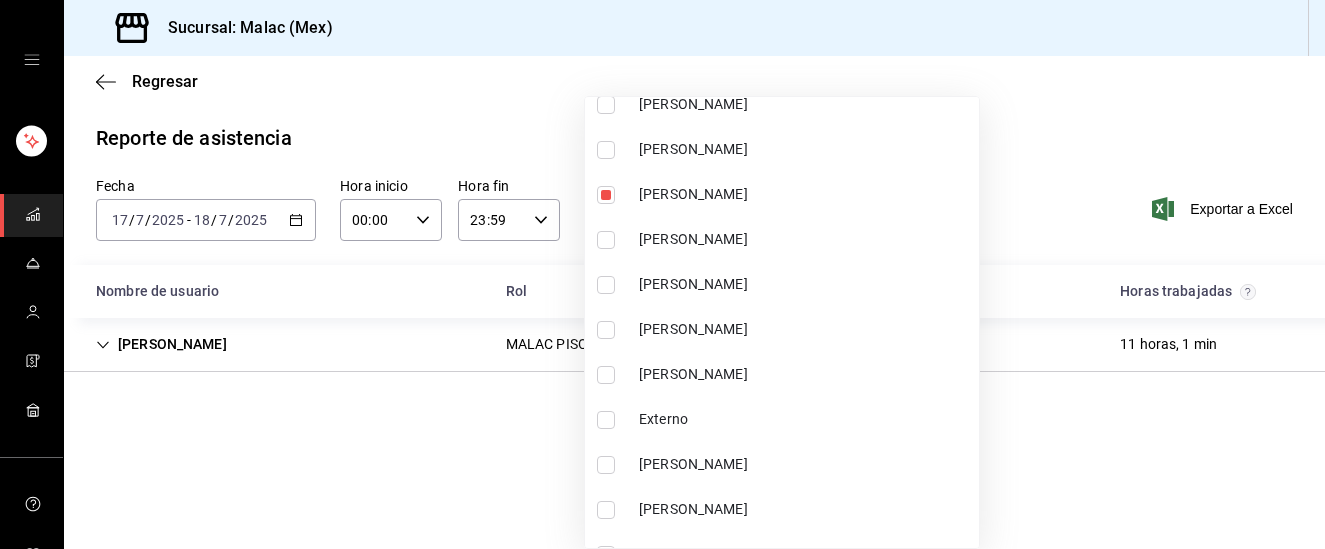 click on "DONOVAN RUIZ" at bounding box center [782, 239] 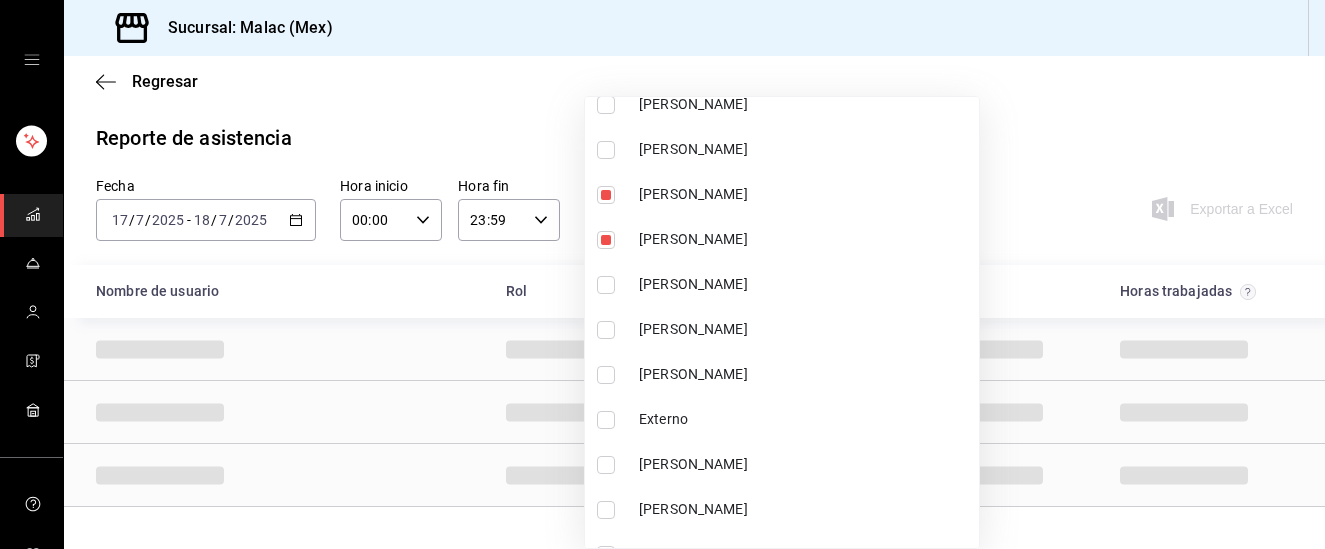 click at bounding box center [662, 274] 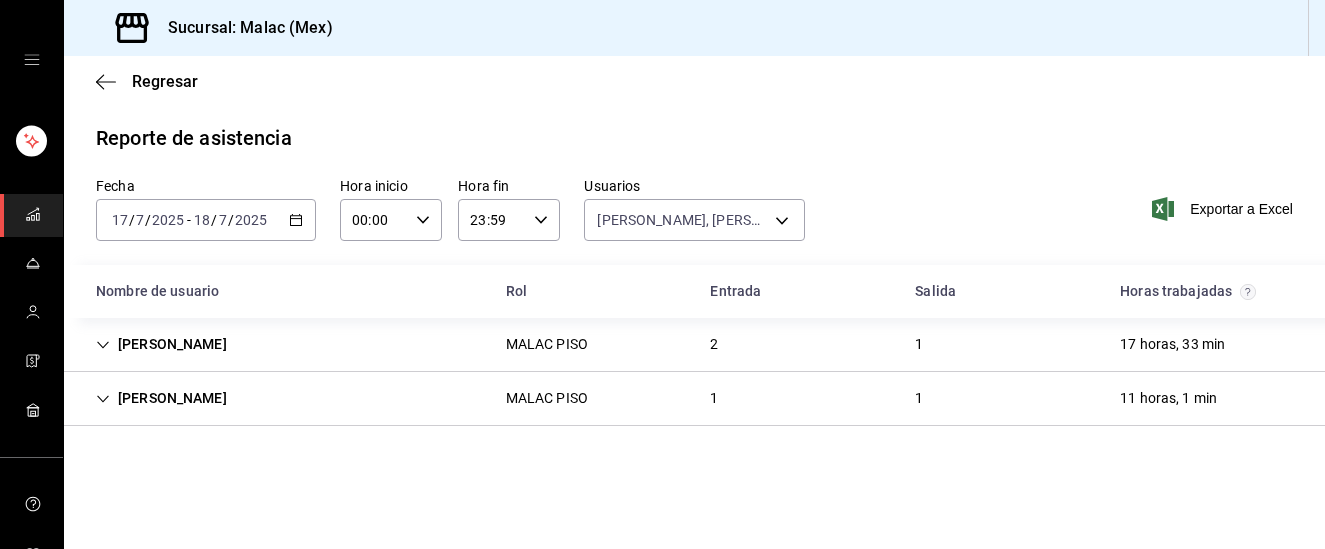 click on "MALAC PISO" at bounding box center (547, 398) 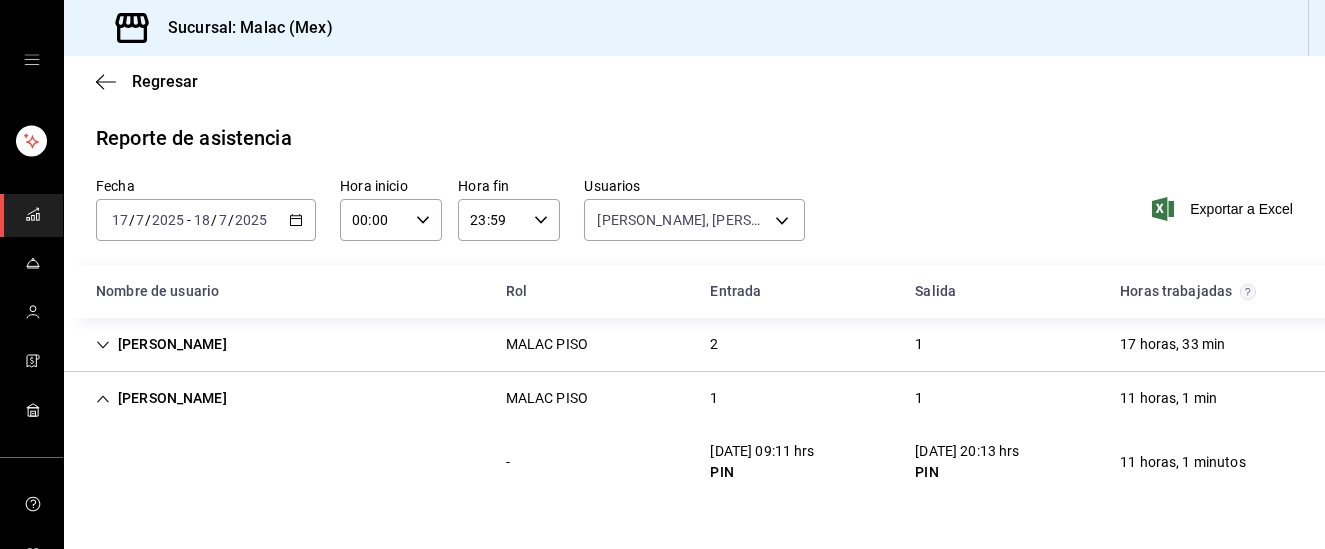 click on "MALAC PISO" at bounding box center [547, 344] 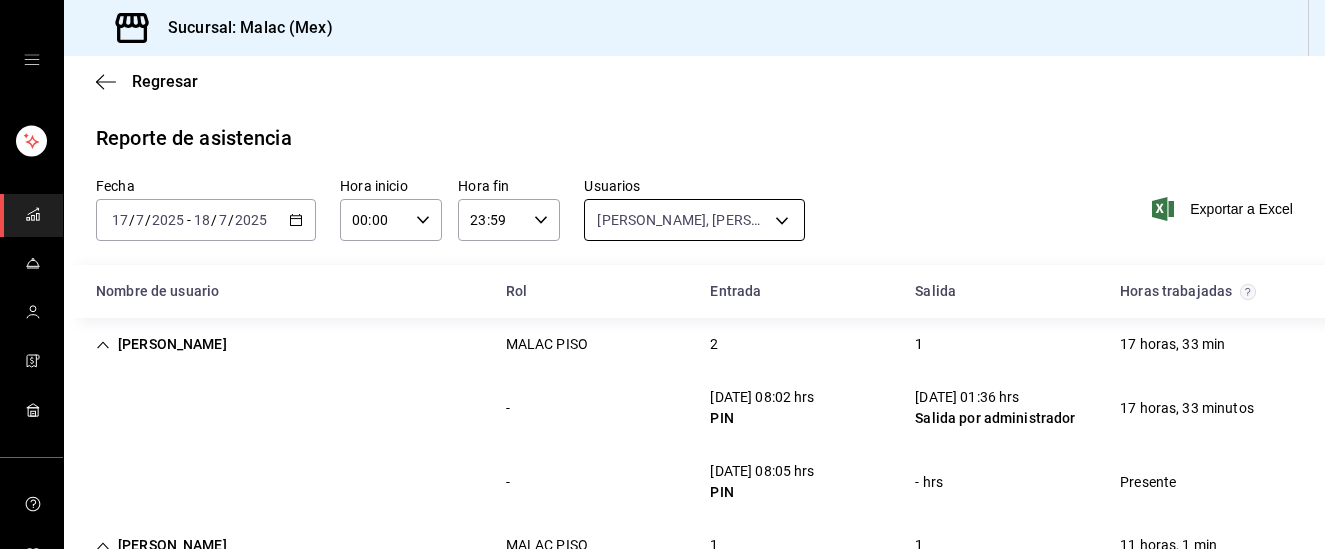 click on "Sucursal: Malac (Mex) Regresar Reporte de asistencia Fecha 2025-07-17 17 / 7 / 2025 - 2025-07-18 18 / 7 / 2025 Hora inicio 00:00 Hora inicio Hora fin 23:59 Hora fin Usuarios DANIELA NIETO, DONOVAN RUIZ 21e7855c-48a4-4b04-91fa-8cc5a1cffe1b,2e028e6b-8924-49ba-b35c-b6485449925e Exportar a Excel Nombre de usuario Rol Entrada Salida Horas trabajadas   DONOVAN RUIZ MALAC PISO 2 1 17 horas, 33 min - 17/07/25 08:02   hrs PIN 18/07/25 01:36   hrs Salida por administrador 17 horas, 33 minutos - 18/07/25 08:05   hrs PIN -   hrs Presente DANIELA NIETO MALAC PISO 1 1 11 horas, 1 min - 17/07/25 09:11   hrs PIN 17/07/25 20:13   hrs PIN 11 horas, 1 minutos GANA 1 MES GRATIS EN TU SUSCRIPCIÓN AQUÍ ¿Recuerdas cómo empezó tu restaurante?
Hoy puedes ayudar a un colega a tener el mismo cambio que tú viviste.
Recomienda Parrot directamente desde tu Portal Administrador.
Es fácil y rápido.
🎁 Por cada restaurante que se una, ganas 1 mes gratis. Visitar centro de ayuda (81) 2046 6363 soporte@parrotsoftware.io" at bounding box center (662, 274) 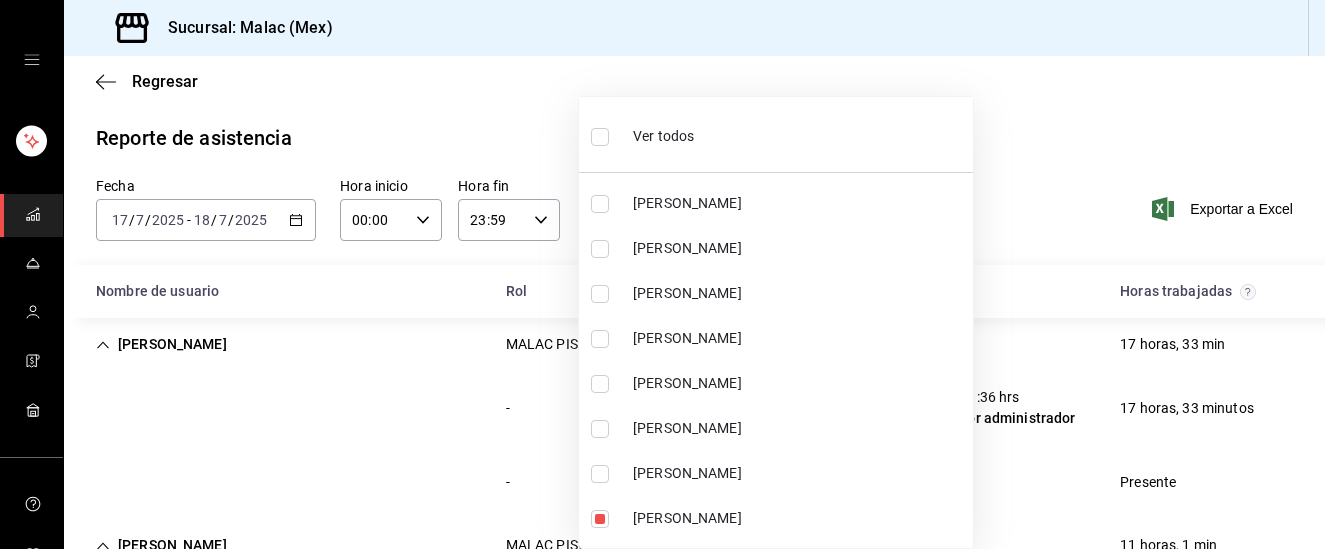 click on "Ver todos" at bounding box center (663, 136) 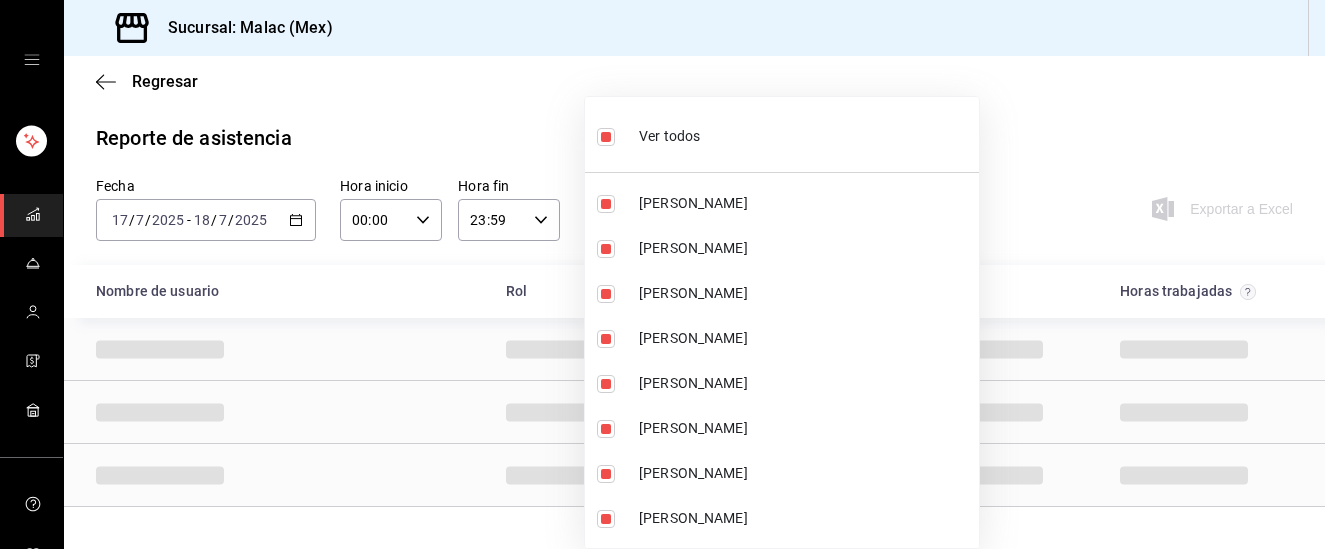 click on "Ver todos" at bounding box center (669, 136) 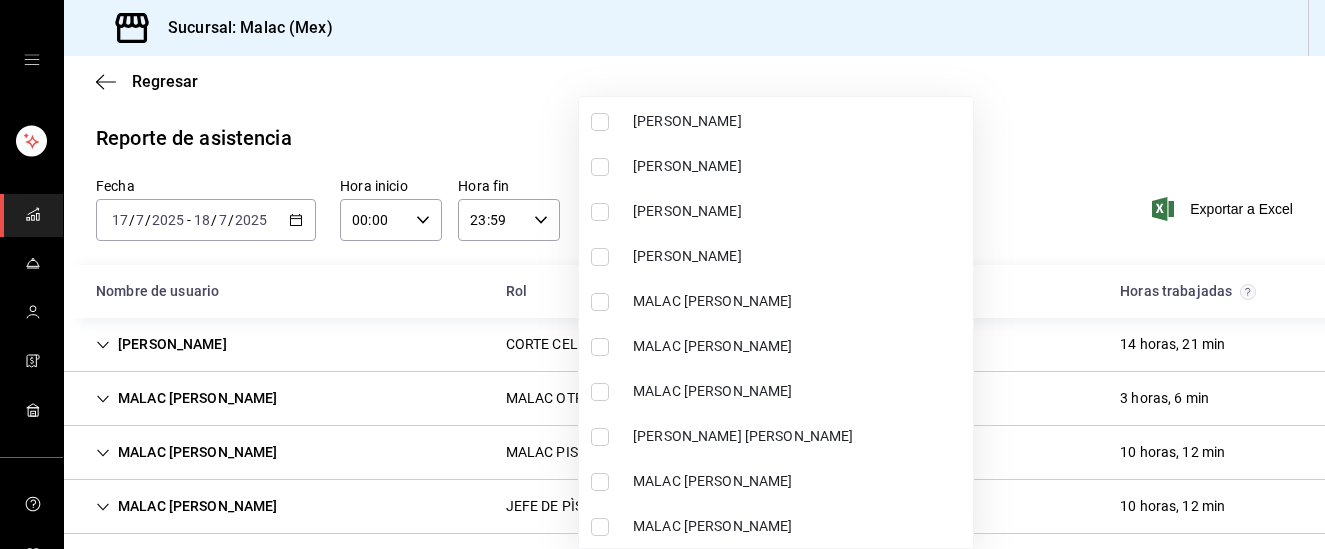 scroll, scrollTop: 897, scrollLeft: 0, axis: vertical 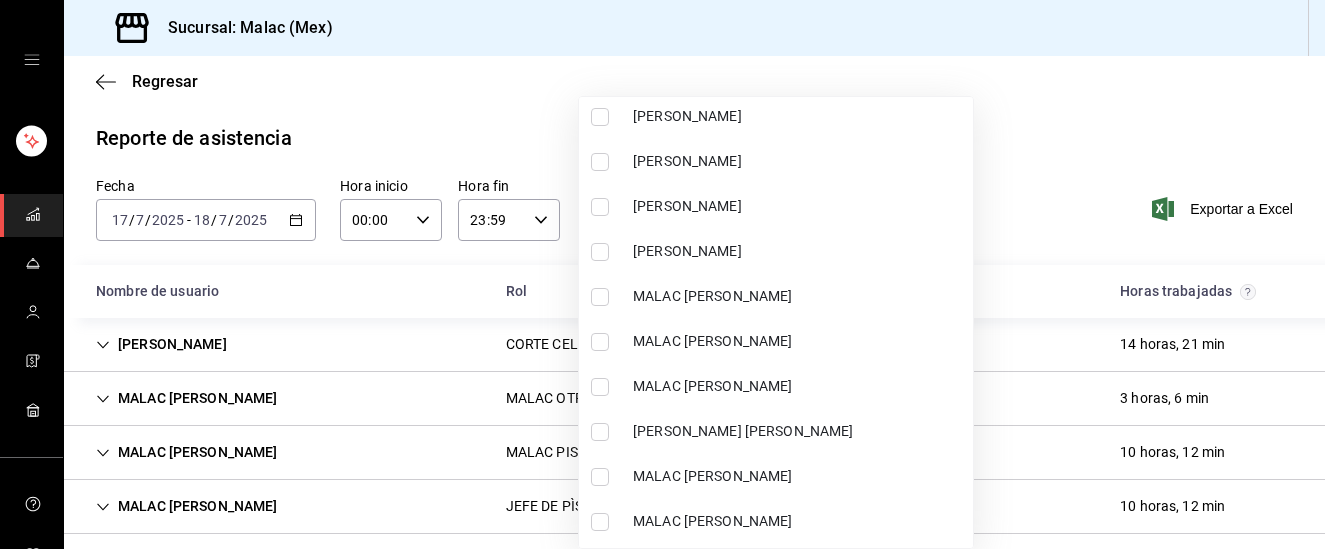 click on "MALAC ALEXA HERNANDEZ" at bounding box center (776, 386) 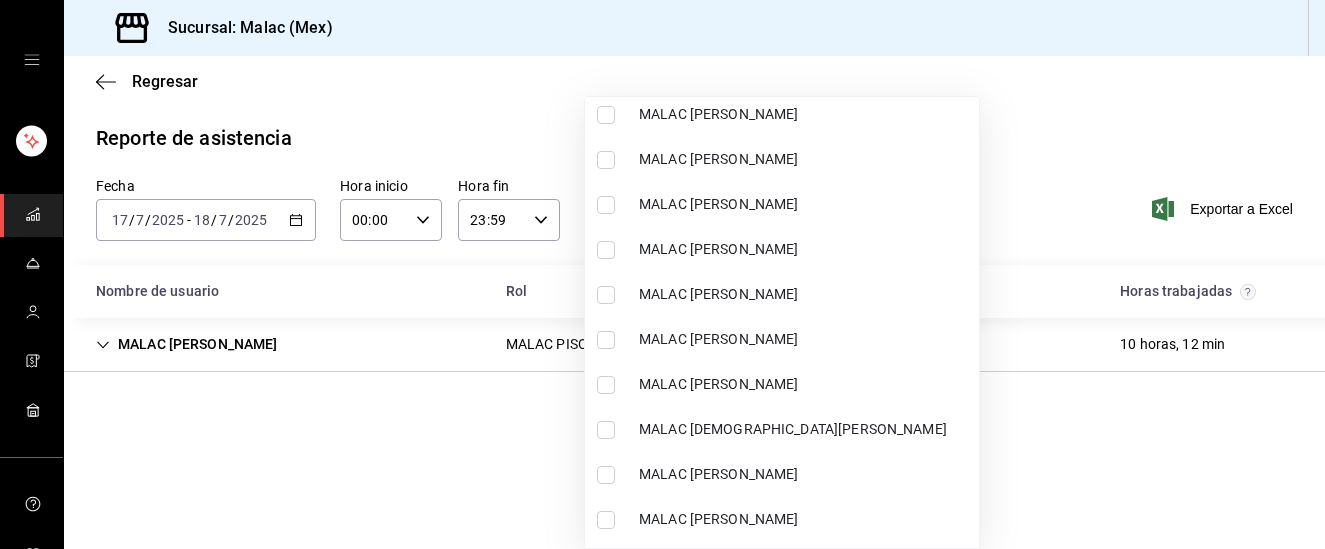 scroll, scrollTop: 1310, scrollLeft: 0, axis: vertical 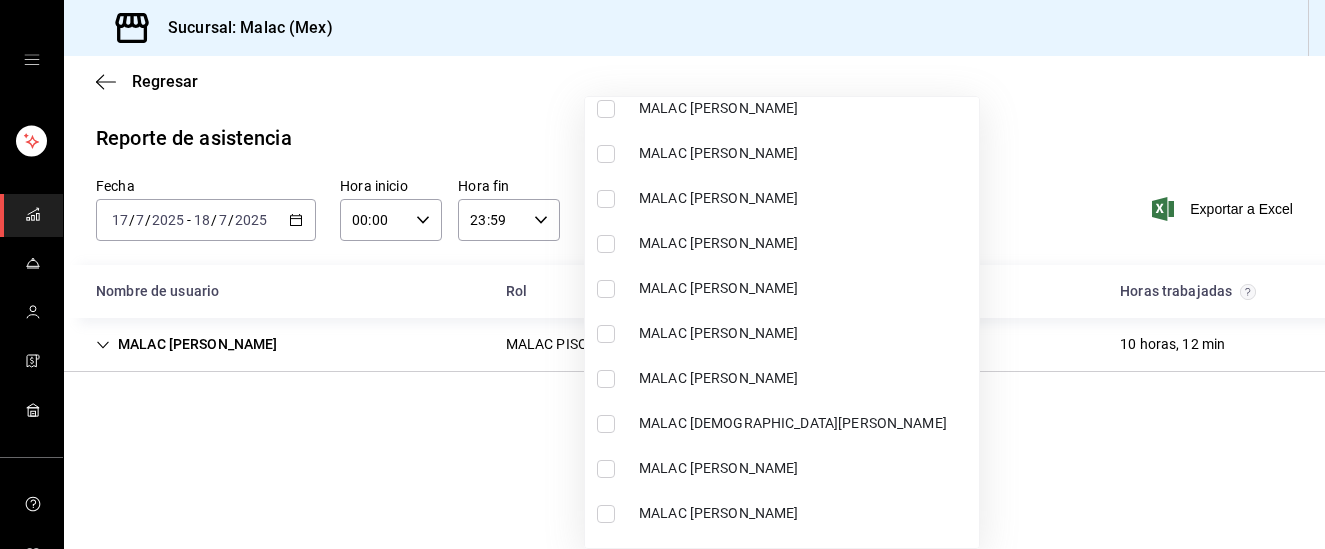 click on "MALAC Esmeralda Flores" at bounding box center (805, 333) 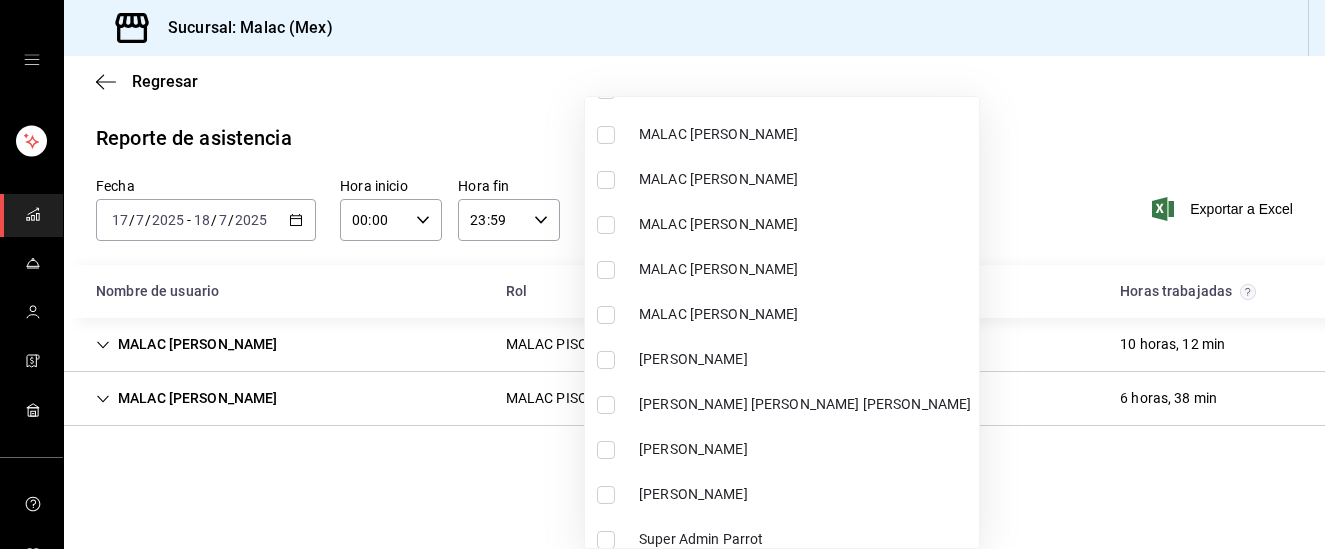 scroll, scrollTop: 1654, scrollLeft: 0, axis: vertical 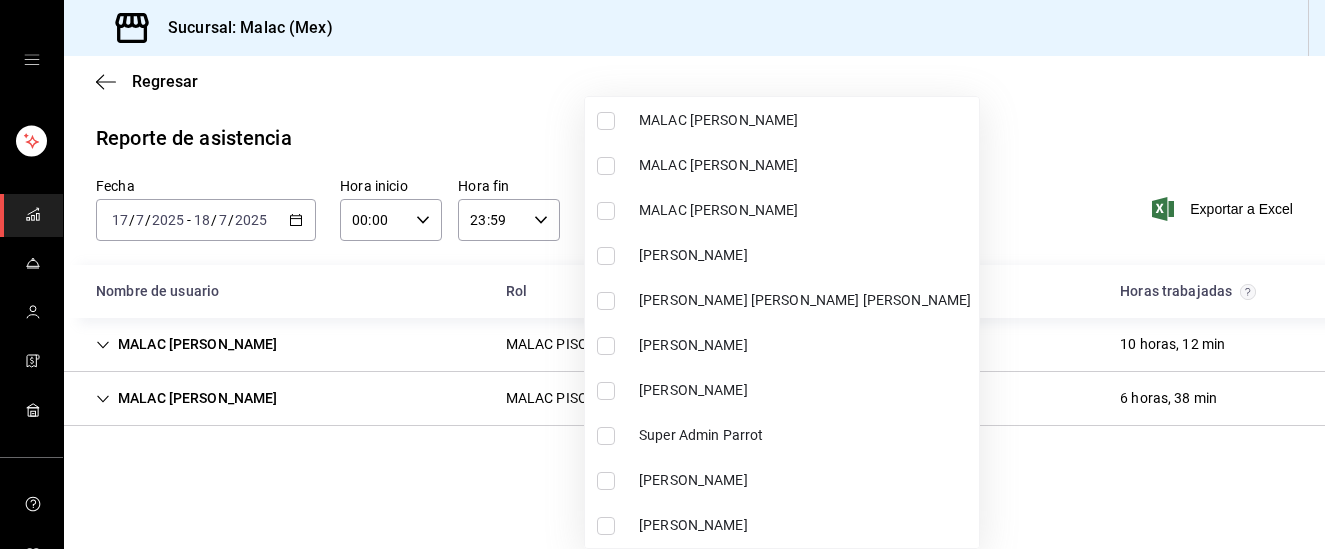 click on "Yair Flores" at bounding box center (805, 525) 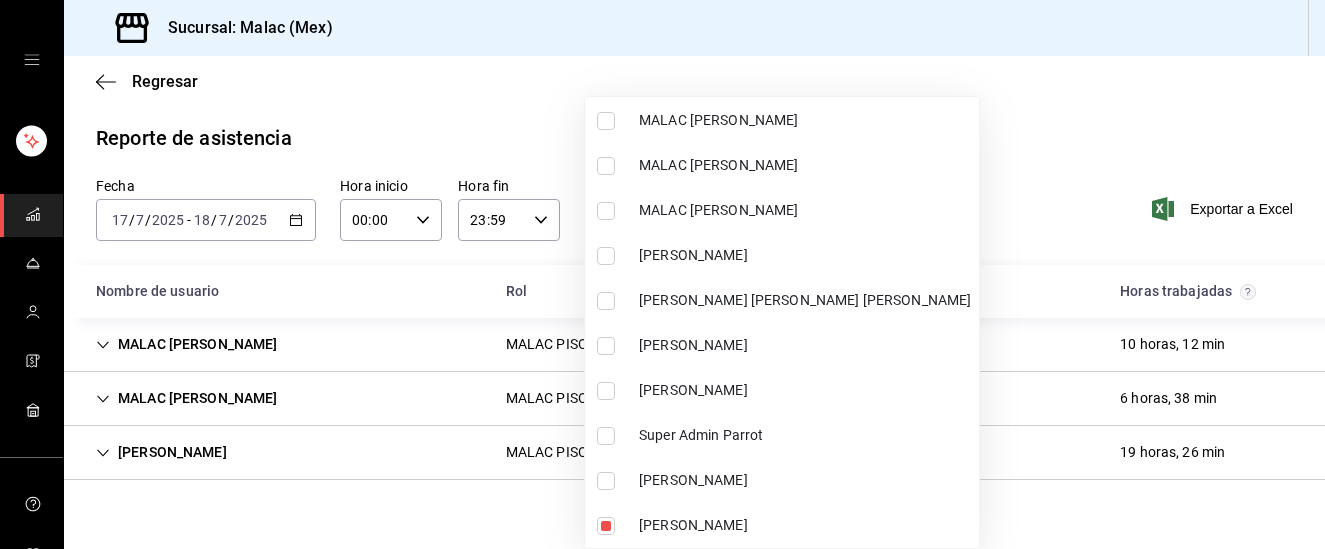 click at bounding box center (662, 274) 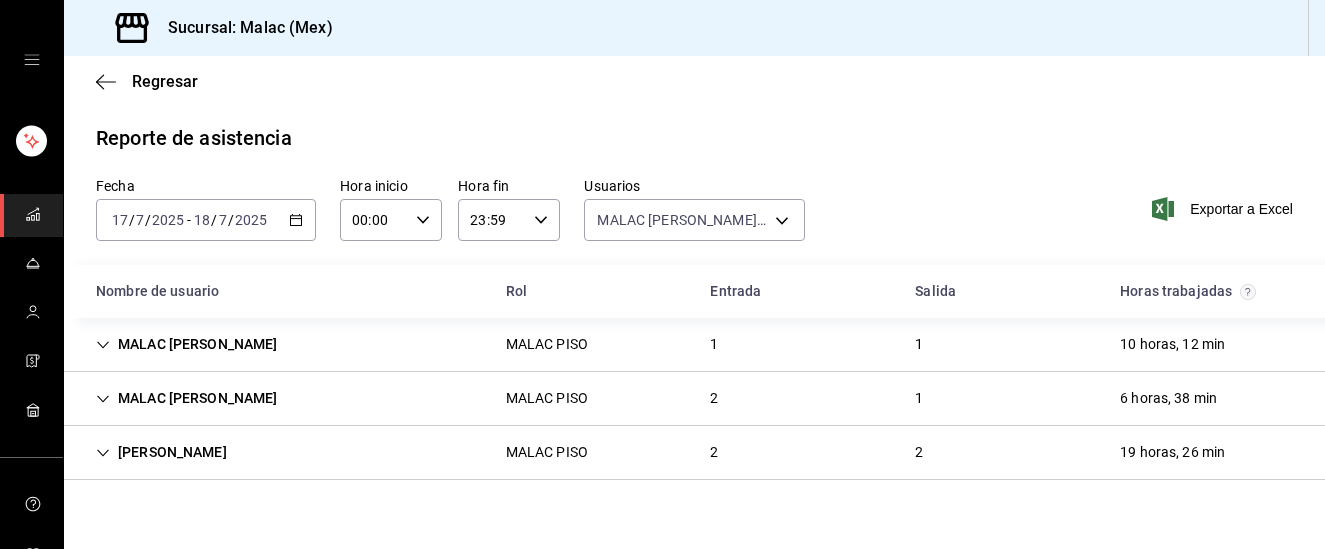 click on "MALAC PISO" at bounding box center [547, 344] 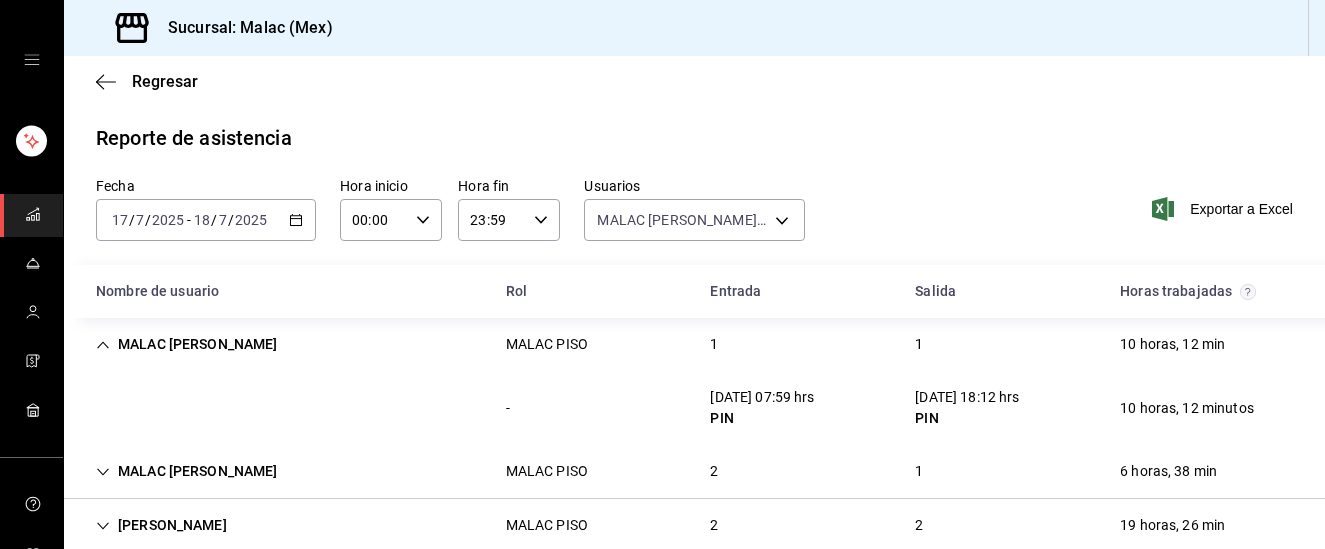 click on "MALAC ALEXA HERNANDEZ MALAC PISO 1 1 10 horas, 12 min" at bounding box center [694, 344] 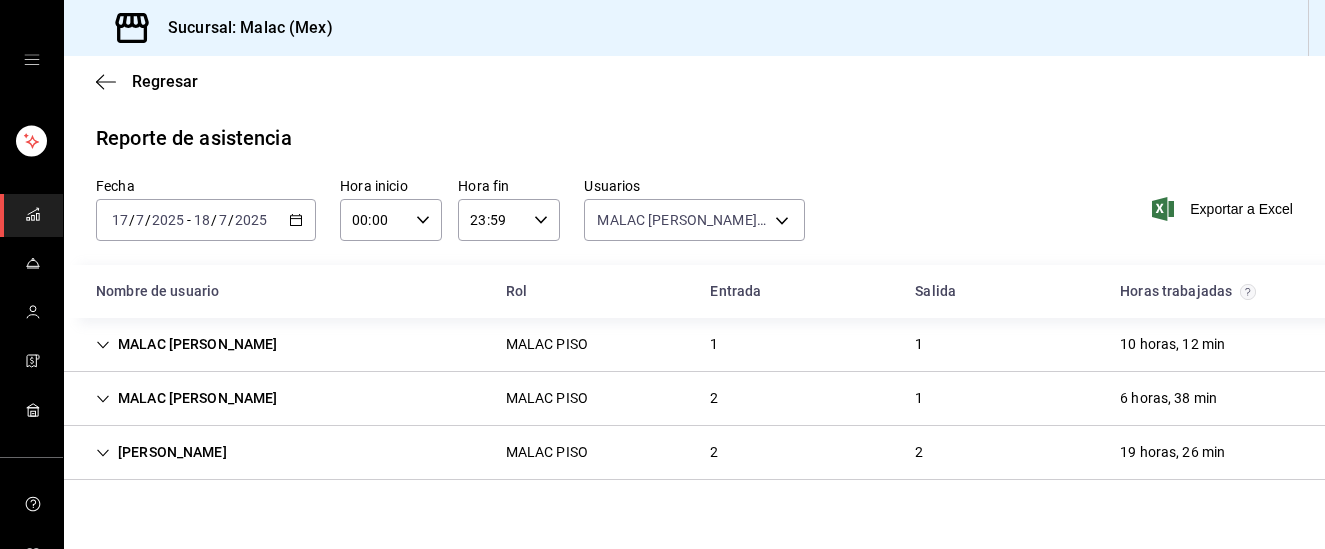 click on "MALAC Esmeralda Flores MALAC PISO 2 1 6 horas, 38 min" at bounding box center (694, 399) 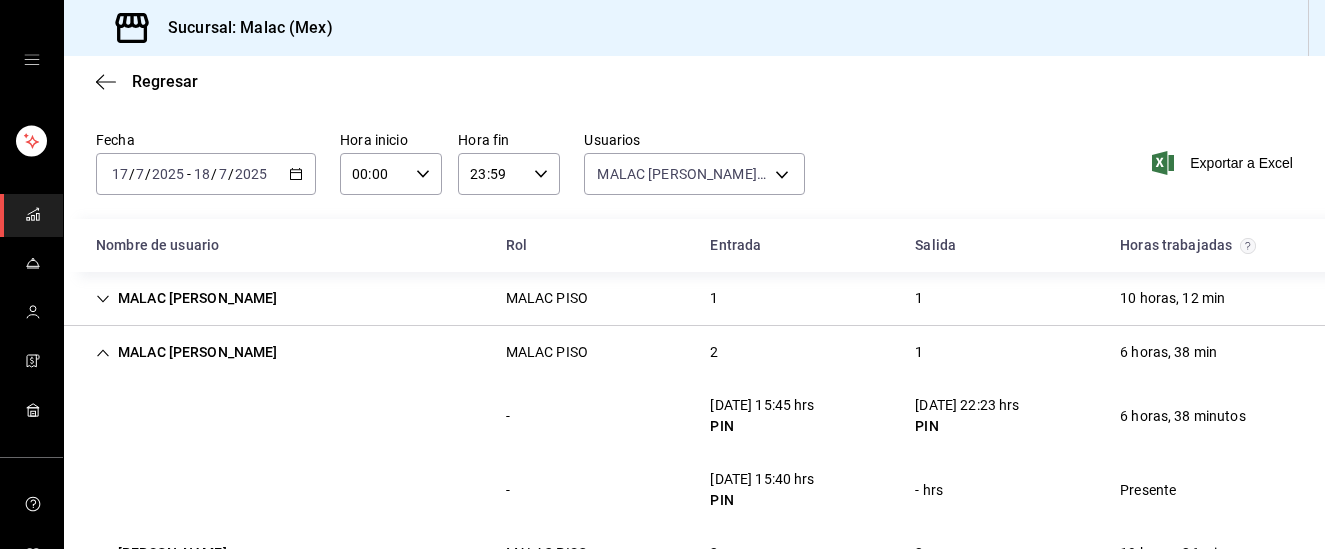 scroll, scrollTop: 110, scrollLeft: 0, axis: vertical 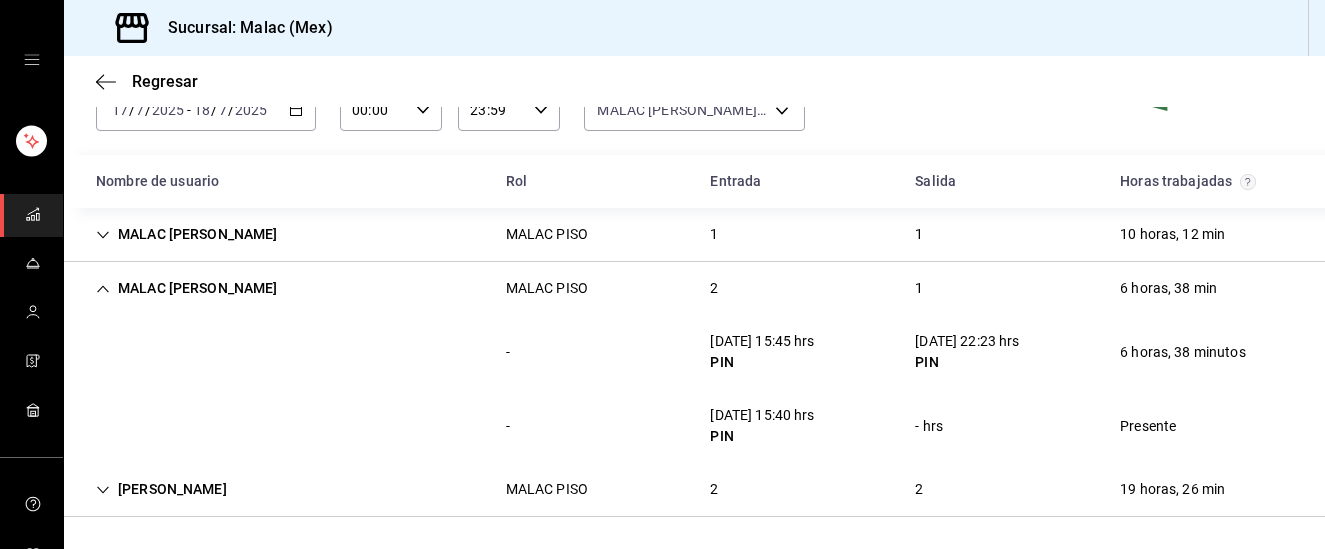 click on "MALAC Esmeralda Flores MALAC PISO 2 1 6 horas, 38 min" at bounding box center (694, 288) 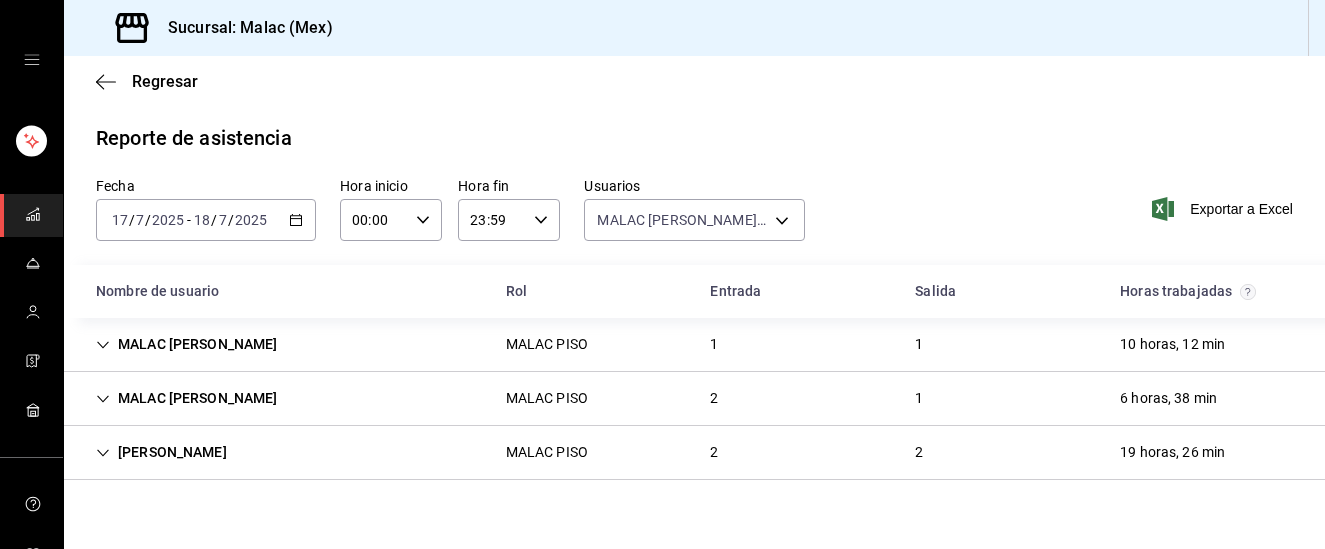 scroll, scrollTop: 0, scrollLeft: 0, axis: both 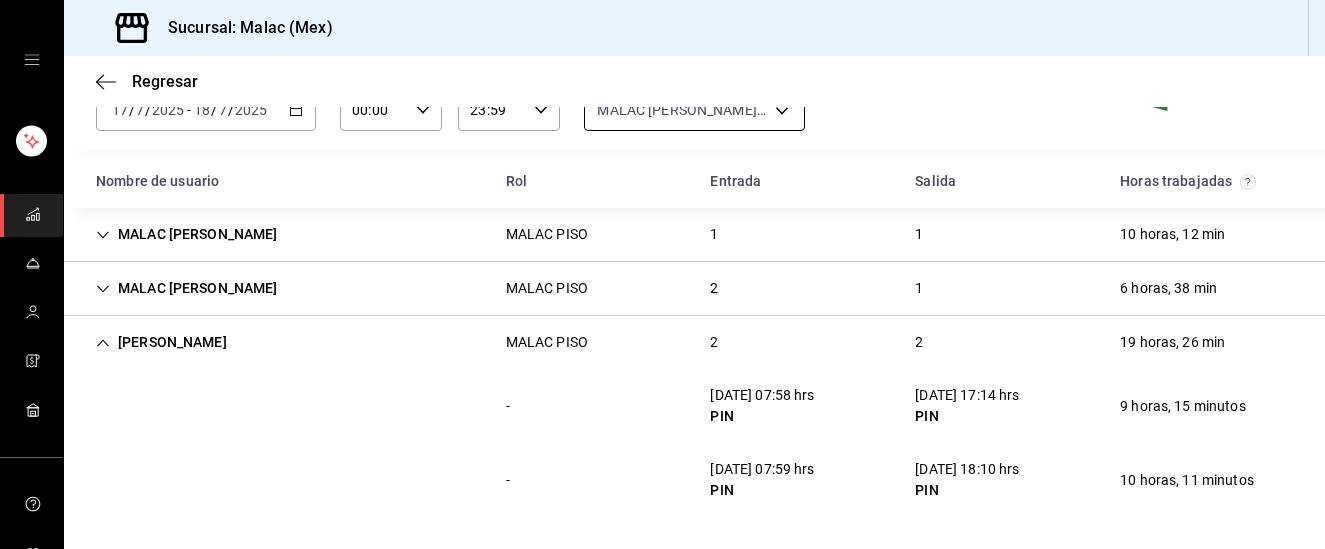 click on "Sucursal: Malac (Mex) Regresar Reporte de asistencia Fecha 2025-07-17 17 / 7 / 2025 - 2025-07-18 18 / 7 / 2025 Hora inicio 00:00 Hora inicio Hora fin 23:59 Hora fin Usuarios MALAC ALEXA HERNANDEZ, MALAC Esmeralda Flores, Yair Flores ed96ddcd-939a-40d9-8e19-b7b8f590d04d,b092725b-8ee5-4e52-aac2-1d0371997f76,e4f95b25-6e75-430a-afd1-c75dd75a72ca Exportar a Excel Nombre de usuario Rol Entrada Salida Horas trabajadas   MALAC ALEXA HERNANDEZ MALAC PISO 1 1 10 horas, 12 min - 18/07/25 07:59   hrs PIN 18/07/25 18:12   hrs PIN 10 horas, 12 minutos MALAC Esmeralda Flores MALAC PISO 2 1 6 horas, 38 min - 17/07/25 15:45   hrs PIN 17/07/25 22:23   hrs PIN 6 horas, 38 minutos - 18/07/25 15:40   hrs PIN -   hrs Presente Yair Flores MALAC PISO 2 2 19 horas, 26 min - 17/07/25 07:58   hrs PIN 17/07/25 17:14   hrs PIN 9 horas, 15 minutos - 18/07/25 07:59   hrs PIN 18/07/25 18:10   hrs PIN 10 horas, 11 minutos GANA 1 MES GRATIS EN TU SUSCRIPCIÓN AQUÍ Visitar centro de ayuda (81) 2046 6363 soporte@parrotsoftware.io" at bounding box center [662, 274] 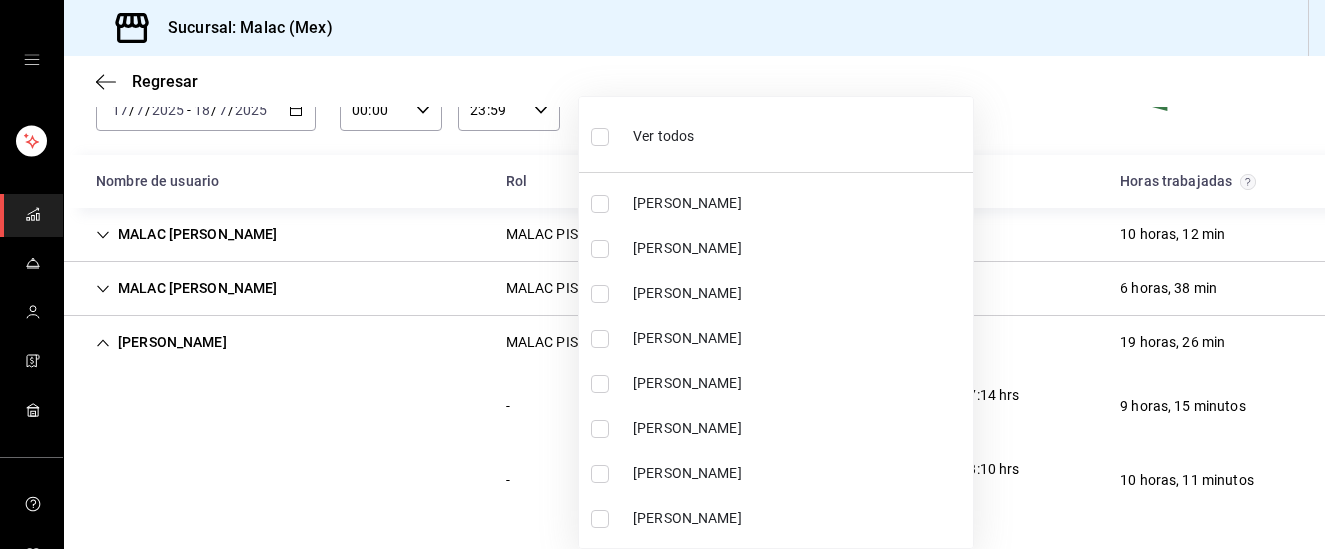 click on "Ver todos" at bounding box center (642, 134) 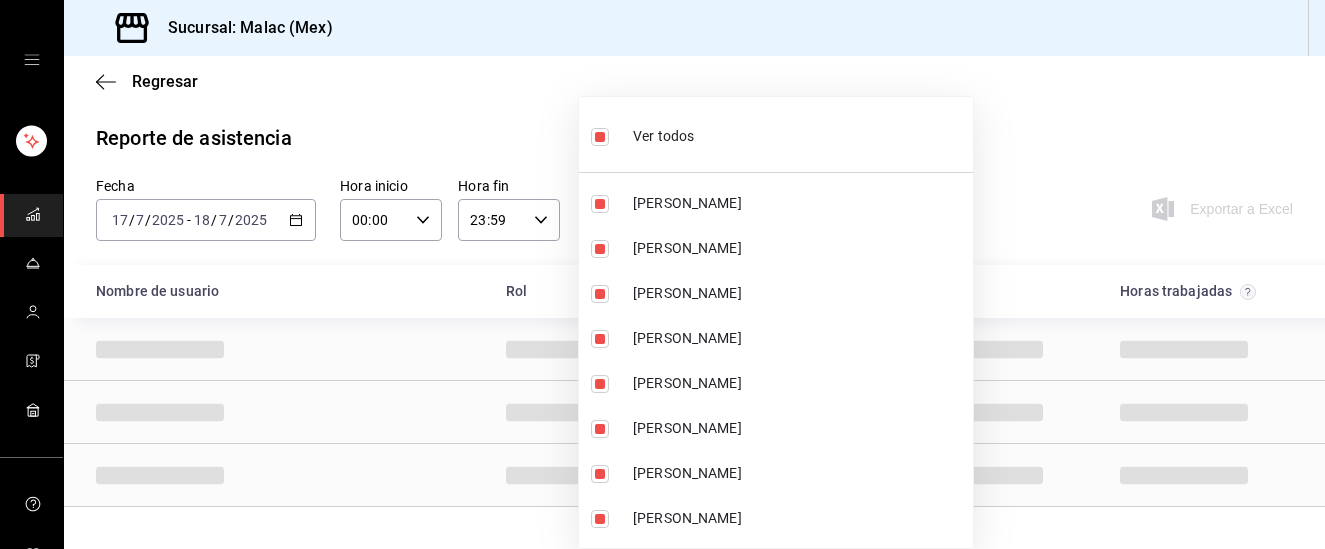 scroll, scrollTop: 0, scrollLeft: 0, axis: both 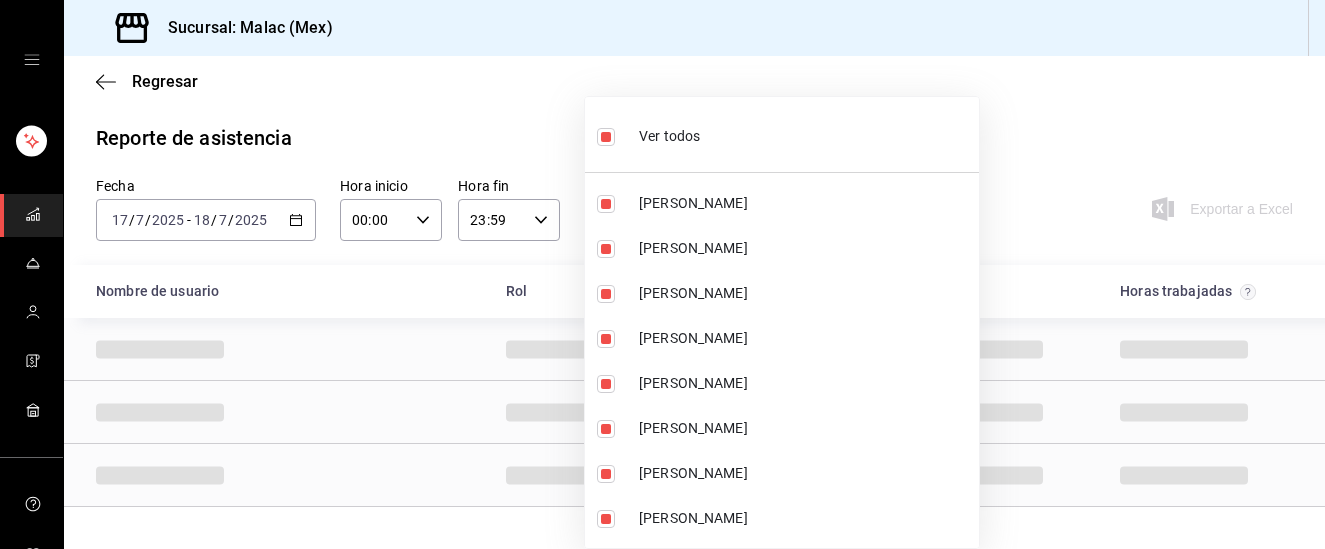 click on "Ver todos" at bounding box center (648, 134) 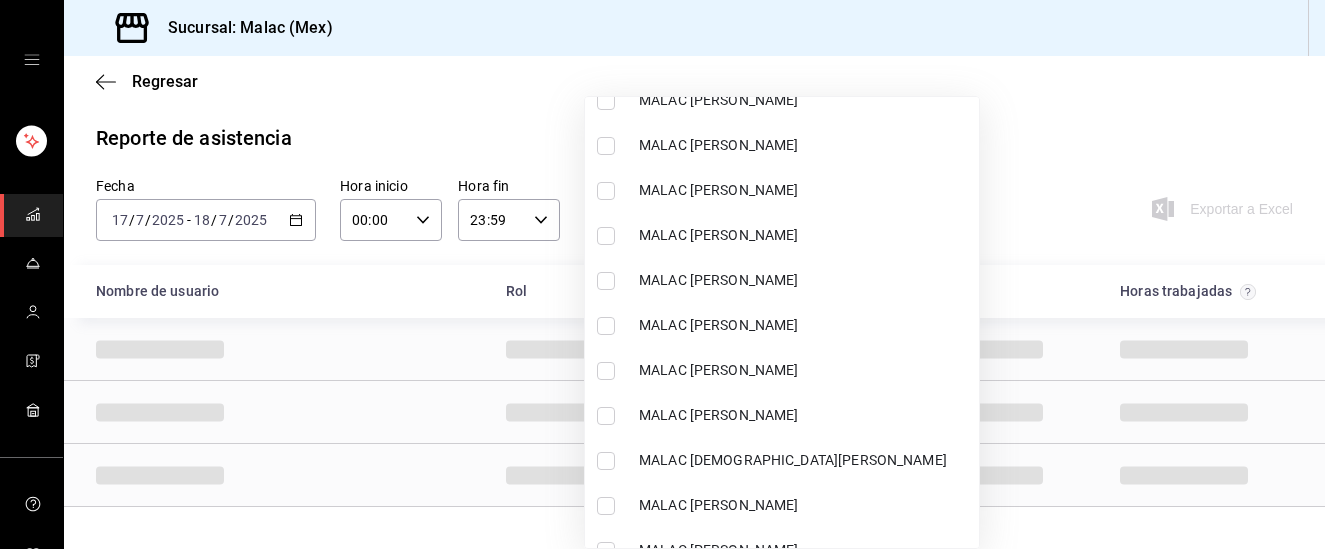 scroll, scrollTop: 1278, scrollLeft: 0, axis: vertical 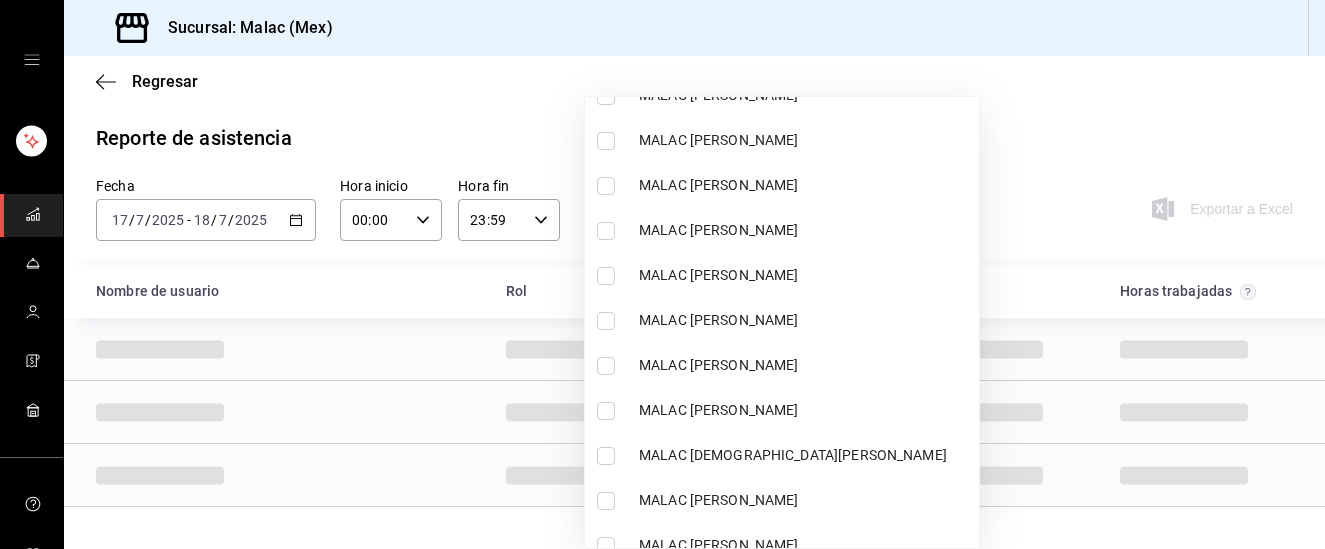 click on "MALAC JAIME LOPEZ" at bounding box center [805, 410] 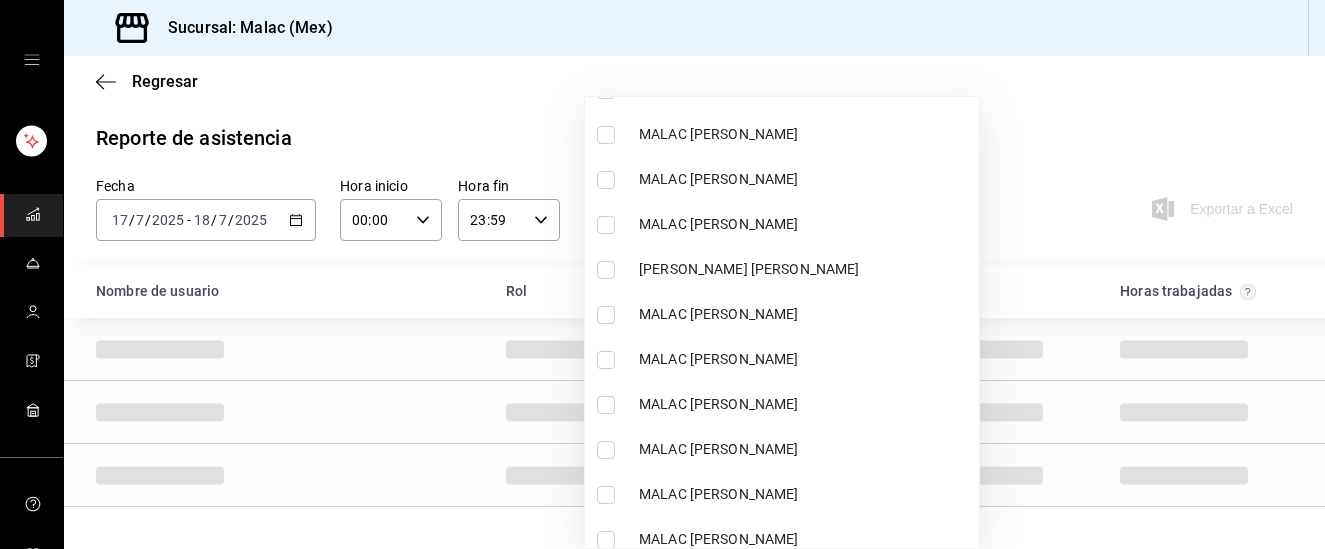 scroll, scrollTop: 1038, scrollLeft: 0, axis: vertical 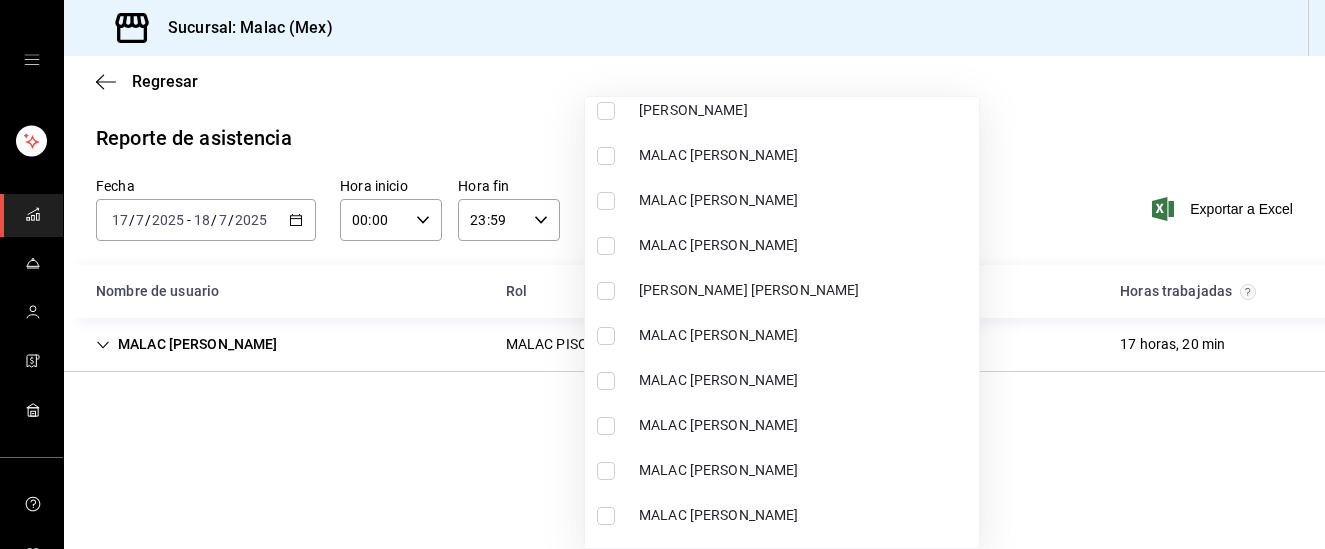 click on "MALAC ADAN HERNANDEZ" at bounding box center [782, 155] 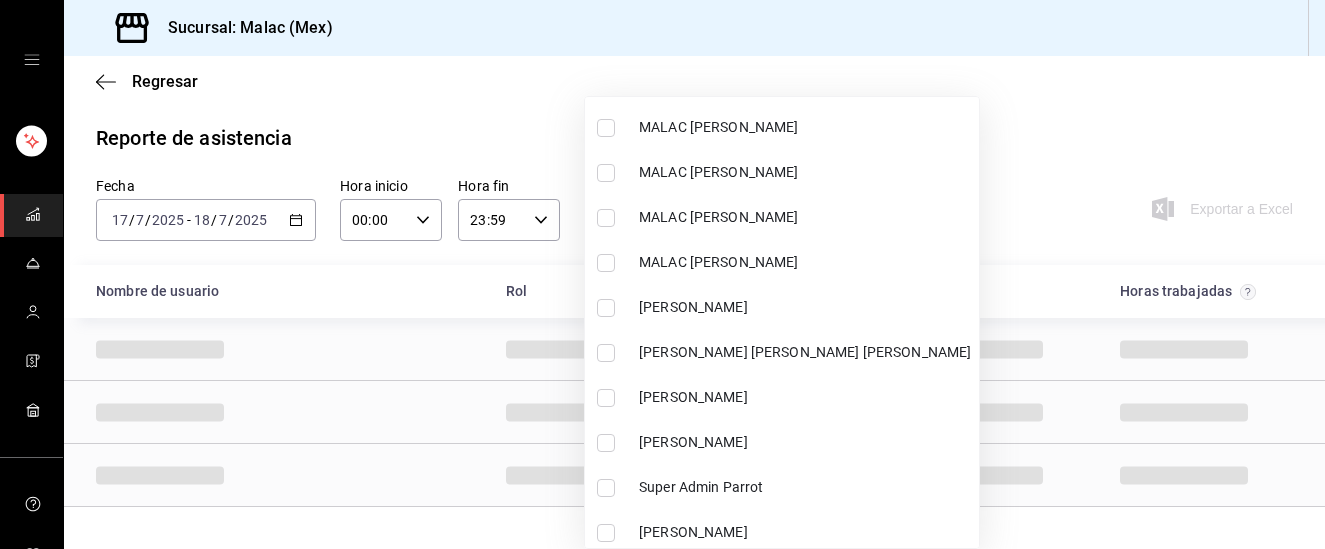scroll, scrollTop: 1748, scrollLeft: 0, axis: vertical 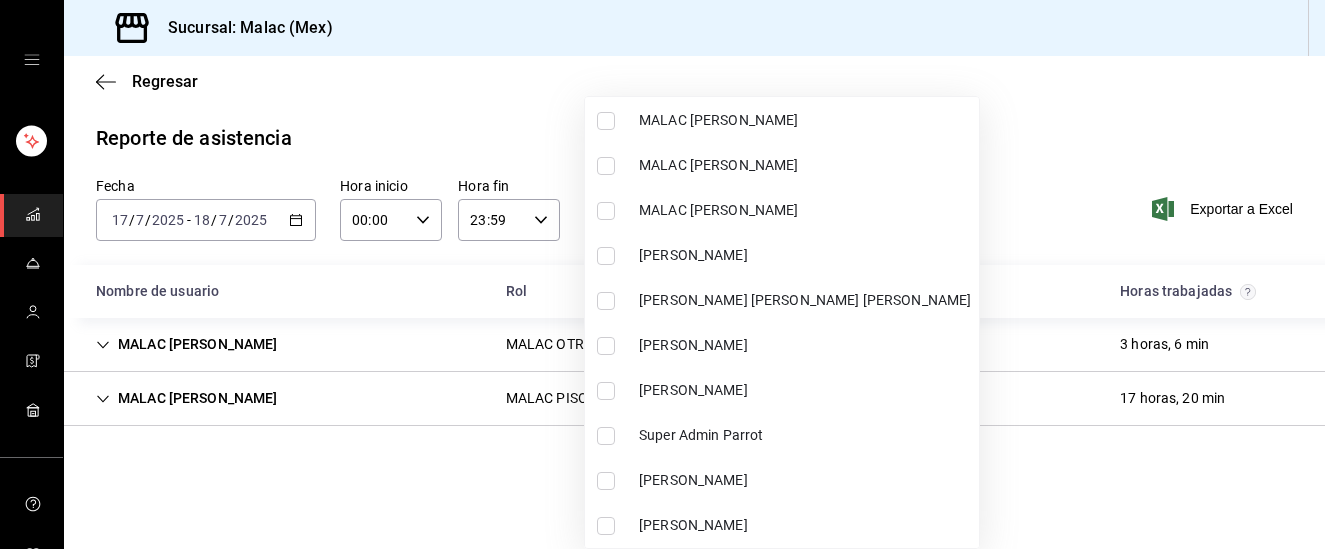 click on "MINERVA DURAN" at bounding box center (782, 255) 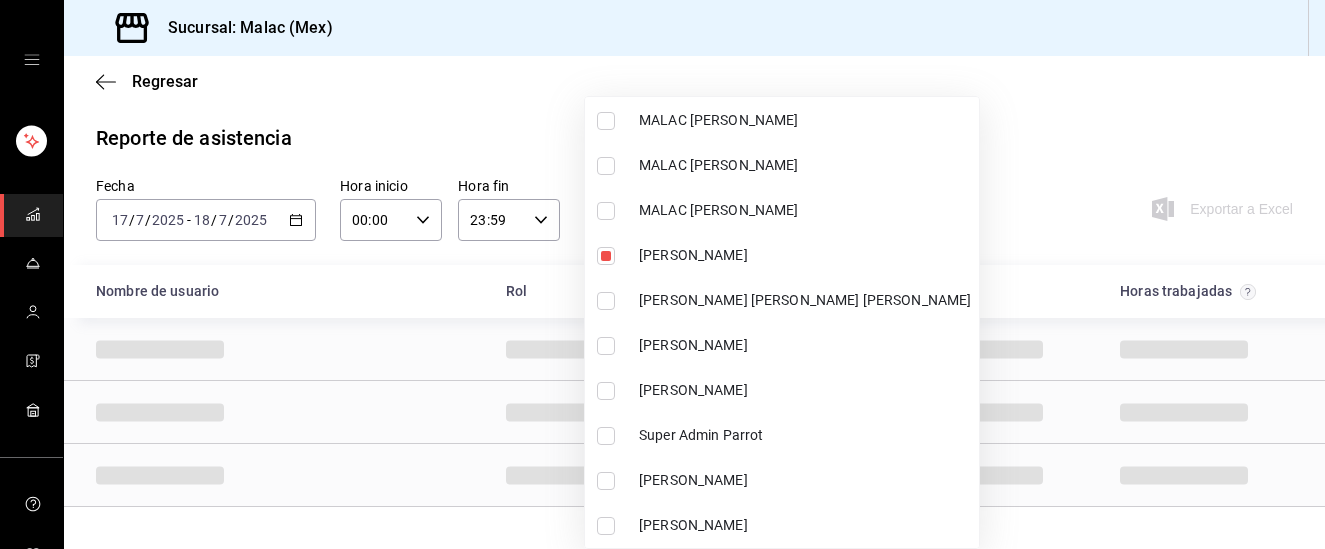 click on "Manuel Alejandro Hernandez Gomez" at bounding box center [805, 300] 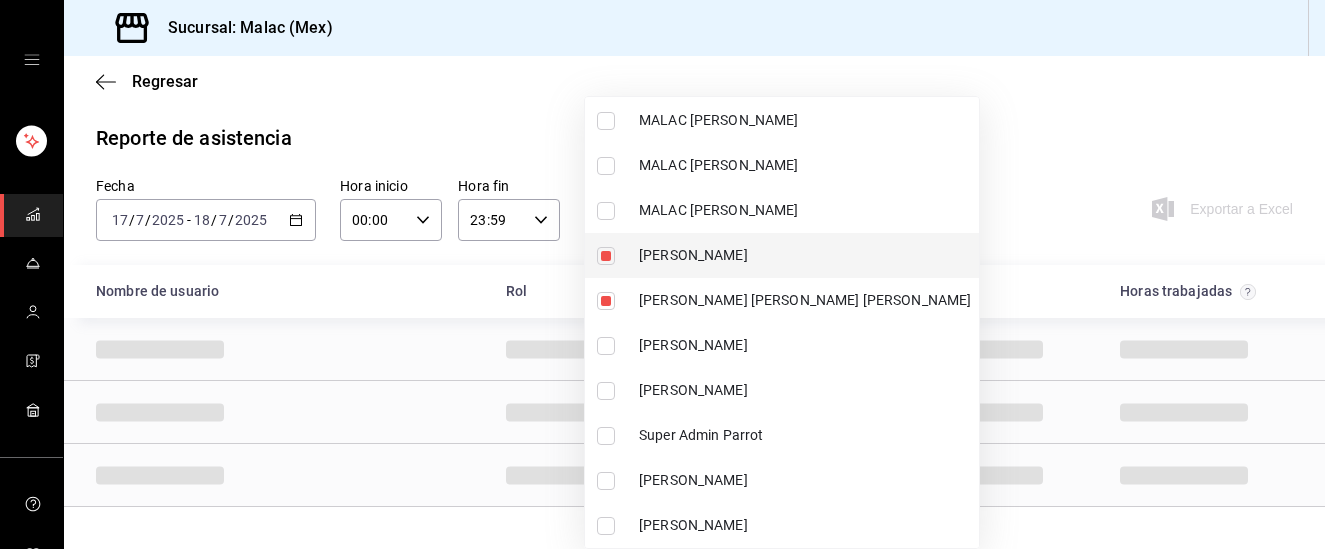 click on "MINERVA DURAN" at bounding box center (782, 255) 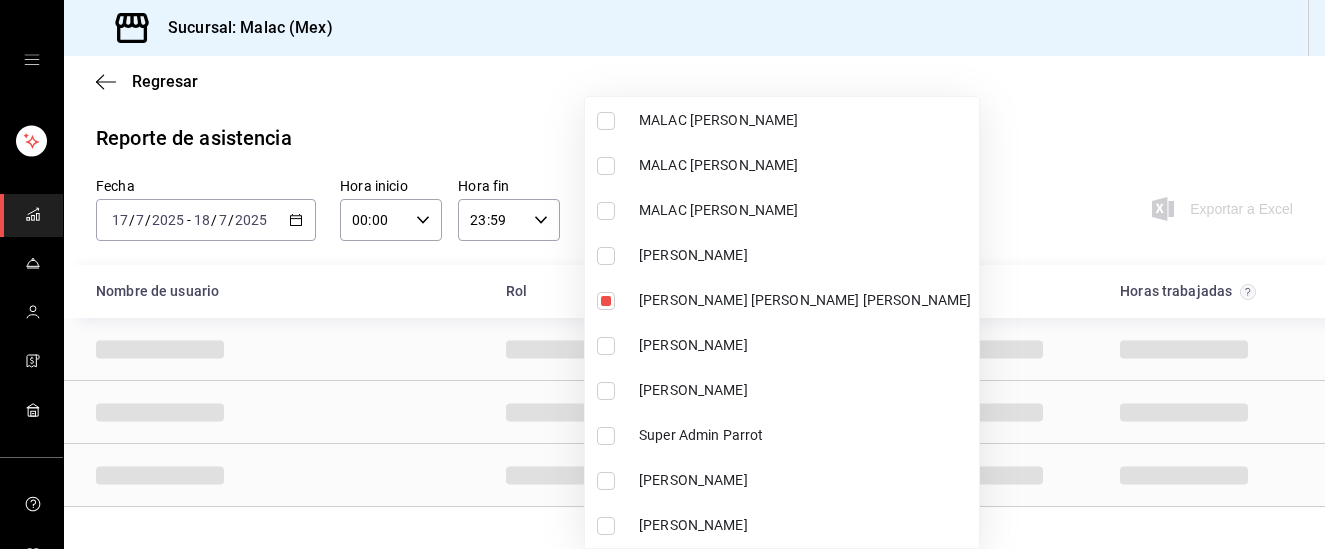 click at bounding box center (662, 274) 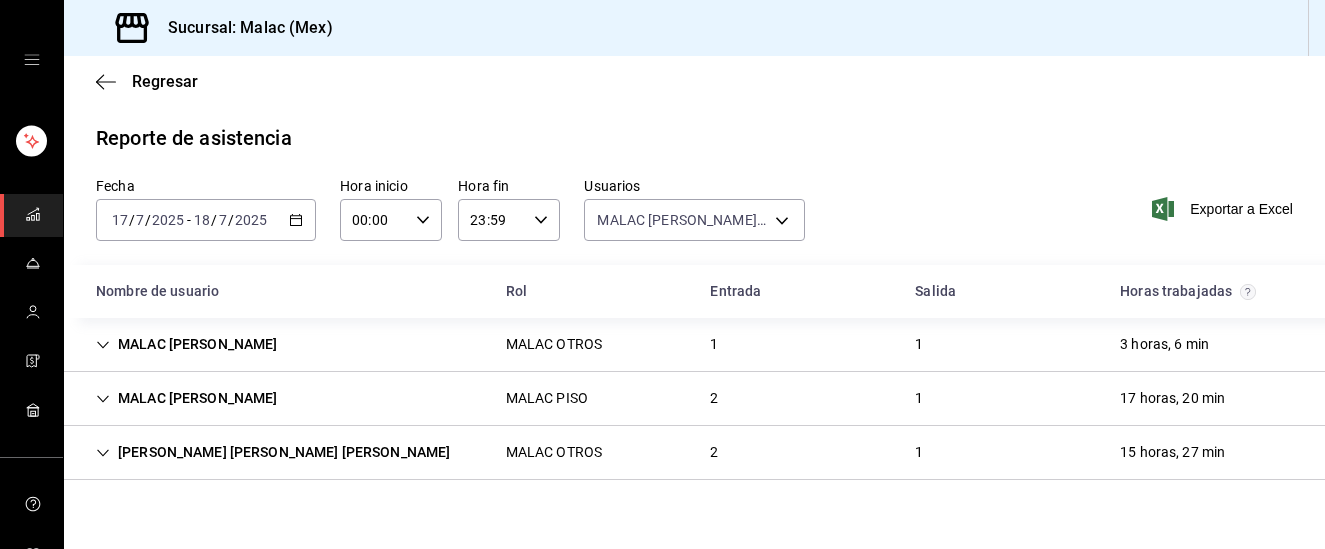 click on "MALAC OTROS" at bounding box center (554, 344) 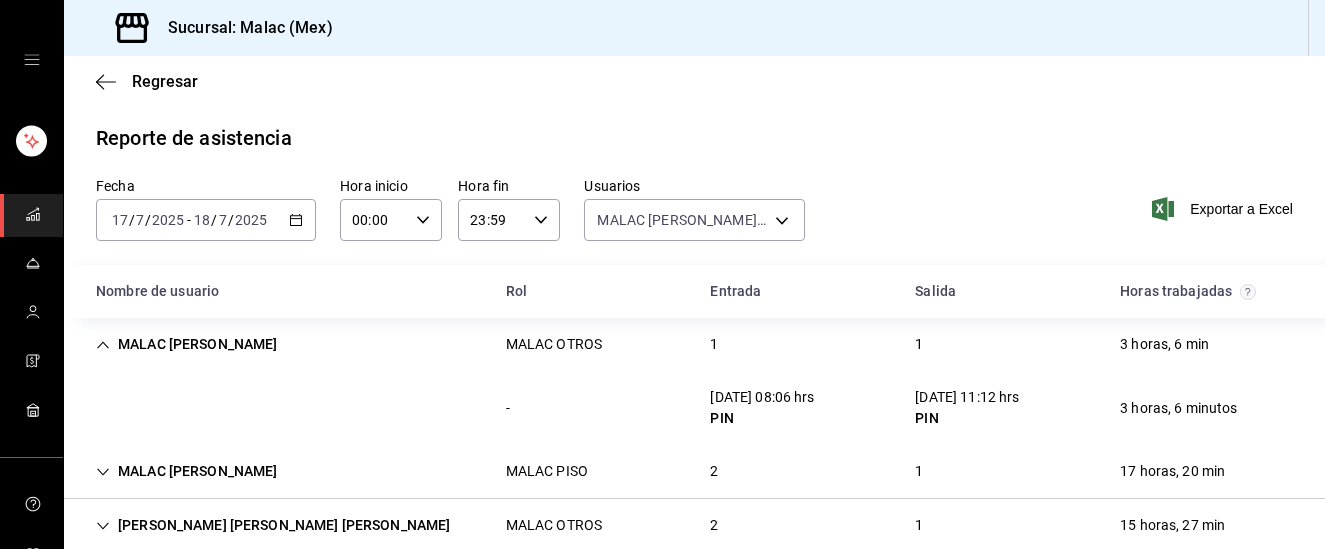 click on "MALAC ADAN HERNANDEZ MALAC OTROS 1 1 3 horas, 6 min" at bounding box center [694, 344] 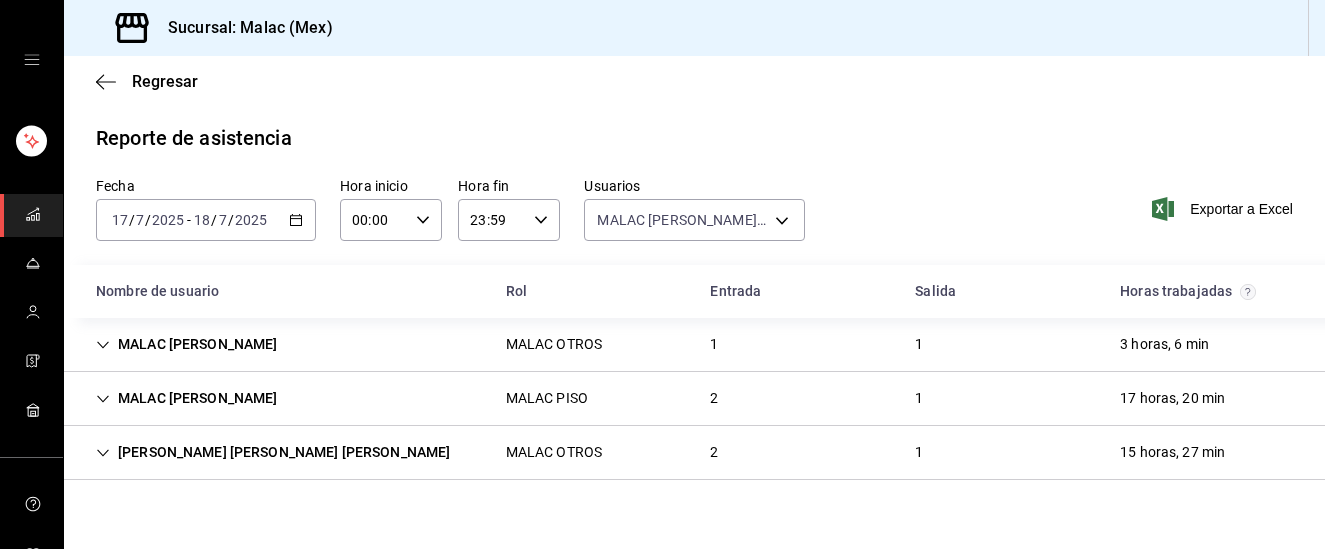 click on "MALAC JAIME LOPEZ MALAC PISO 2 1 17 horas, 20 min" at bounding box center (694, 399) 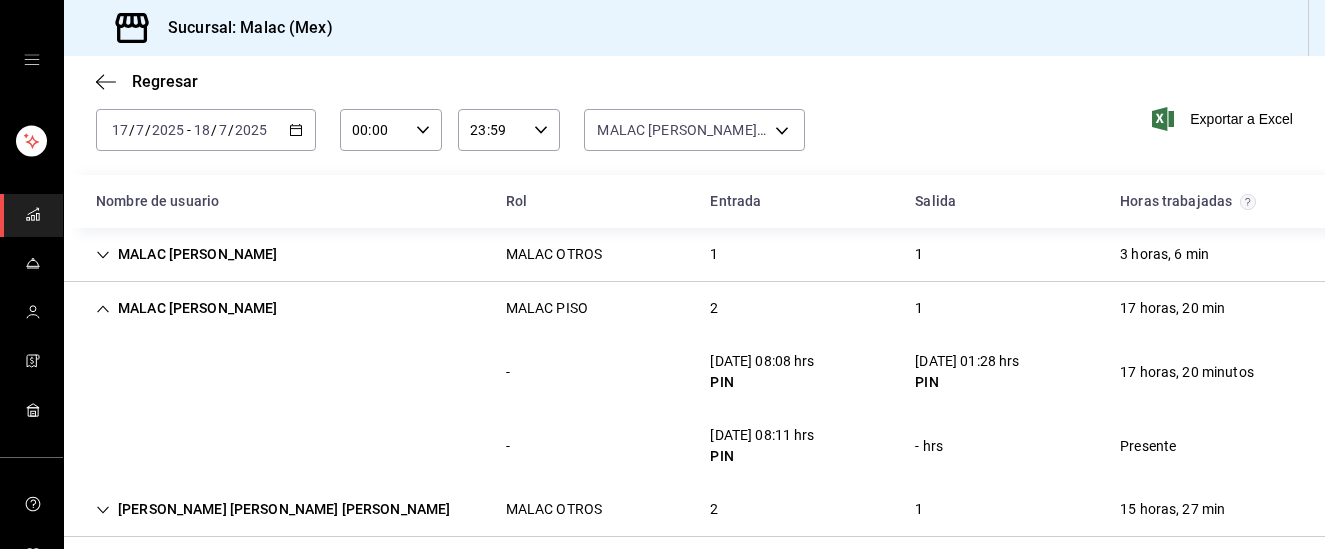 scroll, scrollTop: 100, scrollLeft: 0, axis: vertical 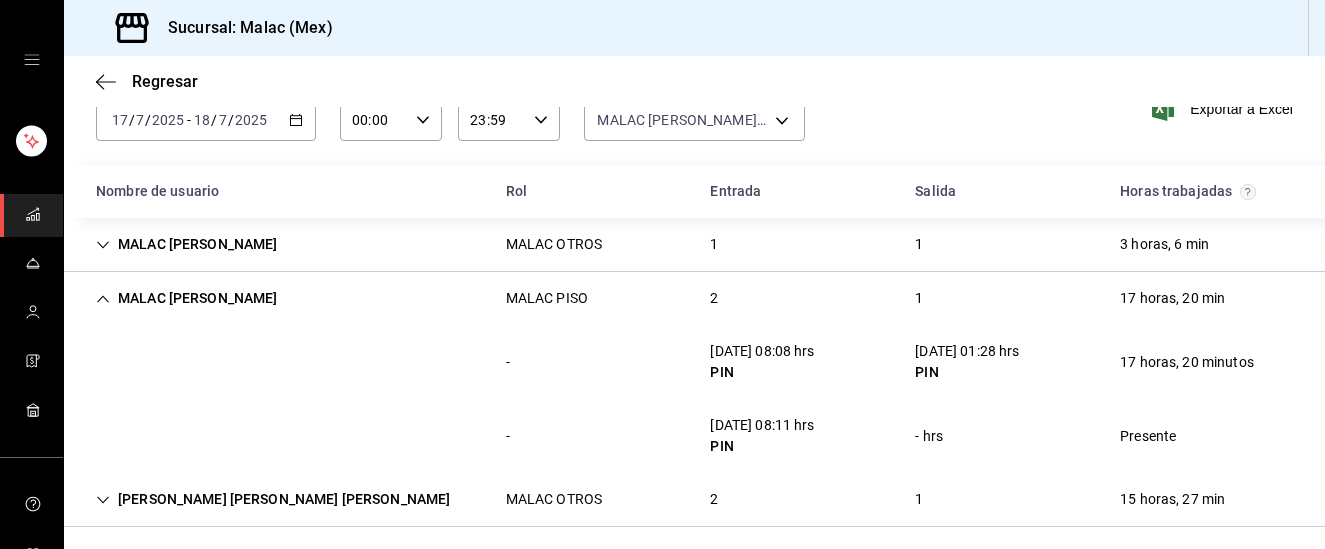 click on "1" at bounding box center (919, 298) 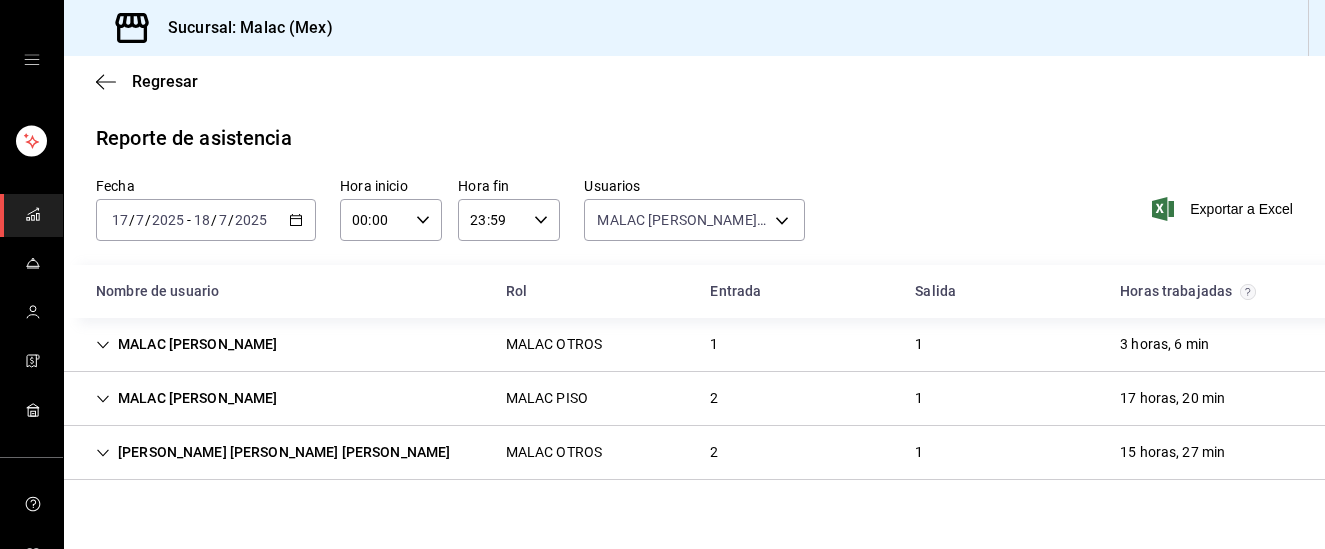 scroll, scrollTop: 0, scrollLeft: 0, axis: both 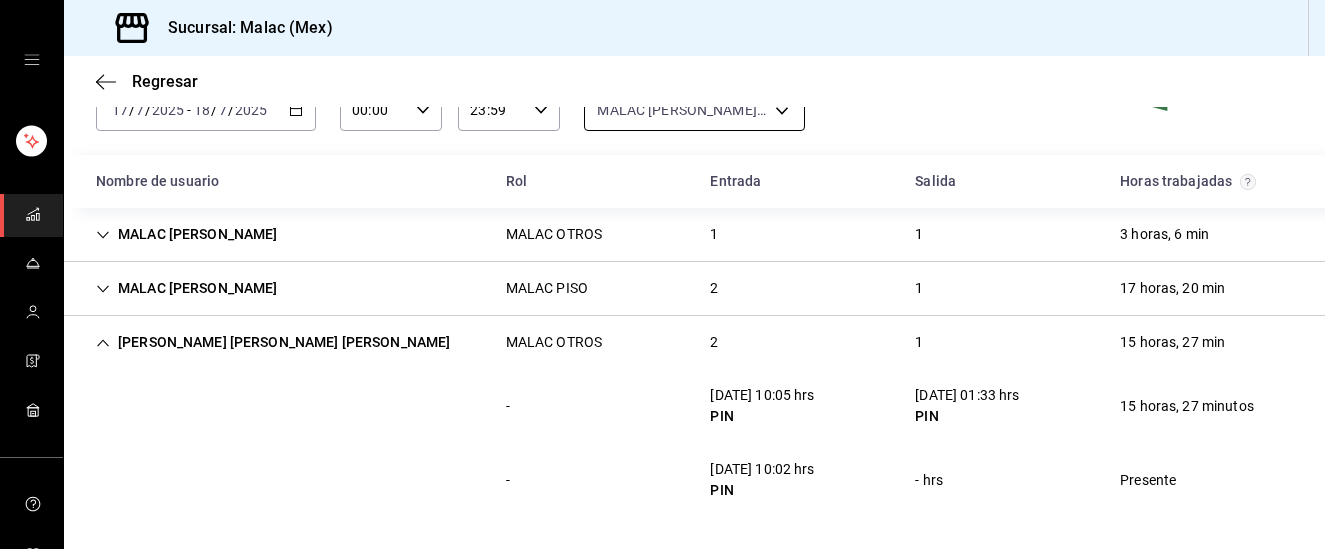 click on "Sucursal: Malac (Mex) Regresar Reporte de asistencia Fecha 2025-07-17 17 / 7 / 2025 - 2025-07-18 18 / 7 / 2025 Hora inicio 00:00 Hora inicio Hora fin 23:59 Hora fin Usuarios MALAC ADAN HERNANDEZ, MALAC JAIME LOPEZ, Manuel Alejandro Hernandez Gomez 4f4d4005-5145-498d-a619-230e1fedaa27,c928300b-36a5-4b2d-8c46-6bee6ec38d86,c212ae98-b91e-4fe1-b9bd-c27b48fc34e3 Exportar a Excel Nombre de usuario Rol Entrada Salida Horas trabajadas   MALAC ADAN HERNANDEZ MALAC OTROS 1 1 3 horas, 6 min - 17/07/25 08:06   hrs PIN 17/07/25 11:12   hrs PIN 3 horas, 6 minutos MALAC JAIME LOPEZ MALAC PISO 2 1 17 horas, 20 min - 17/07/25 08:08   hrs PIN 18/07/25 01:28   hrs PIN 17 horas, 20 minutos - 18/07/25 08:11   hrs PIN -   hrs Presente Manuel Alejandro Hernandez Gomez MALAC OTROS 2 1 15 horas, 27 min - 17/07/25 10:05   hrs PIN 18/07/25 01:33   hrs PIN 15 horas, 27 minutos - 18/07/25 10:02   hrs PIN -   hrs Presente GANA 1 MES GRATIS EN TU SUSCRIPCIÓN AQUÍ Visitar centro de ayuda (81) 2046 6363 soporte@parrotsoftware.io" at bounding box center (662, 274) 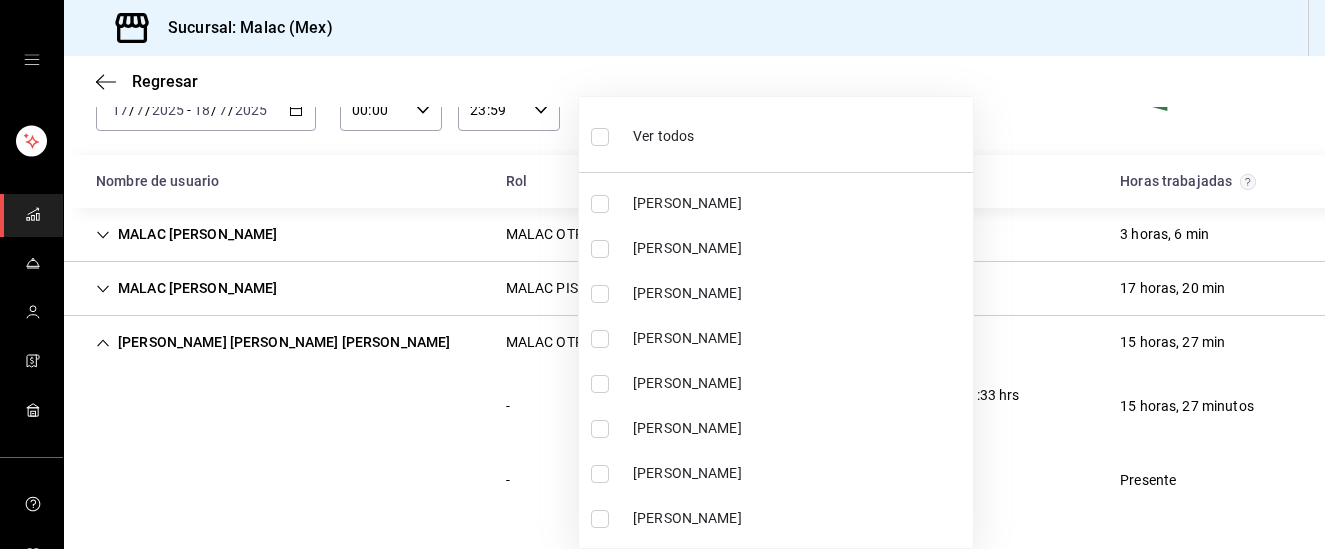 click on "Ver todos" at bounding box center [642, 134] 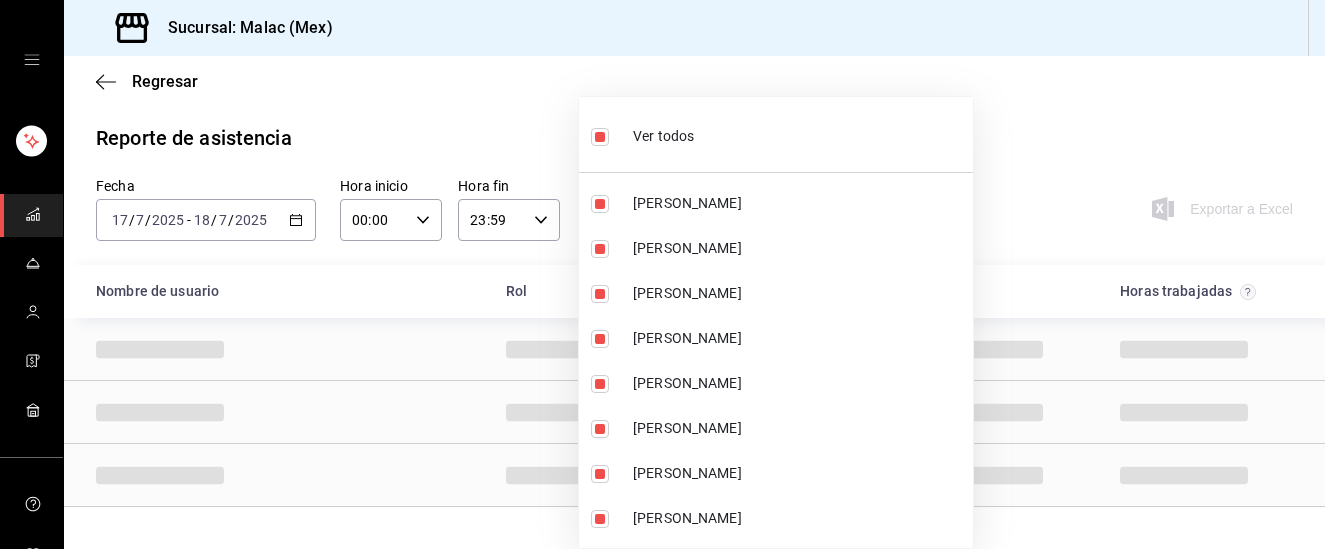 scroll, scrollTop: 0, scrollLeft: 0, axis: both 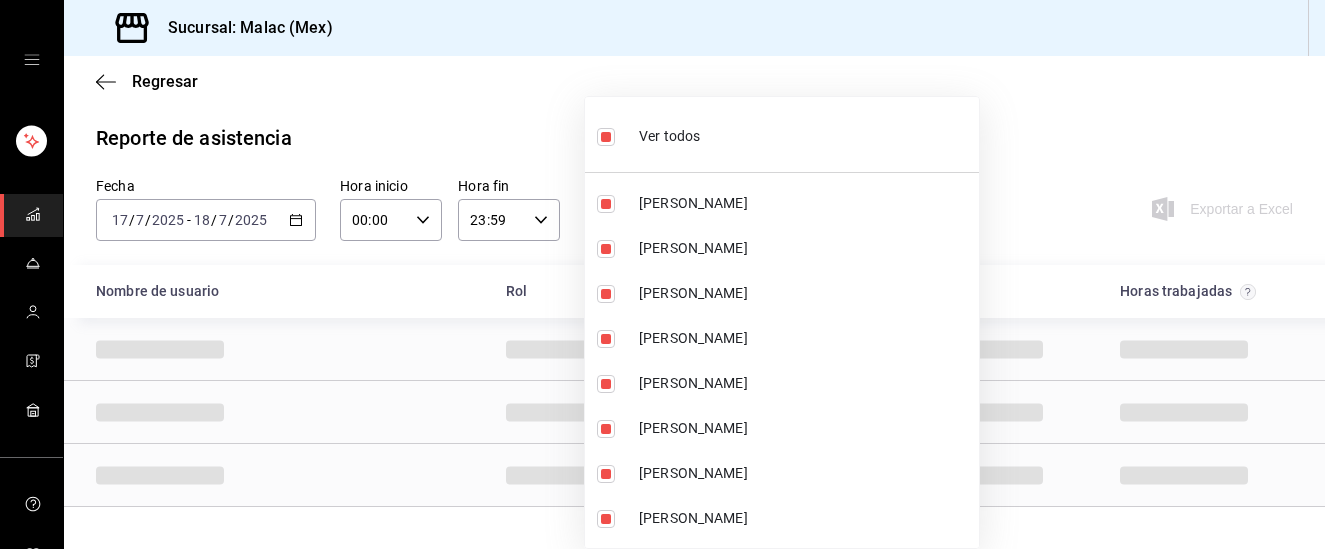 click on "Ver todos" at bounding box center [669, 136] 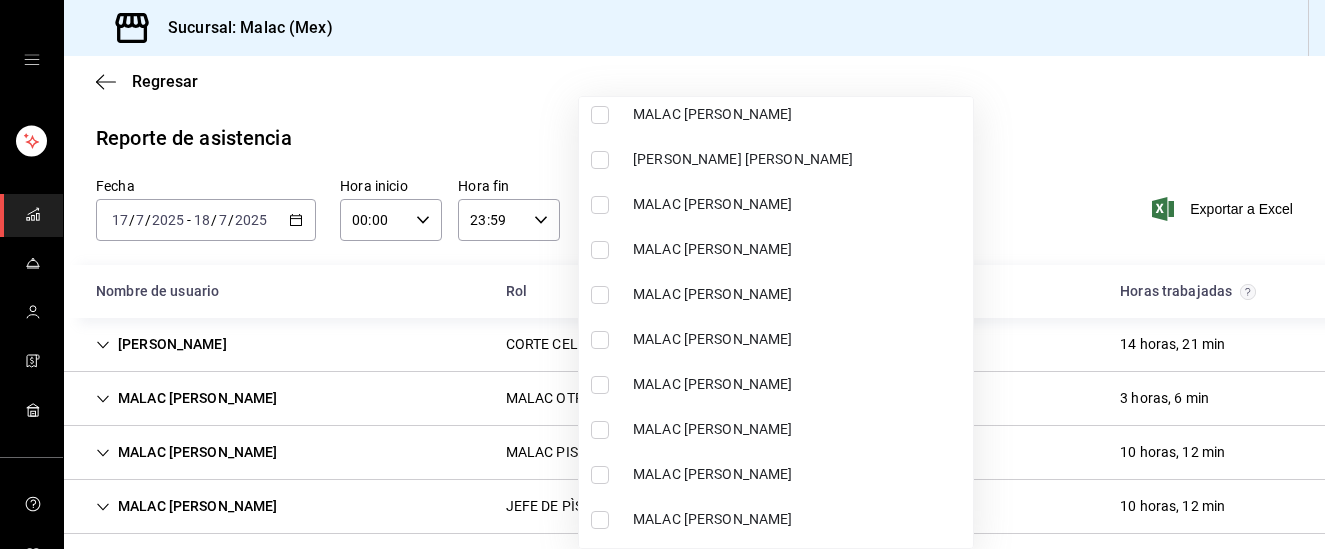 scroll, scrollTop: 1179, scrollLeft: 0, axis: vertical 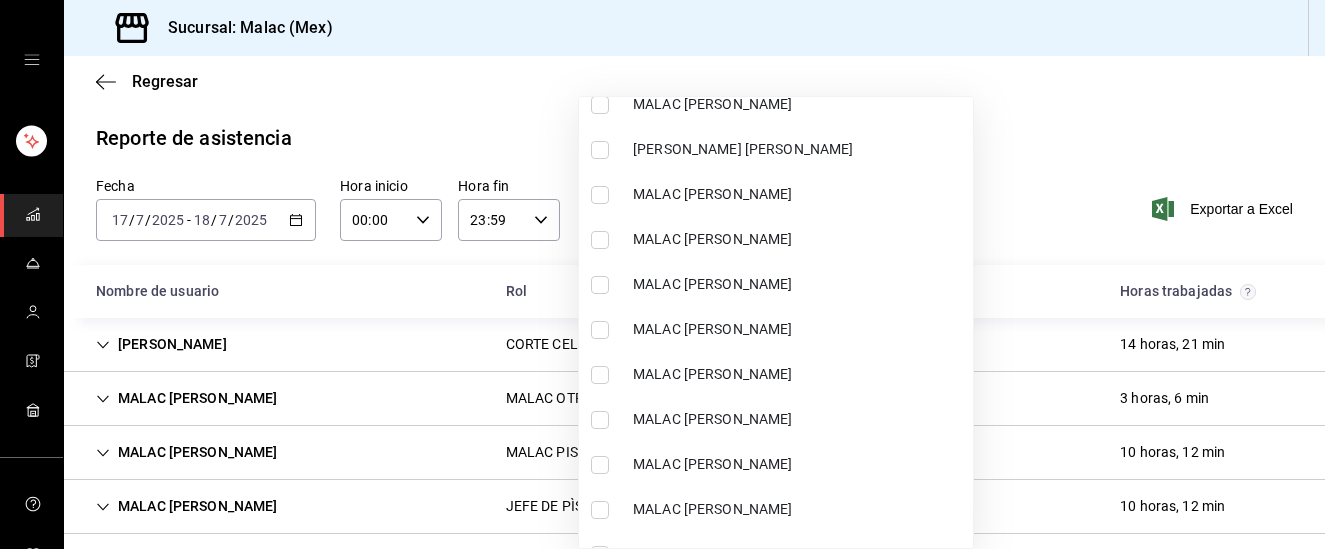 click on "MALAC DIEGO SOTO" at bounding box center [799, 329] 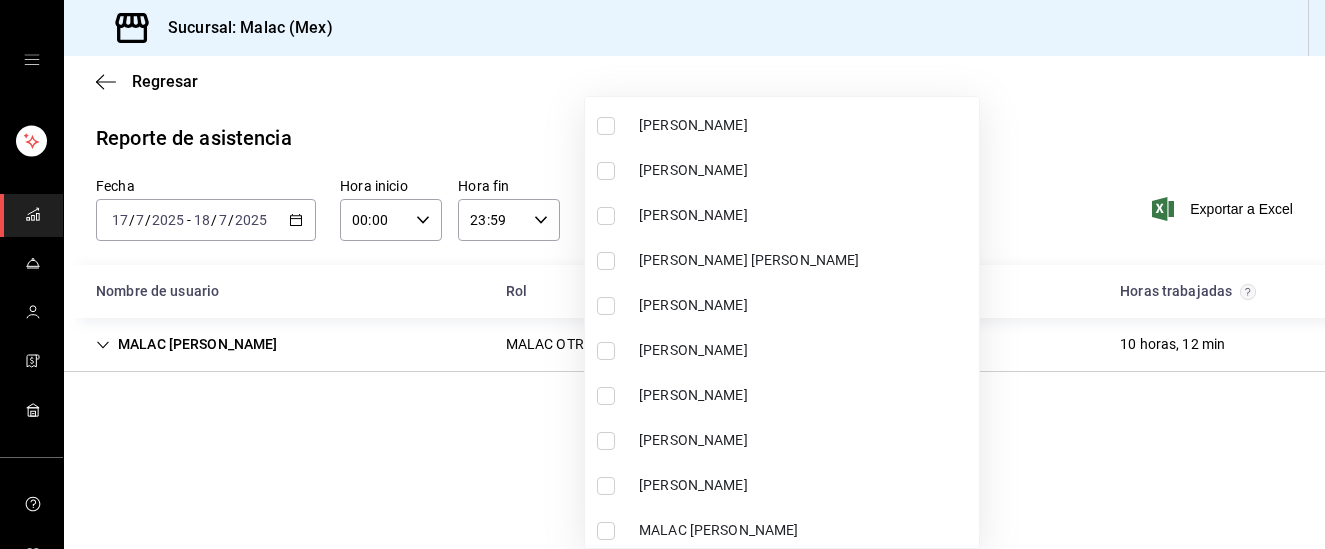 scroll, scrollTop: 642, scrollLeft: 0, axis: vertical 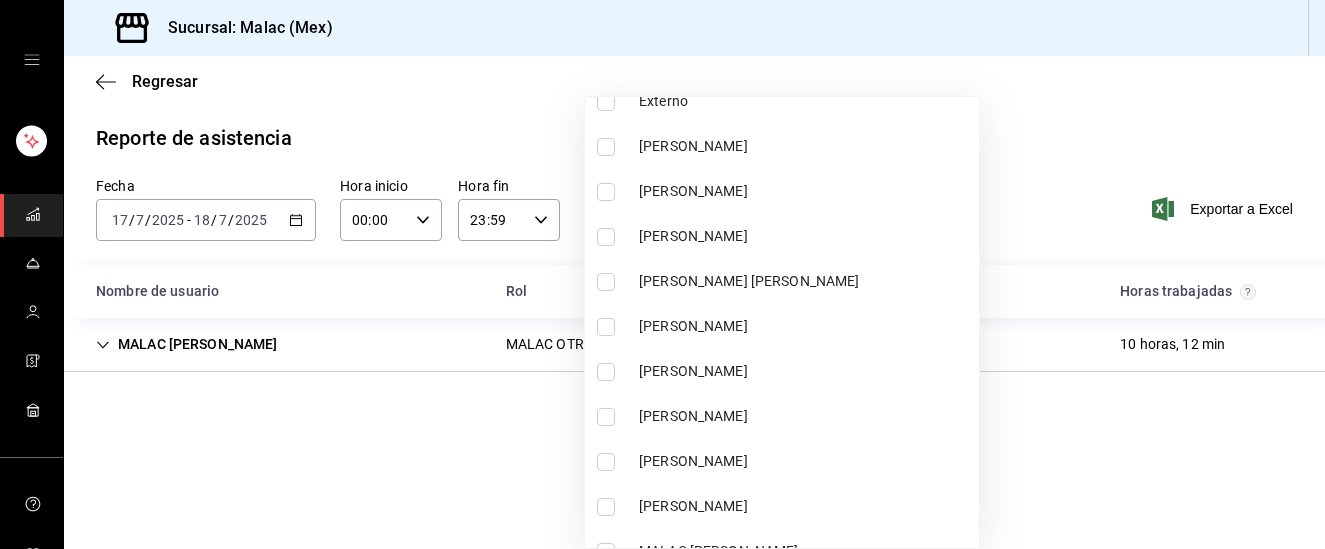 click on "KARLA MARTINEZ" at bounding box center (805, 371) 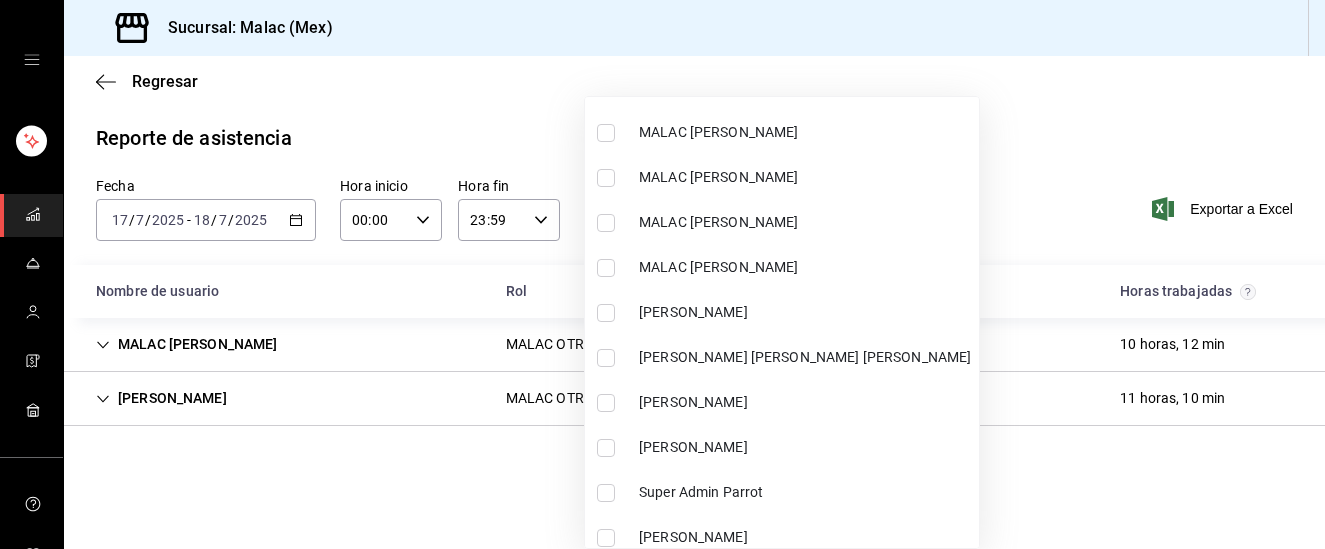 scroll, scrollTop: 1748, scrollLeft: 0, axis: vertical 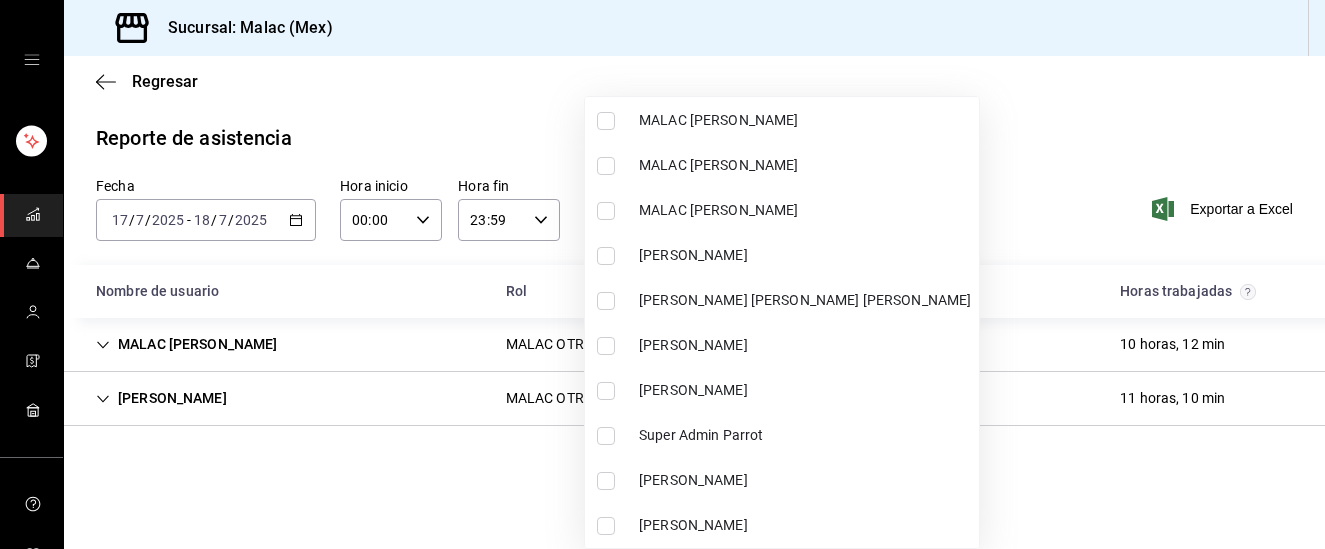 click on "Santiago Garcia" at bounding box center (782, 345) 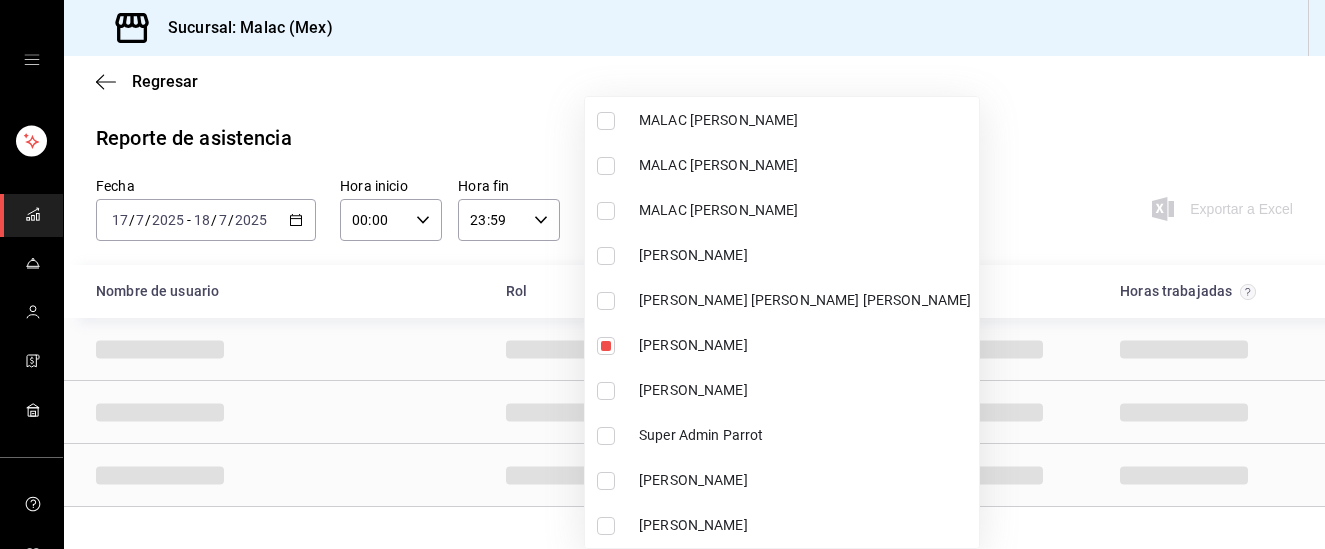 click at bounding box center [662, 274] 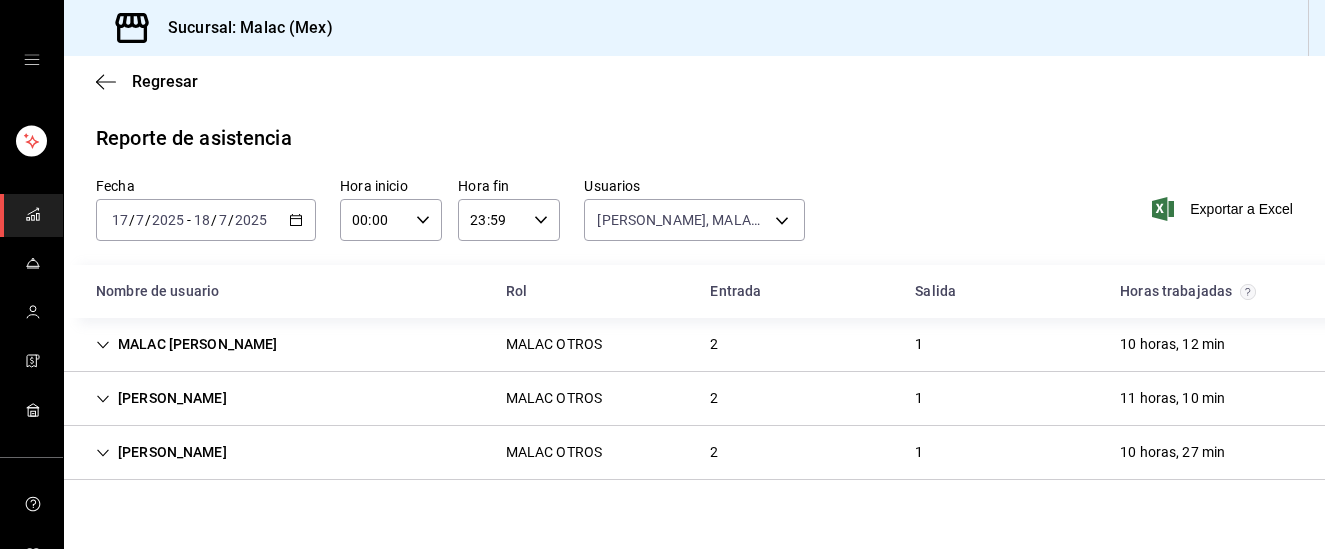 click on "MALAC DIEGO SOTO MALAC OTROS 2 1 10 horas, 12 min" at bounding box center (694, 345) 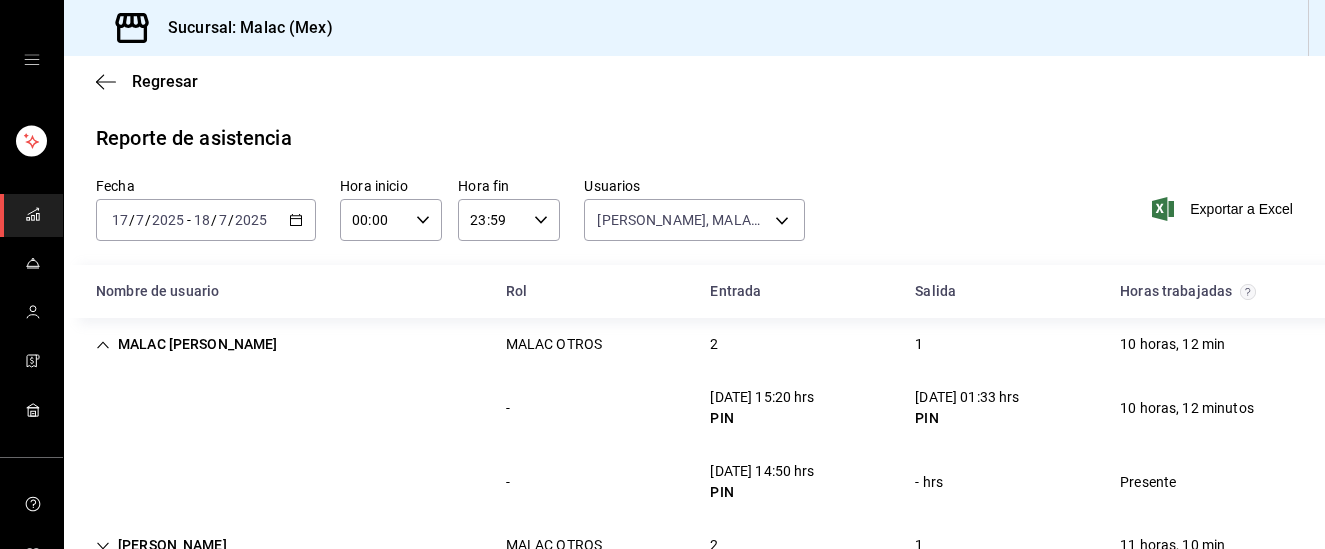 click on "MALAC DIEGO SOTO MALAC OTROS 2 1 10 horas, 12 min" at bounding box center [694, 344] 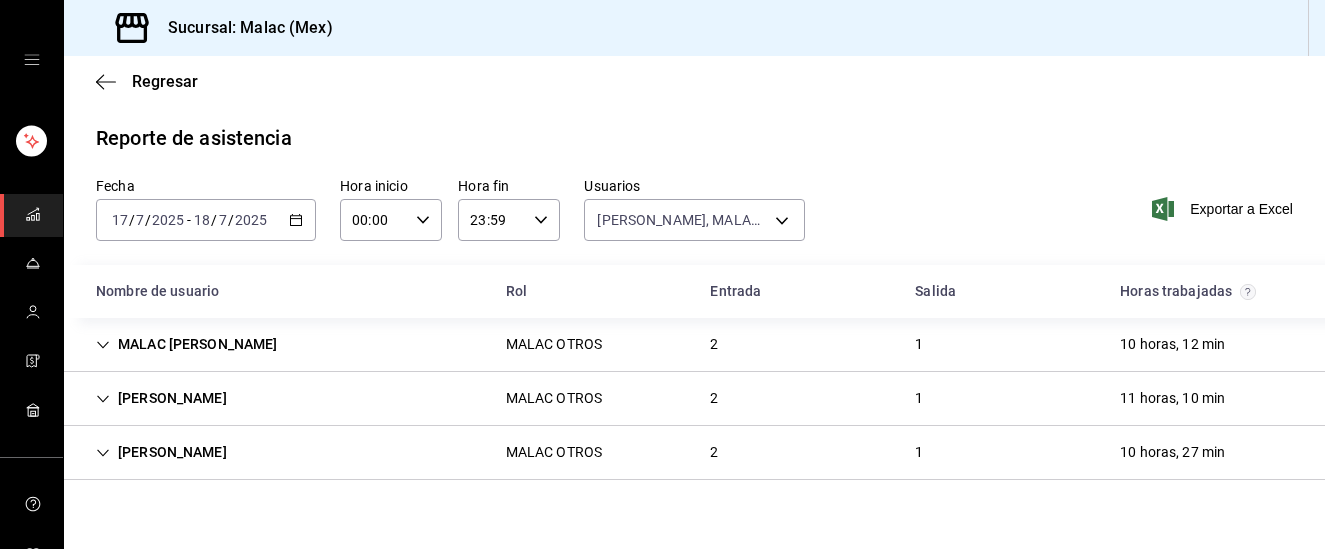 click on "KARLA MARTINEZ MALAC OTROS 2 1 11 horas, 10 min" at bounding box center [694, 399] 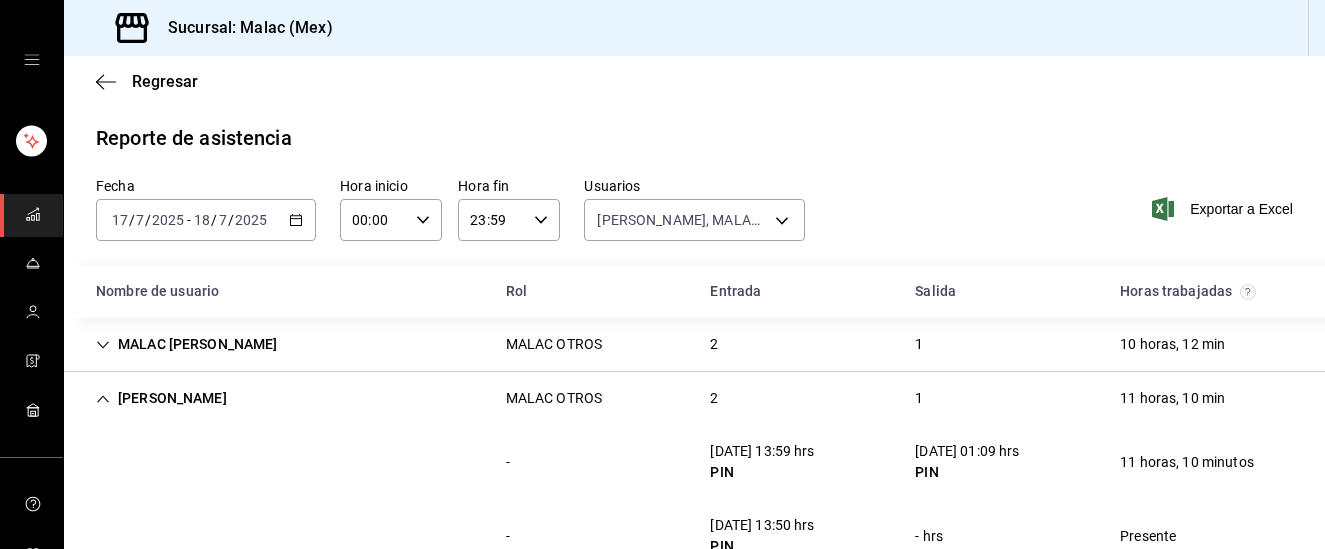 scroll, scrollTop: 85, scrollLeft: 0, axis: vertical 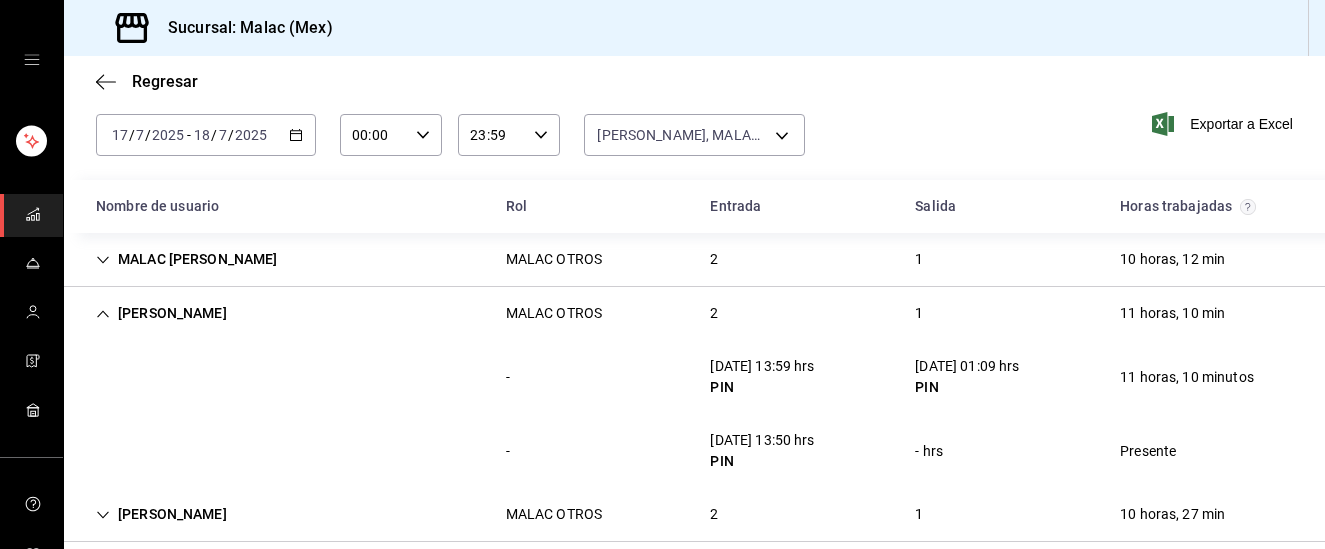 click on "Santiago Garcia MALAC OTROS 2 1 10 horas, 27 min" at bounding box center (694, 515) 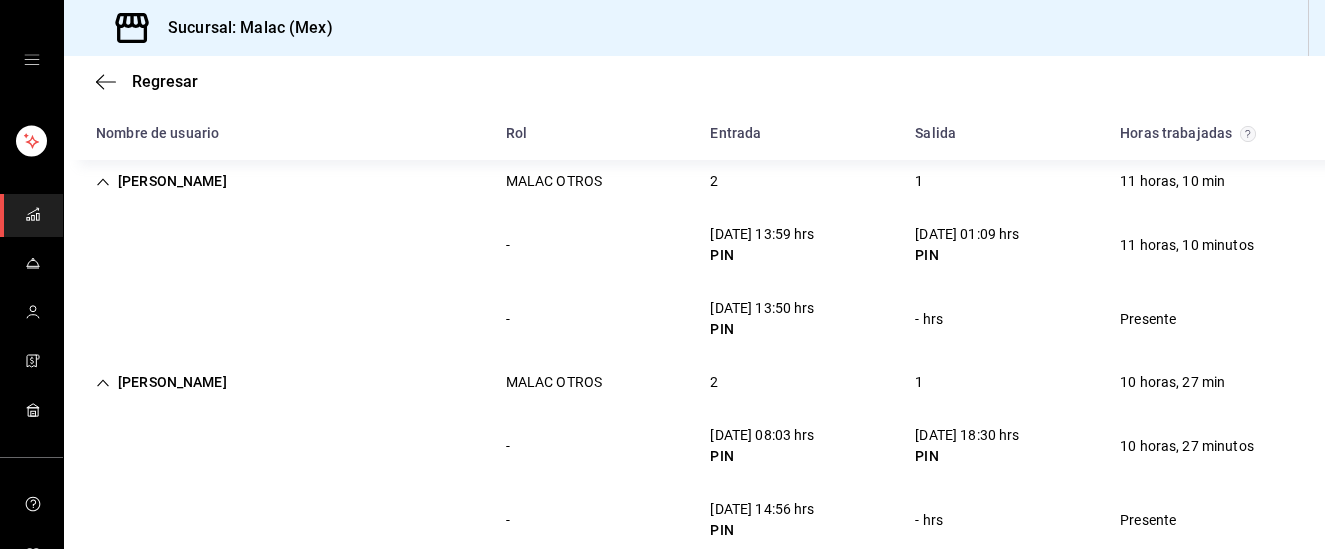 scroll, scrollTop: 233, scrollLeft: 0, axis: vertical 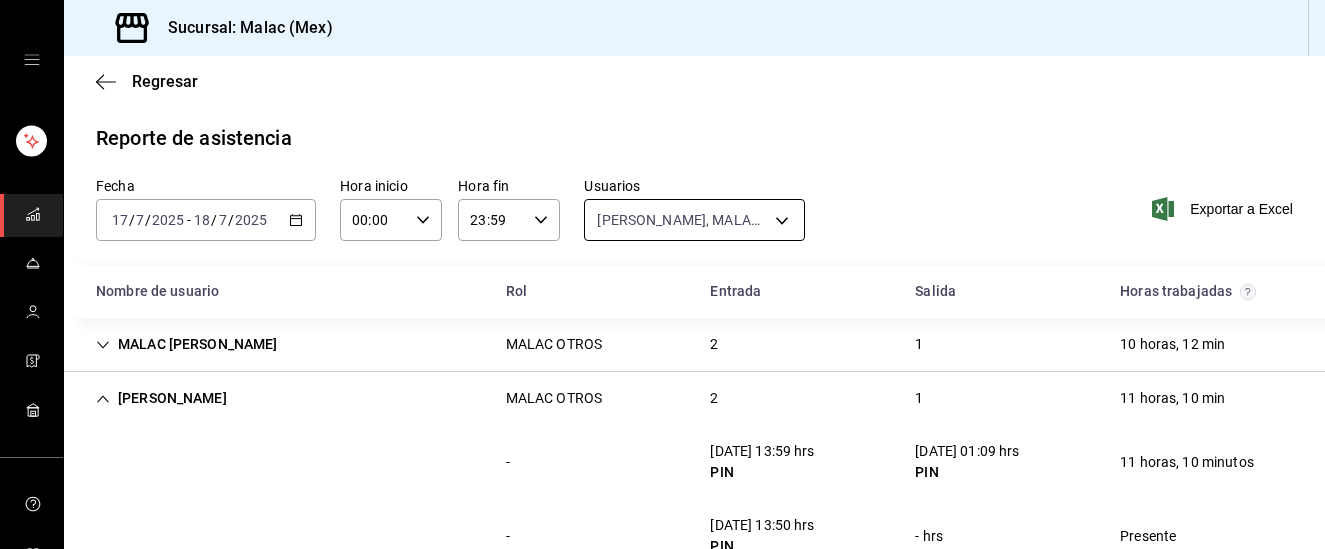 click on "Sucursal: Malac (Mex) Regresar Reporte de asistencia Fecha 2025-07-17 17 / 7 / 2025 - 2025-07-18 18 / 7 / 2025 Hora inicio 00:00 Hora inicio Hora fin 23:59 Hora fin Usuarios KARLA MARTINEZ, MALAC DIEGO SOTO, Santiago Garcia 63e50603-ff44-4818-b764-75a91aa9534d,5adf4543-4da0-46fb-b2db-109316bb374f,658a89b2-a6a5-47ad-897a-391b69b59bb0 Exportar a Excel Nombre de usuario Rol Entrada Salida Horas trabajadas   MALAC DIEGO SOTO MALAC OTROS 2 1 10 horas, 12 min - 17/07/25 15:20   hrs PIN 18/07/25 01:33   hrs PIN 10 horas, 12 minutos - 18/07/25 14:50   hrs PIN -   hrs Presente KARLA MARTINEZ MALAC OTROS 2 1 11 horas, 10 min - 17/07/25 13:59   hrs PIN 18/07/25 01:09   hrs PIN 11 horas, 10 minutos - 18/07/25 13:50   hrs PIN -   hrs Presente Santiago Garcia MALAC OTROS 2 1 10 horas, 27 min - 17/07/25 08:03   hrs PIN 17/07/25 18:30   hrs PIN 10 horas, 27 minutos - 18/07/25 14:56   hrs PIN -   hrs Presente GANA 1 MES GRATIS EN TU SUSCRIPCIÓN AQUÍ Visitar centro de ayuda (81) 2046 6363 soporte@parrotsoftware.io" at bounding box center (662, 274) 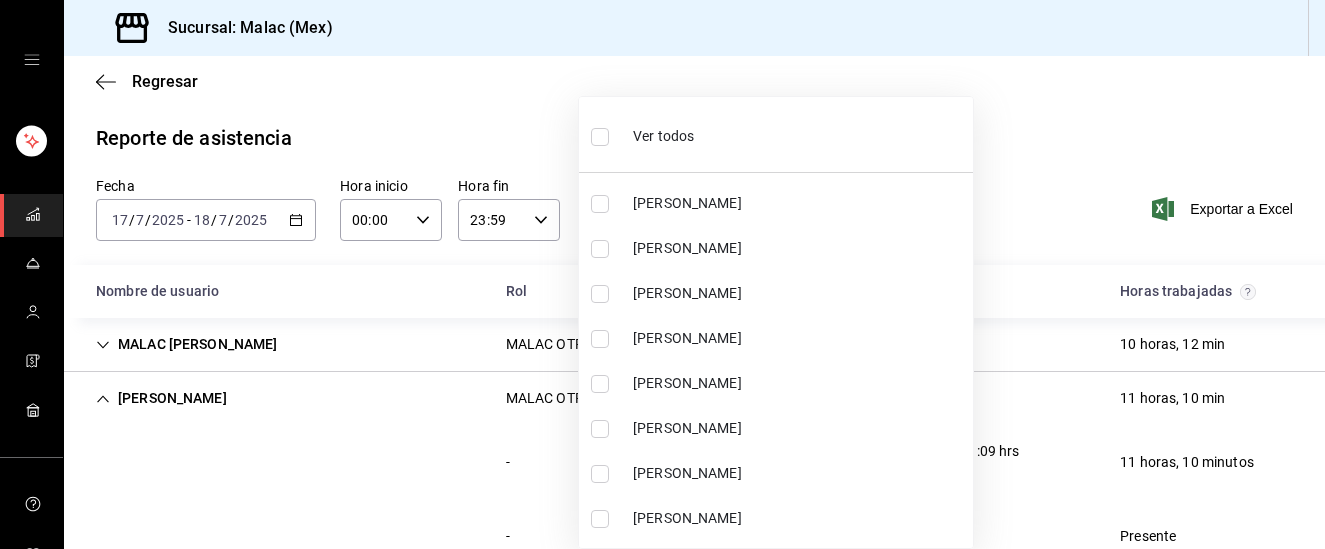click on "Ver todos" at bounding box center [776, 134] 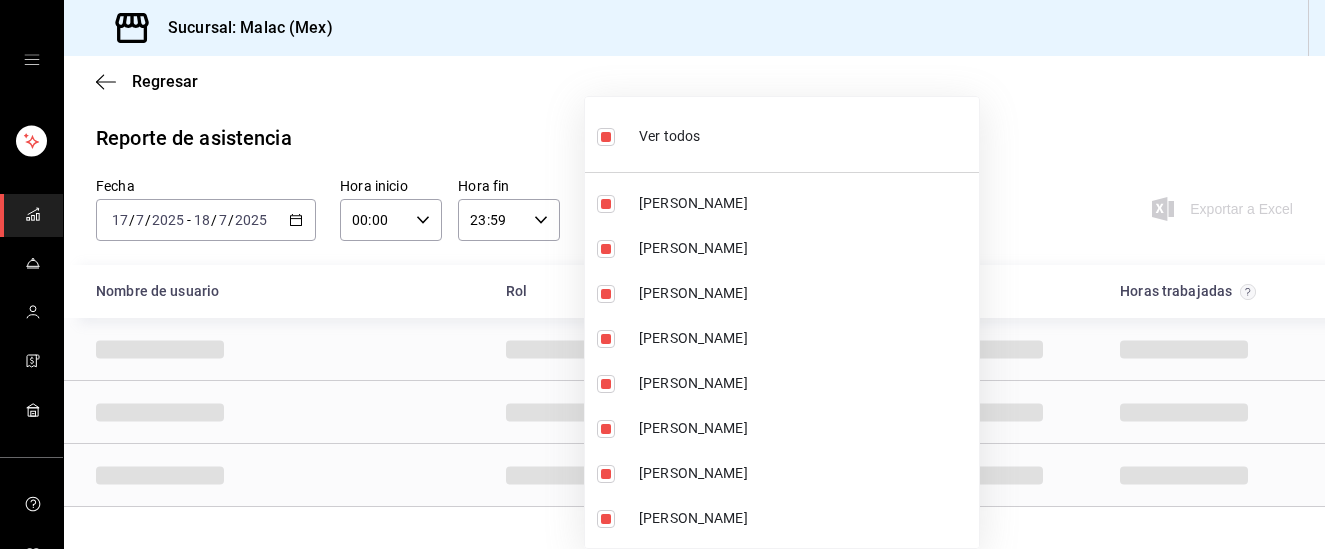 click on "Ver todos" at bounding box center [782, 134] 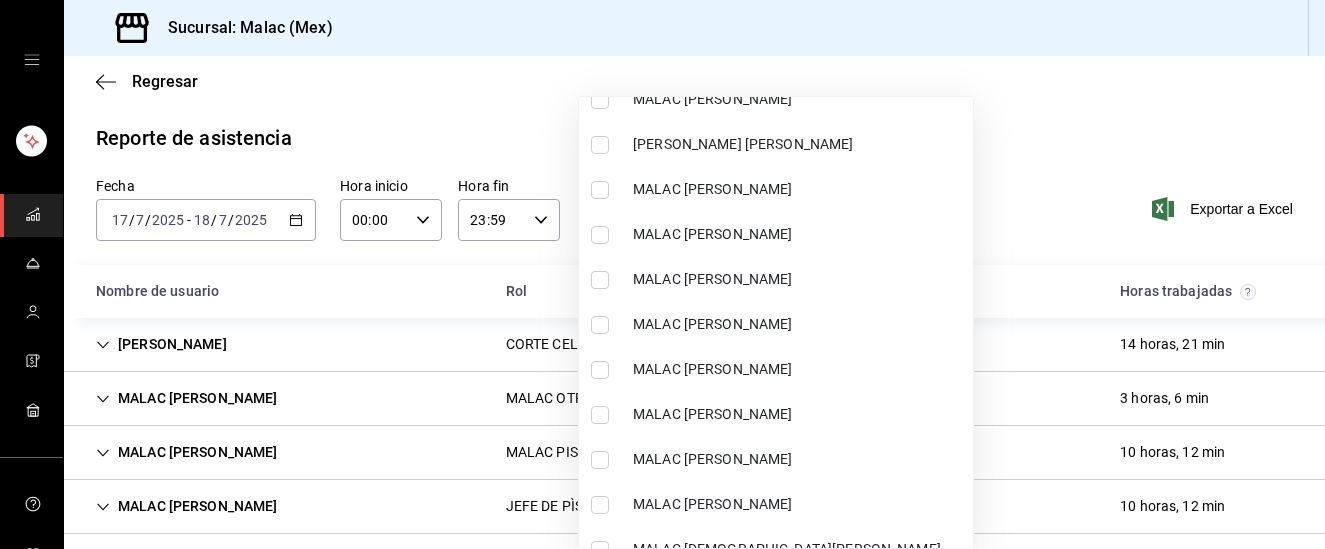 scroll, scrollTop: 1174, scrollLeft: 0, axis: vertical 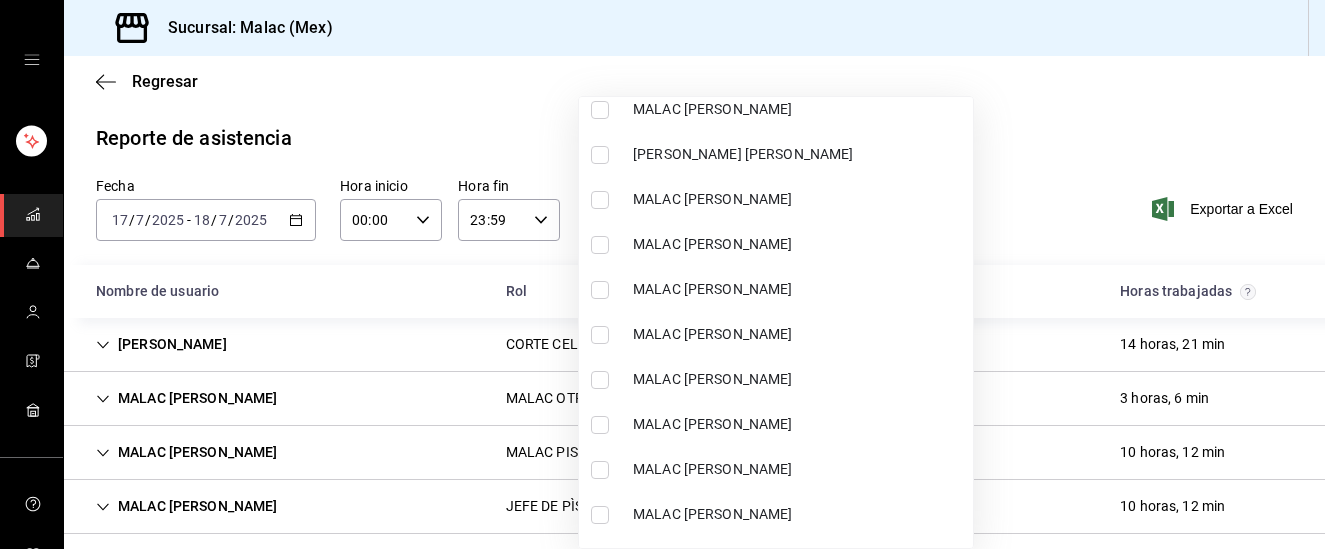 click on "MALAC CARITINA SERRANO" at bounding box center (799, 244) 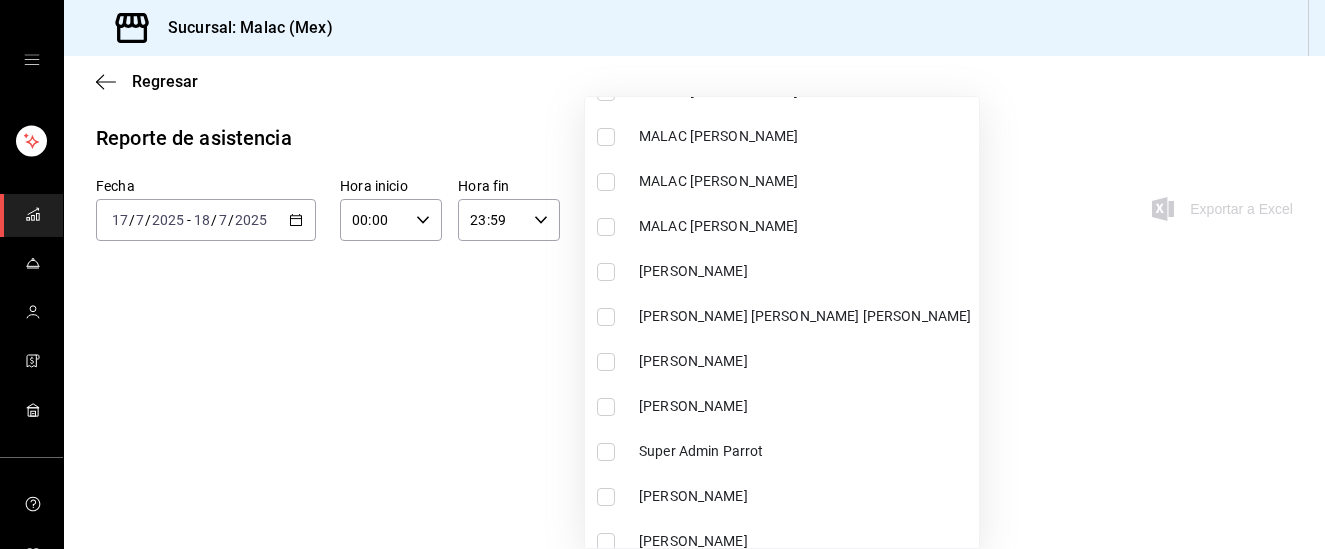 scroll, scrollTop: 1748, scrollLeft: 0, axis: vertical 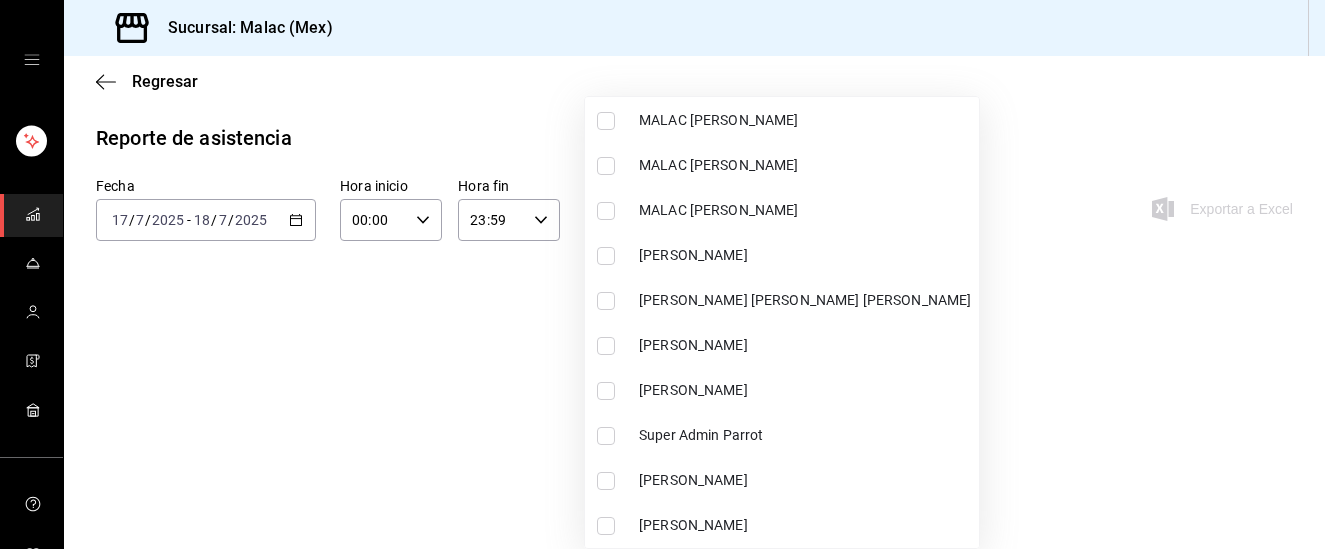 click on "Sarai Estrada" at bounding box center (782, 390) 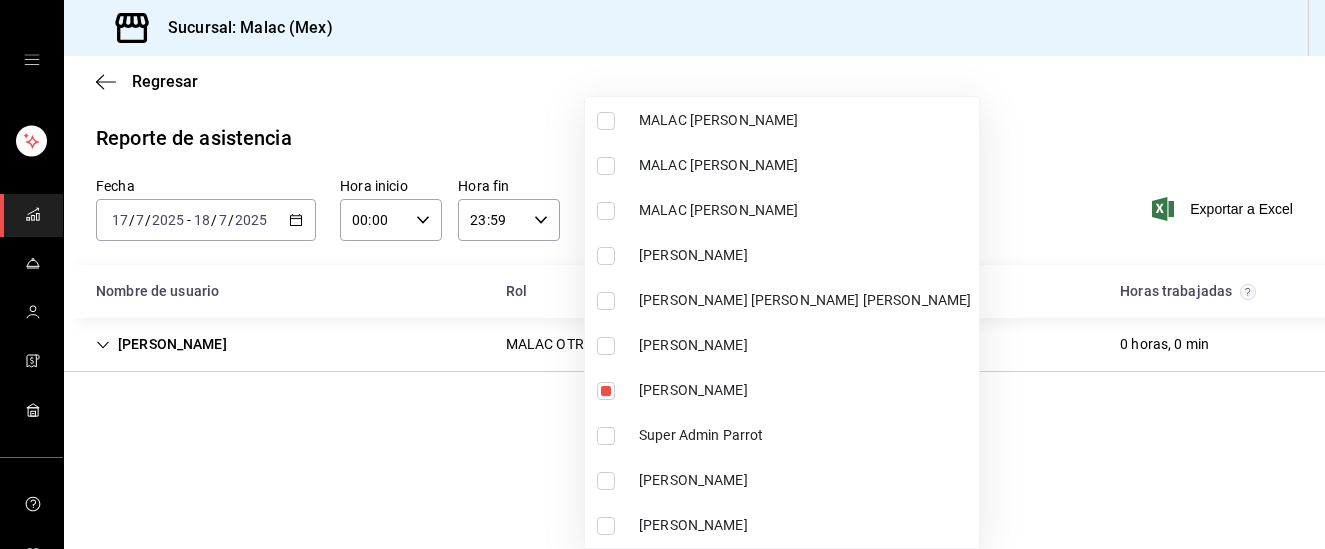 click on "MINERVA DURAN" at bounding box center (805, 255) 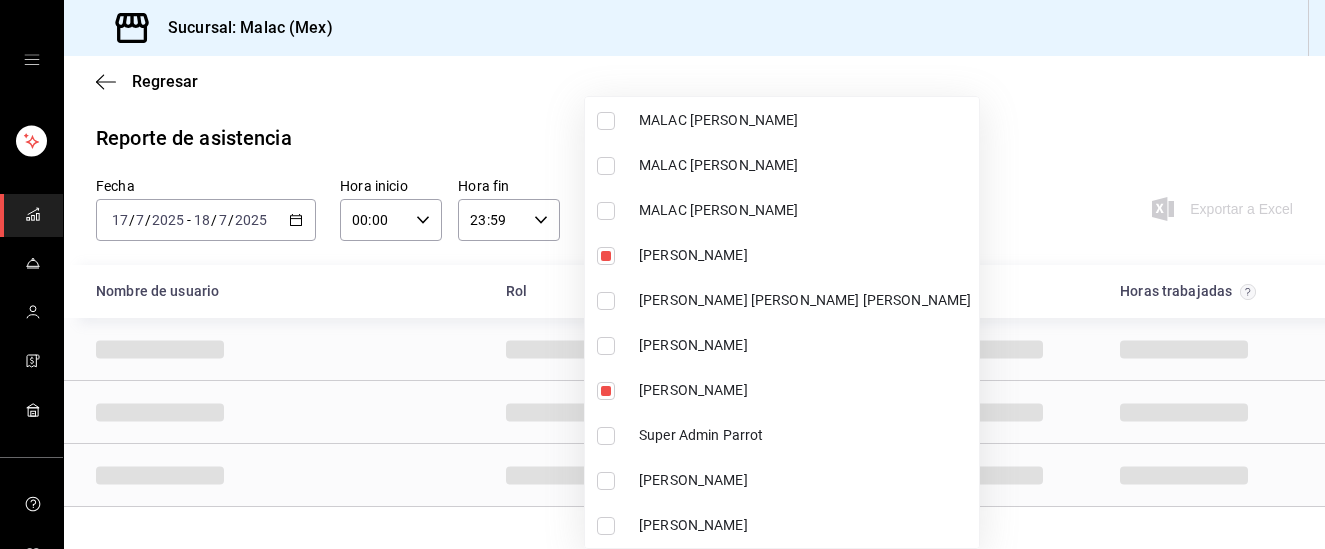 click at bounding box center [662, 274] 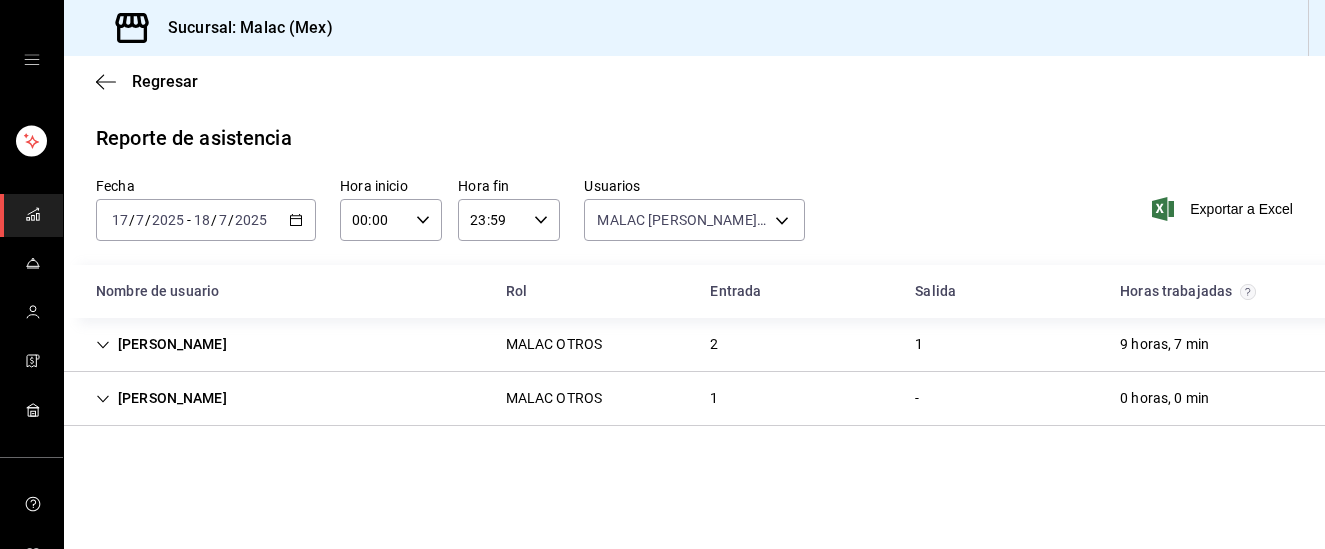 click on "MALAC OTROS" at bounding box center (554, 398) 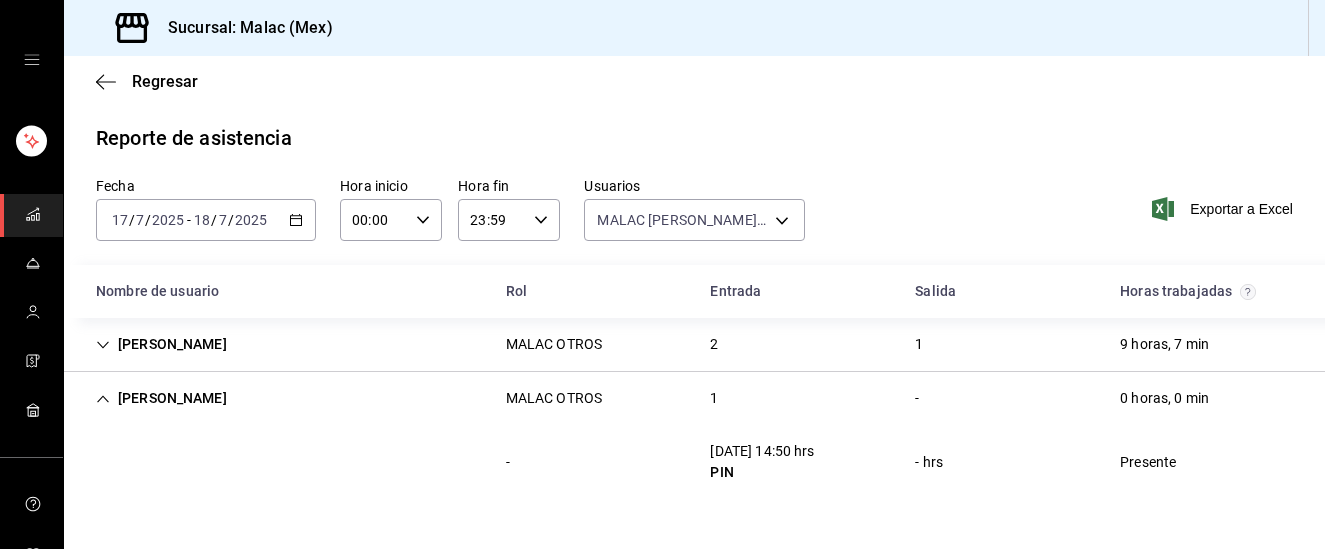 click on "MALAC OTROS" at bounding box center [554, 398] 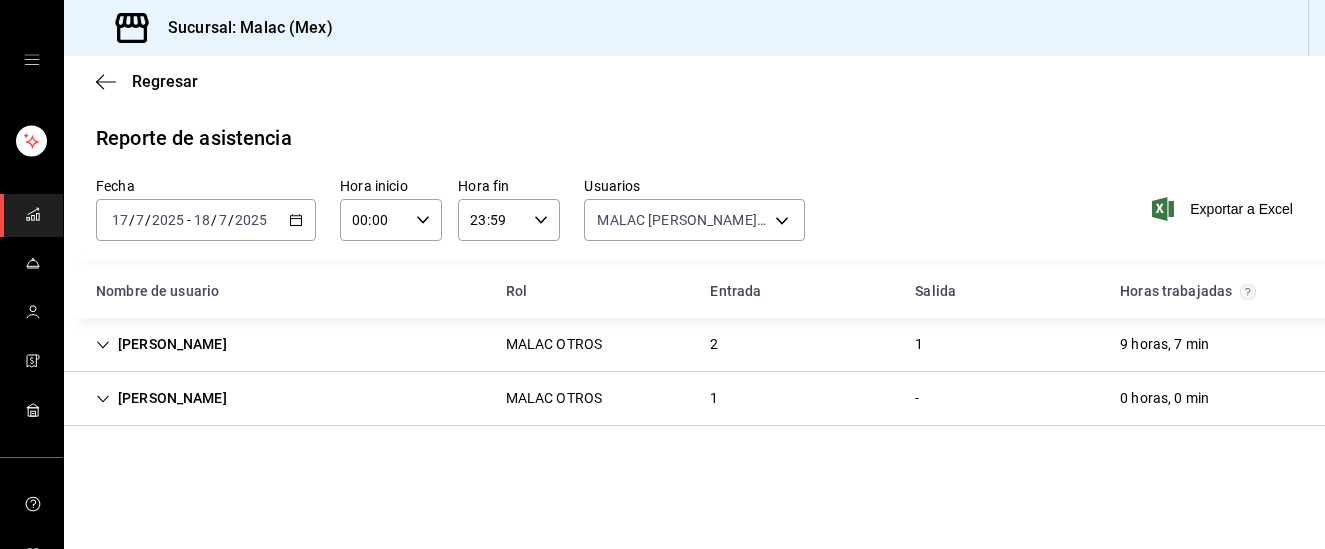click on "MALAC OTROS" at bounding box center [554, 344] 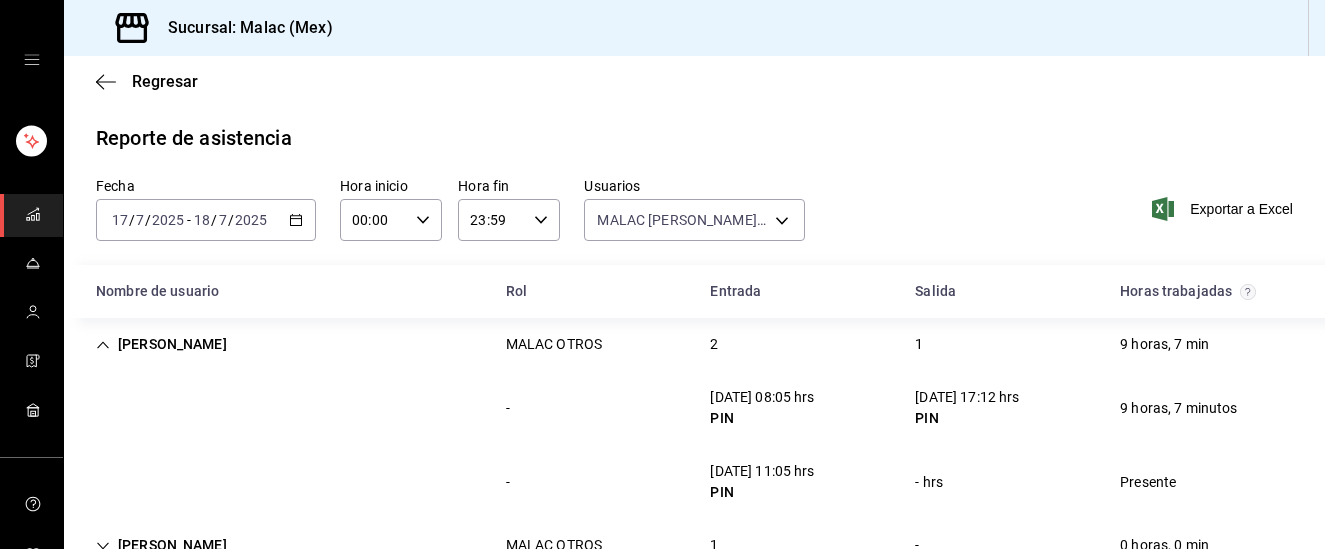 click on "MINERVA DURAN MALAC OTROS 2 1 9 horas, 7 min" at bounding box center (694, 344) 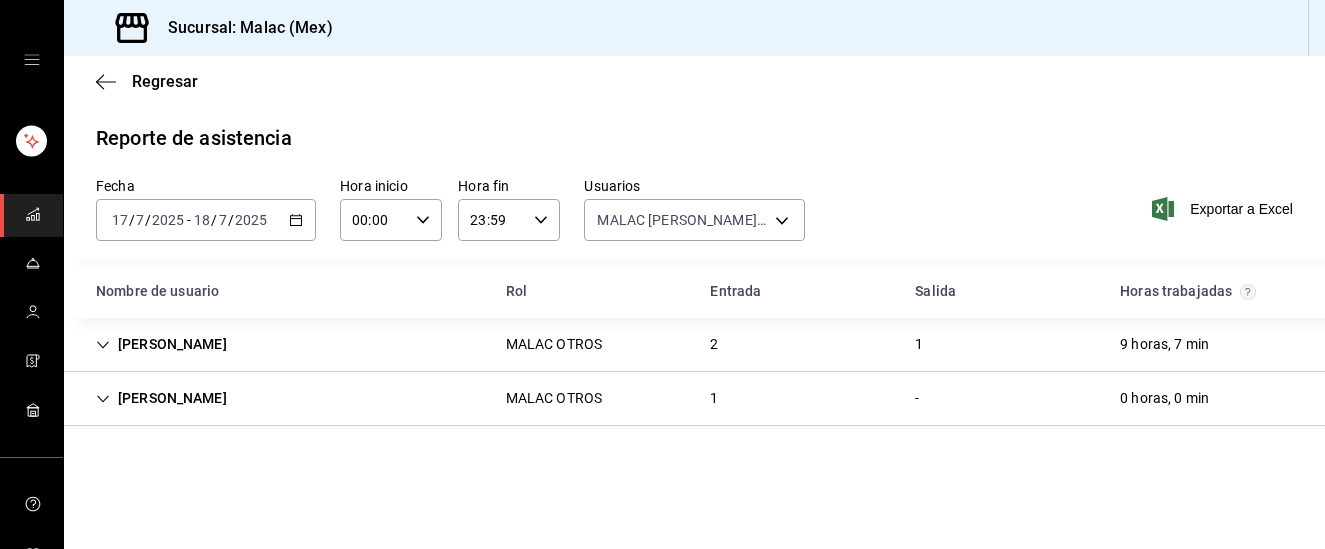 click on "MALAC OTROS" at bounding box center (554, 344) 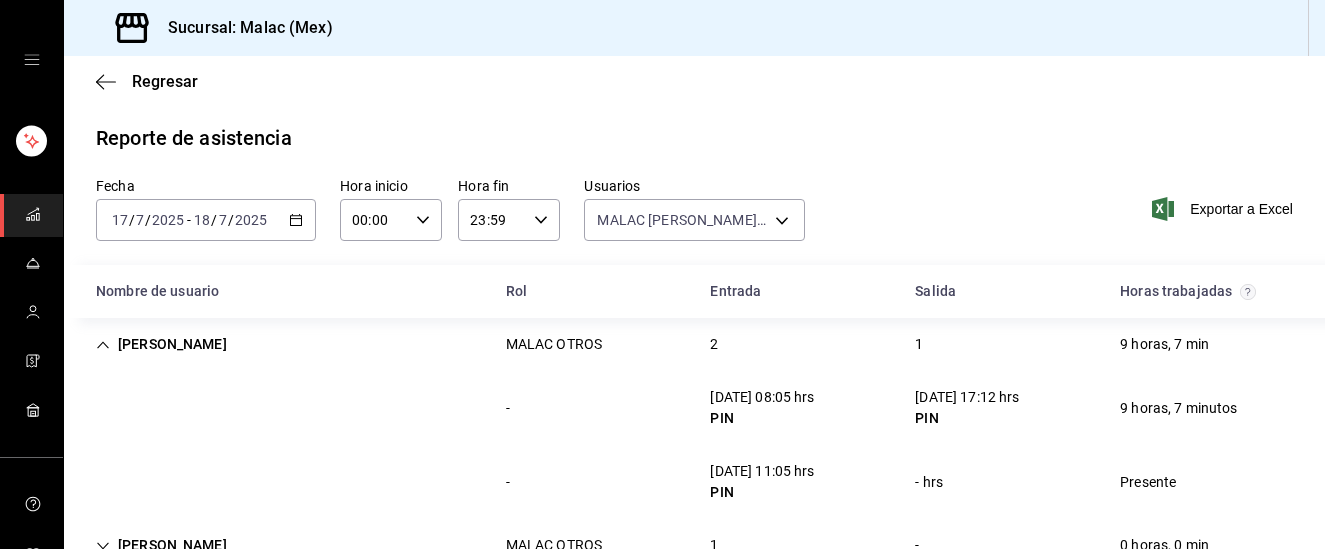 click on "MALAC OTROS" at bounding box center [554, 344] 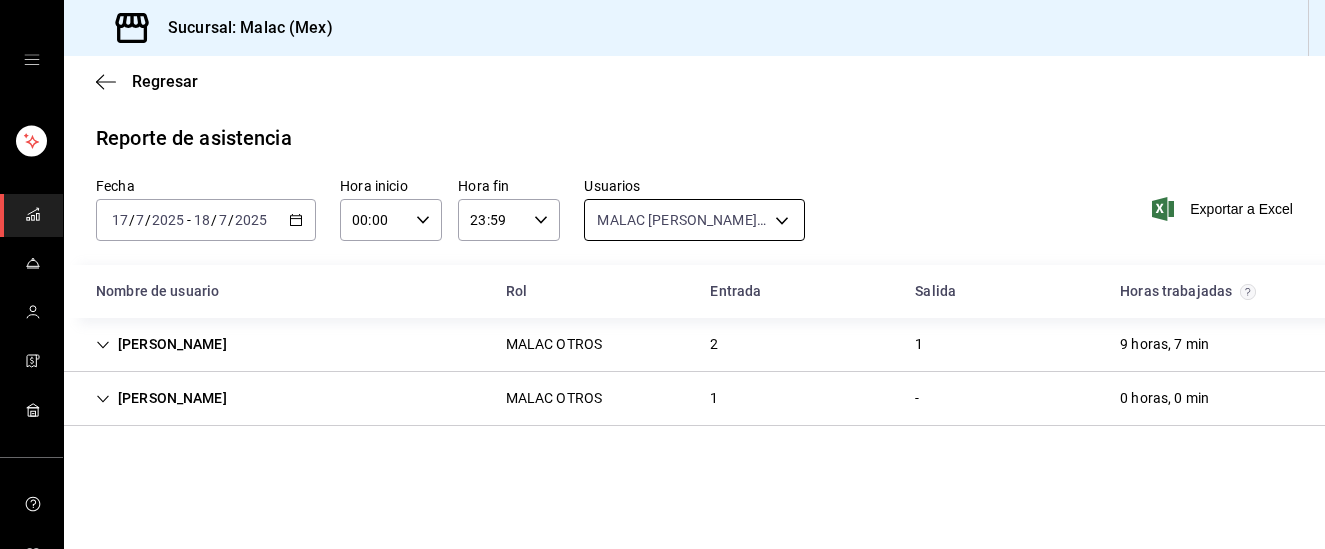 click on "Sucursal: Malac (Mex) Regresar Reporte de asistencia Fecha 2025-07-17 17 / 7 / 2025 - 2025-07-18 18 / 7 / 2025 Hora inicio 00:00 Hora inicio Hora fin 23:59 Hora fin Usuarios MALAC CARITINA SERRANO, MINERVA DURAN, Sarai Estrada 4ab9801b-f85b-40d6-b322-a2748ee23c45,c8e1095d-8be0-4a3c-b413-ac73925b1d5a,5c0dd80b-88c8-4062-87e5-0e92fe3f9d0e Exportar a Excel Nombre de usuario Rol Entrada Salida Horas trabajadas   MINERVA DURAN MALAC OTROS 2 1 9 horas, 7 min - 17/07/25 08:05   hrs PIN 17/07/25 17:12   hrs PIN 9 horas, 7 minutos - 18/07/25 11:05   hrs PIN -   hrs Presente Sarai Estrada MALAC OTROS 1 - 0 horas, 0 min - 18/07/25 14:50   hrs PIN -   hrs Presente GANA 1 MES GRATIS EN TU SUSCRIPCIÓN AQUÍ ¿Recuerdas cómo empezó tu restaurante?
Hoy puedes ayudar a un colega a tener el mismo cambio que tú viviste.
Recomienda Parrot directamente desde tu Portal Administrador.
Es fácil y rápido.
🎁 Por cada restaurante que se una, ganas 1 mes gratis. Visitar centro de ayuda (81) 2046 6363 soporte@parrotsoftware.io" at bounding box center [662, 274] 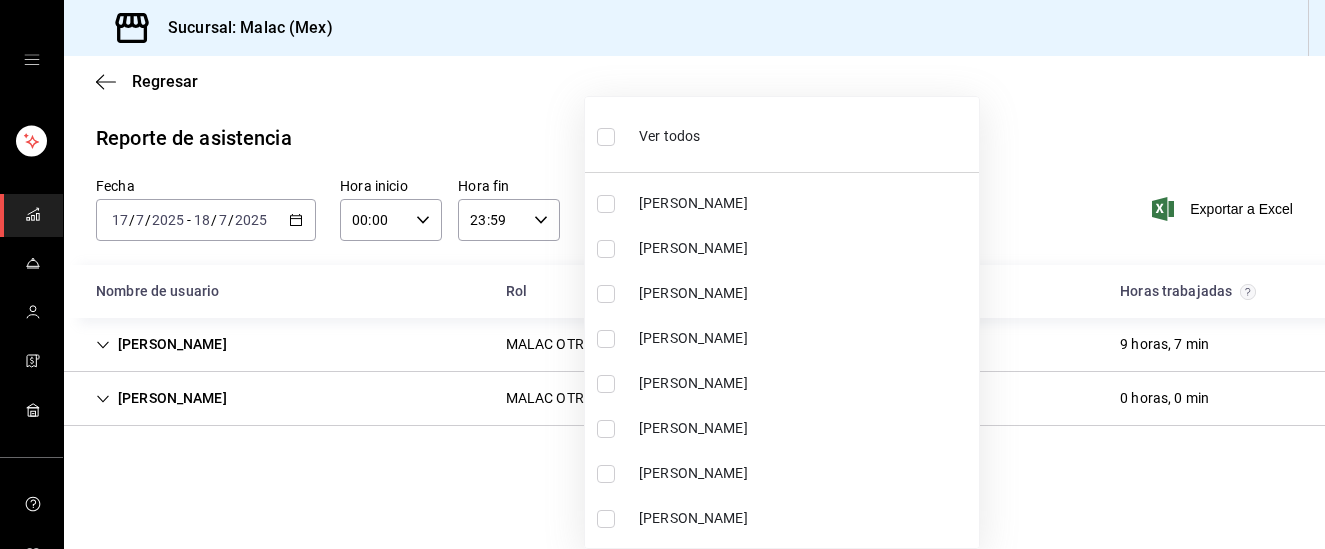 click on "Ver todos" at bounding box center (782, 134) 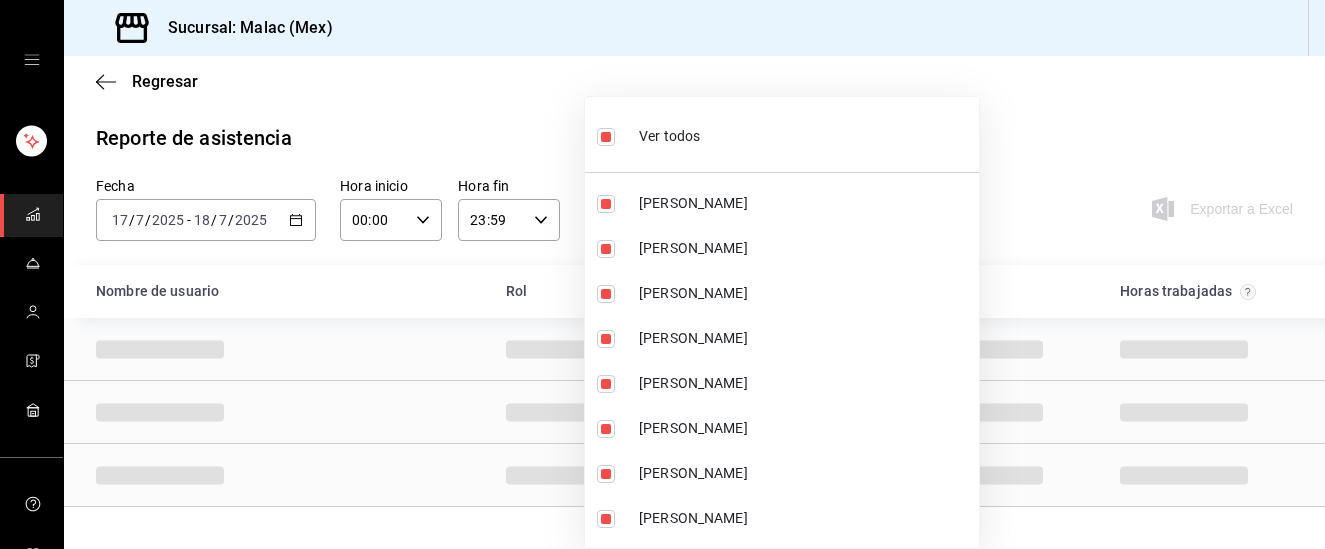 click on "Ver todos" at bounding box center (782, 134) 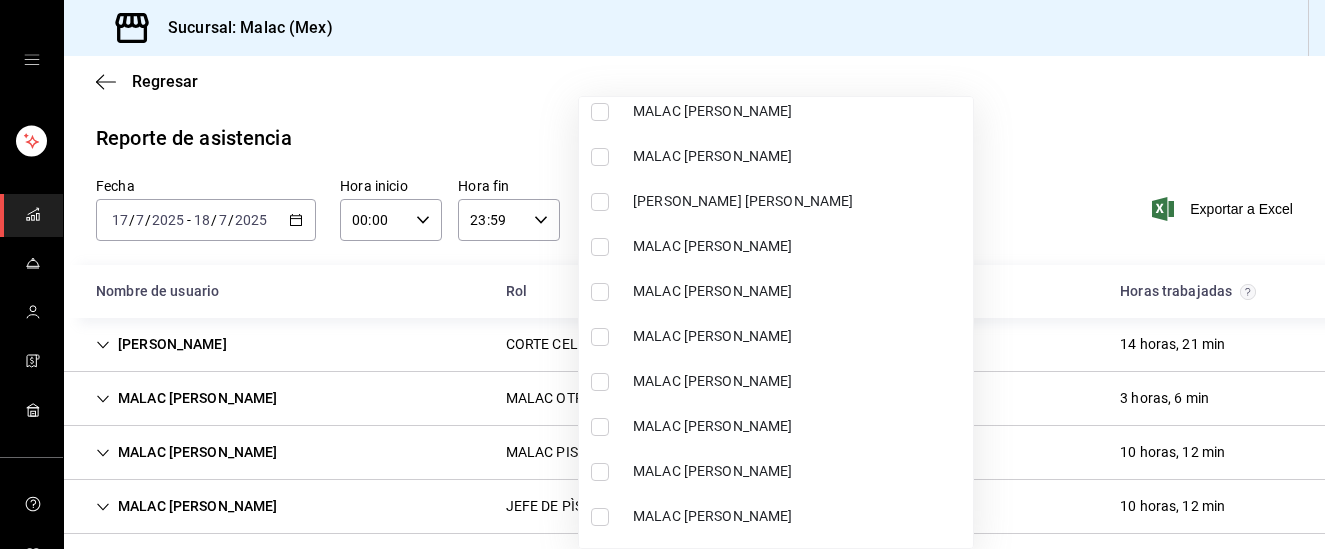 scroll, scrollTop: 1132, scrollLeft: 0, axis: vertical 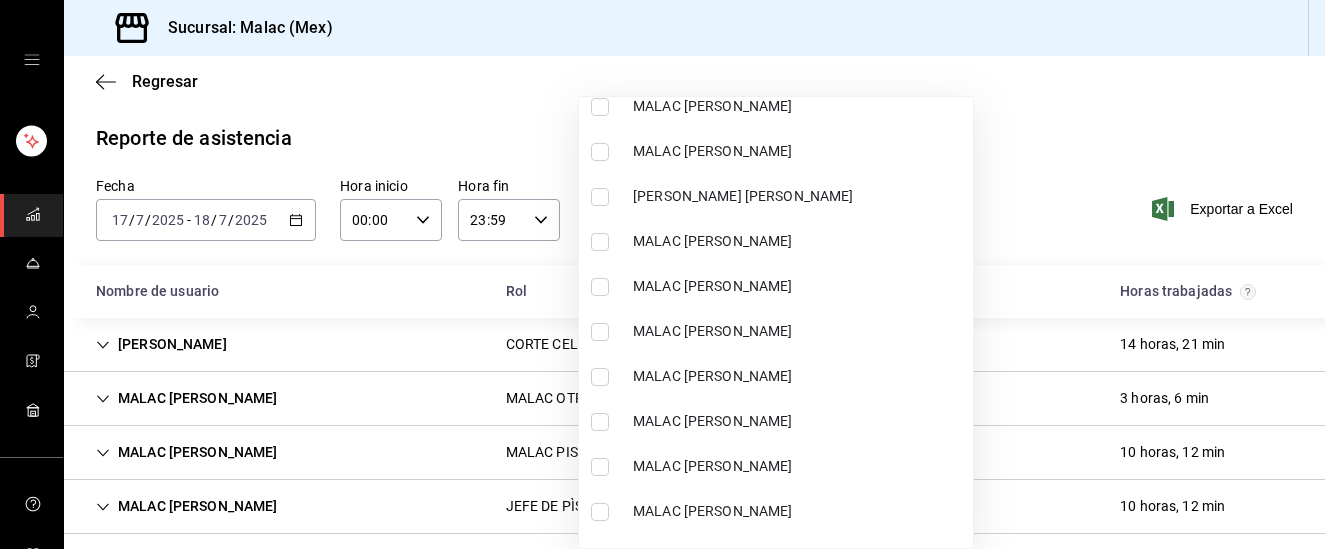 click on "MALAC CESAR SANTOYO" at bounding box center (799, 331) 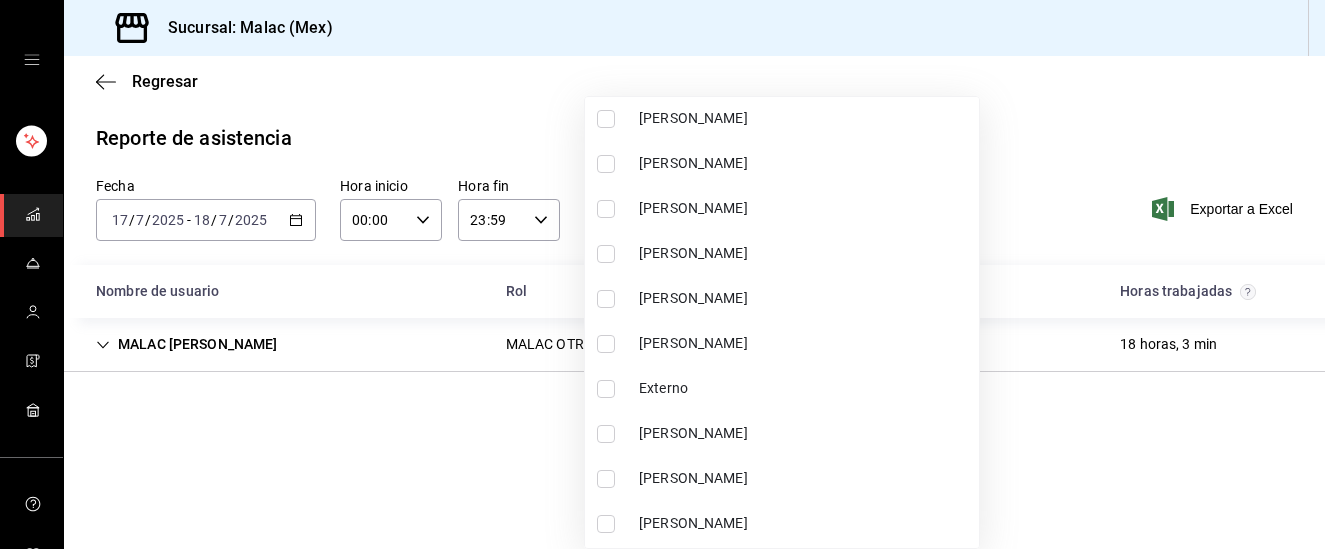scroll, scrollTop: 344, scrollLeft: 0, axis: vertical 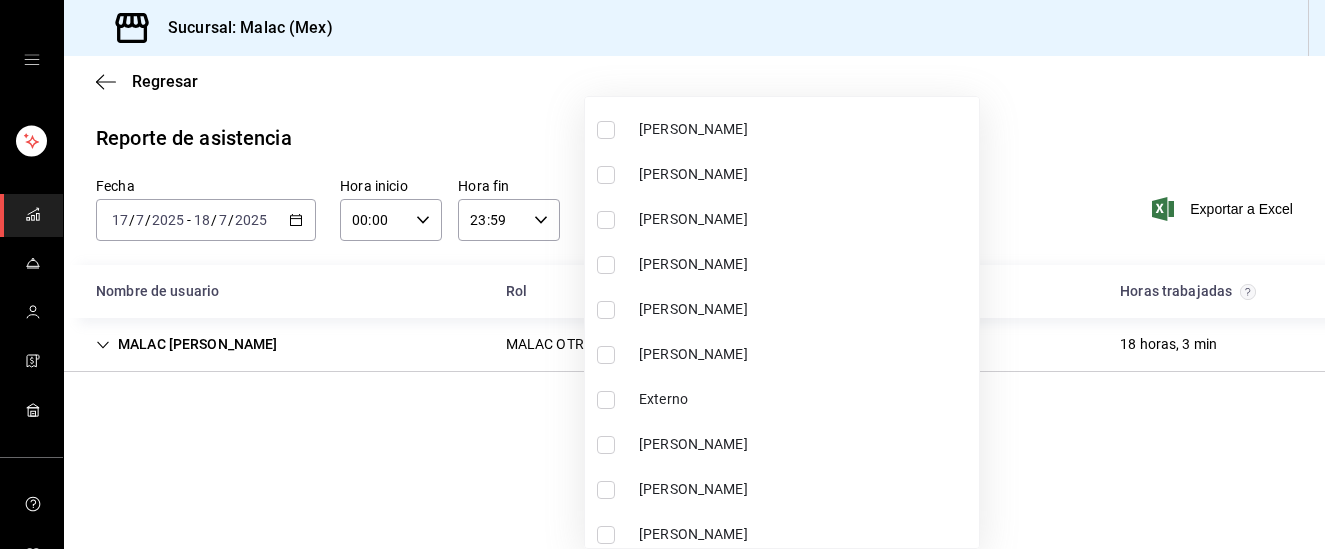 click on "ELSA SALDAÑA" at bounding box center [805, 264] 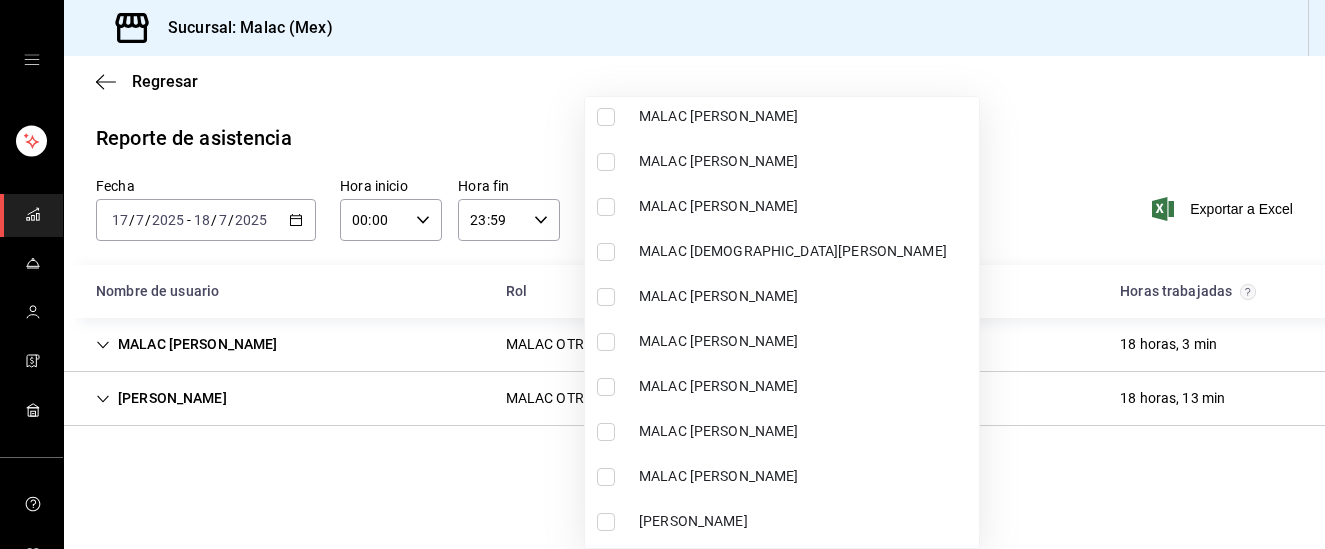 scroll, scrollTop: 1492, scrollLeft: 0, axis: vertical 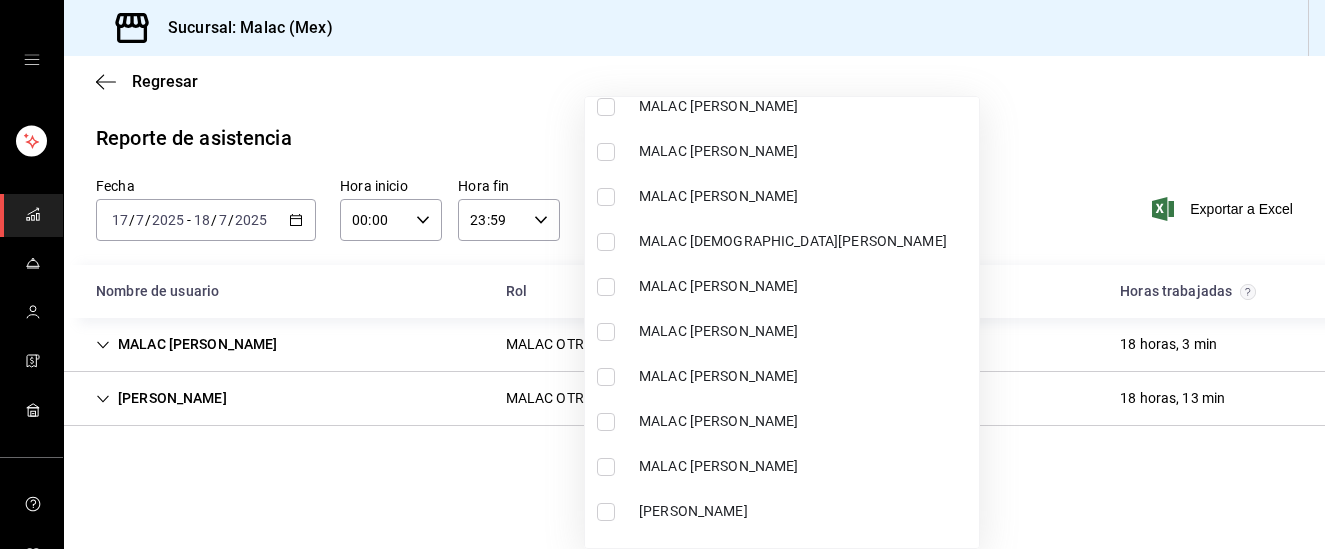 click on "MALAC RAQUEL ORTEGA" at bounding box center (805, 331) 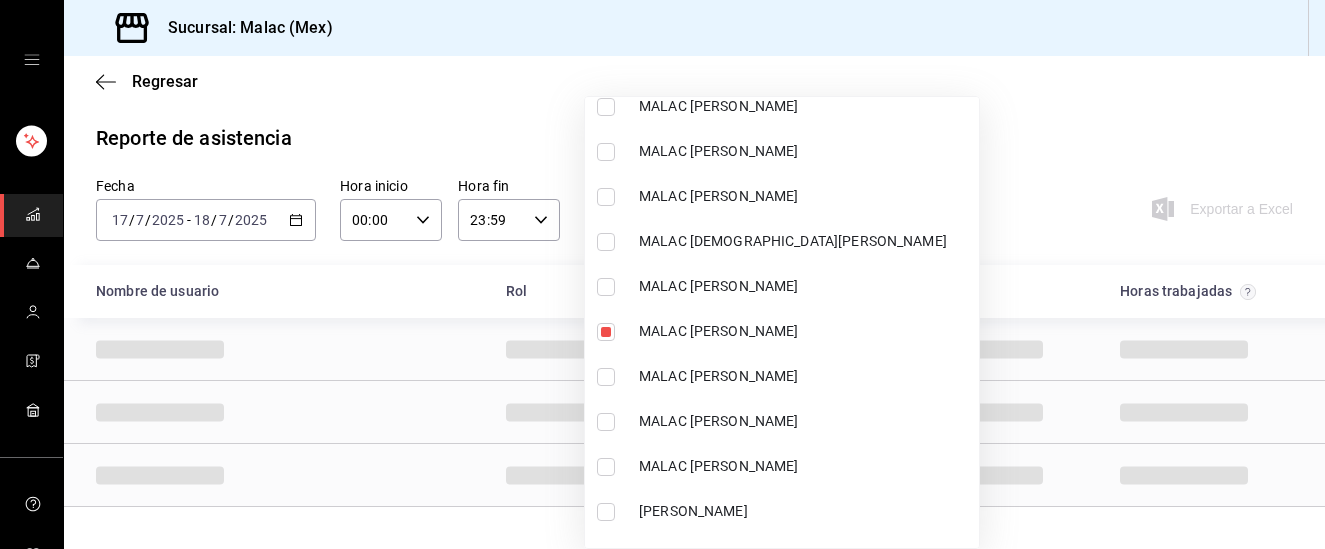 click at bounding box center [662, 274] 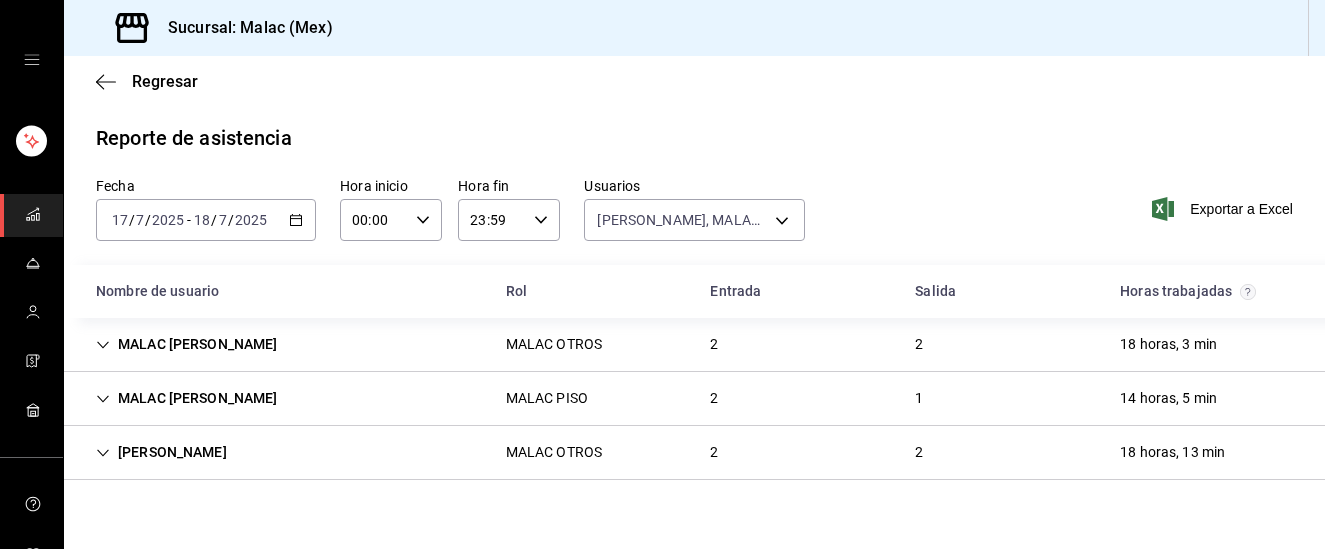 click on "MALAC CESAR SANTOYO MALAC OTROS 2 2 18 horas, 3 min" at bounding box center [694, 345] 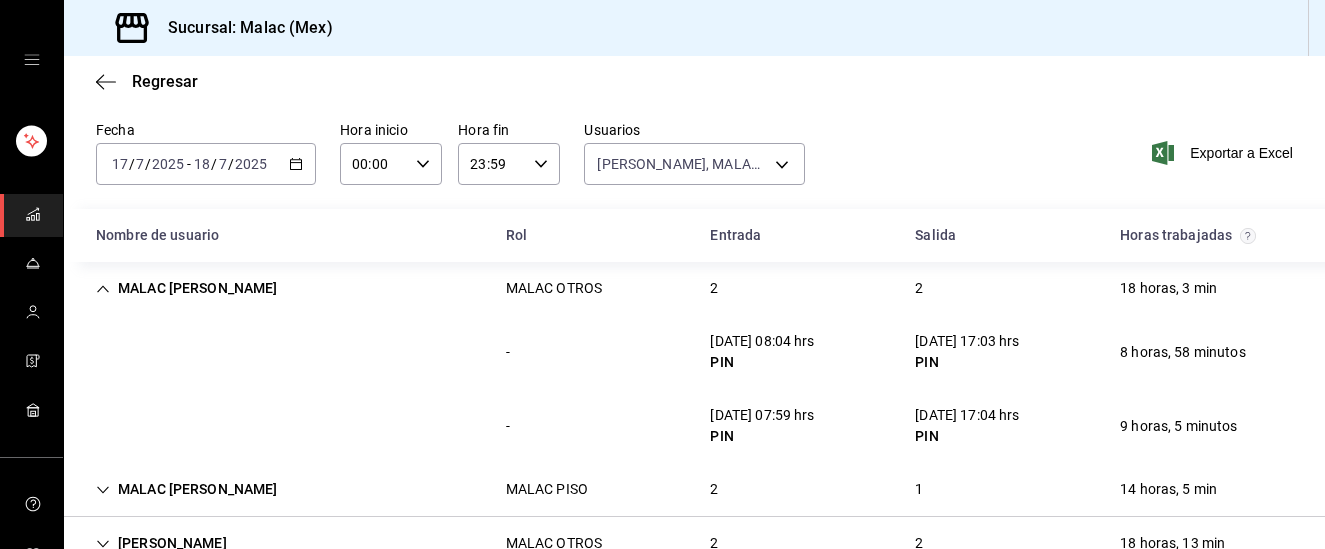 scroll, scrollTop: 58, scrollLeft: 0, axis: vertical 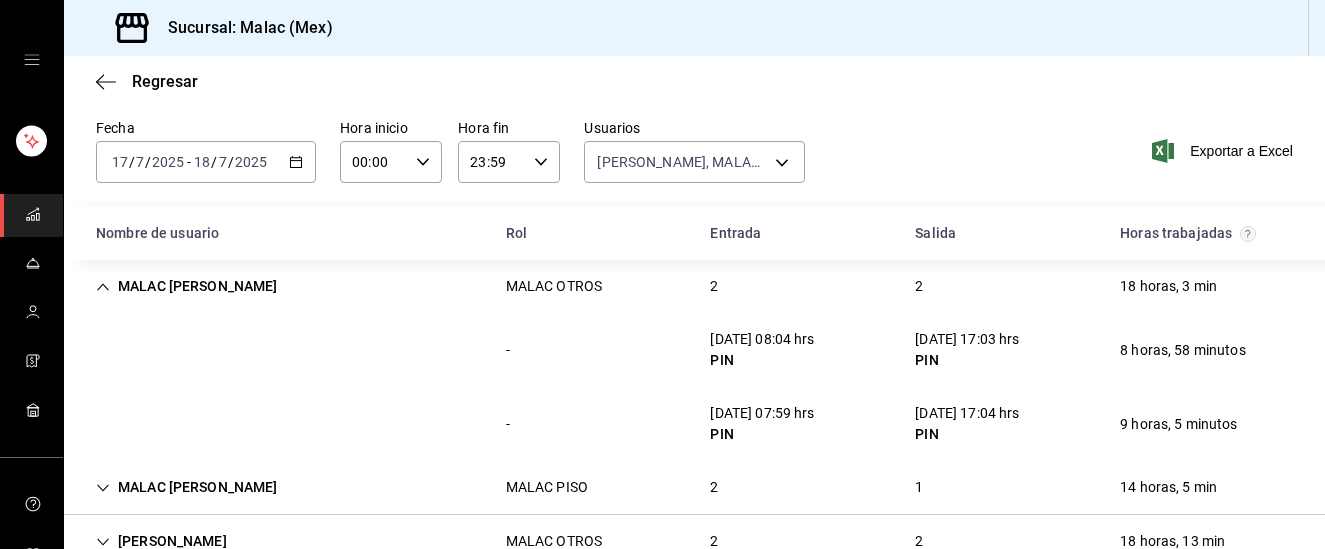 click on "MALAC CESAR SANTOYO MALAC OTROS 2 2 18 horas, 3 min" at bounding box center (694, 286) 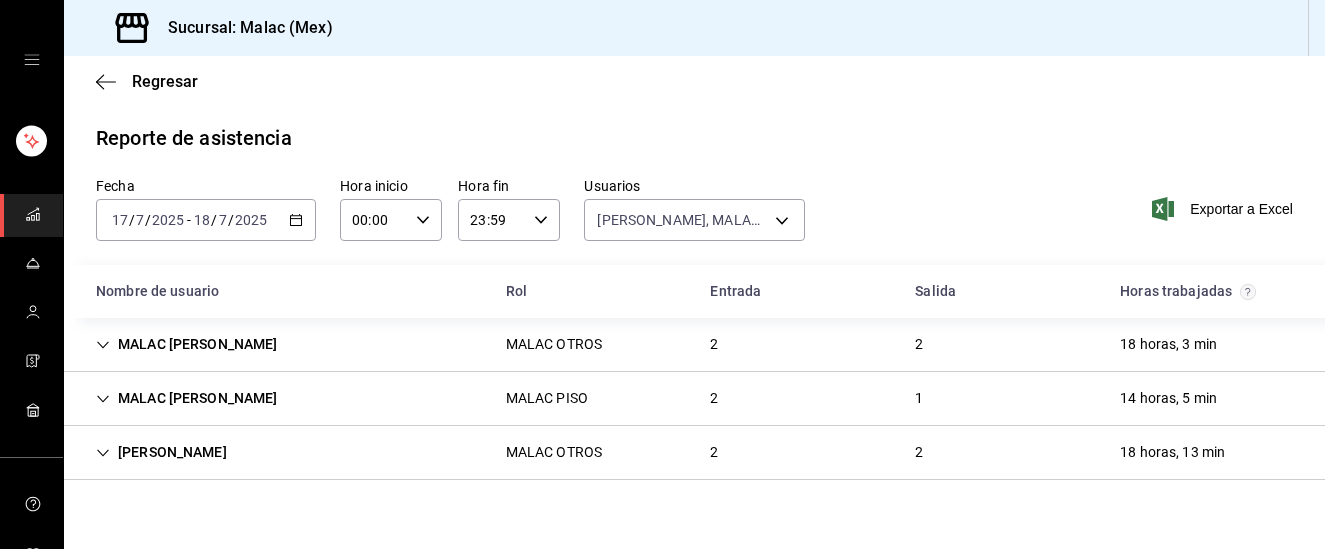 scroll, scrollTop: 0, scrollLeft: 0, axis: both 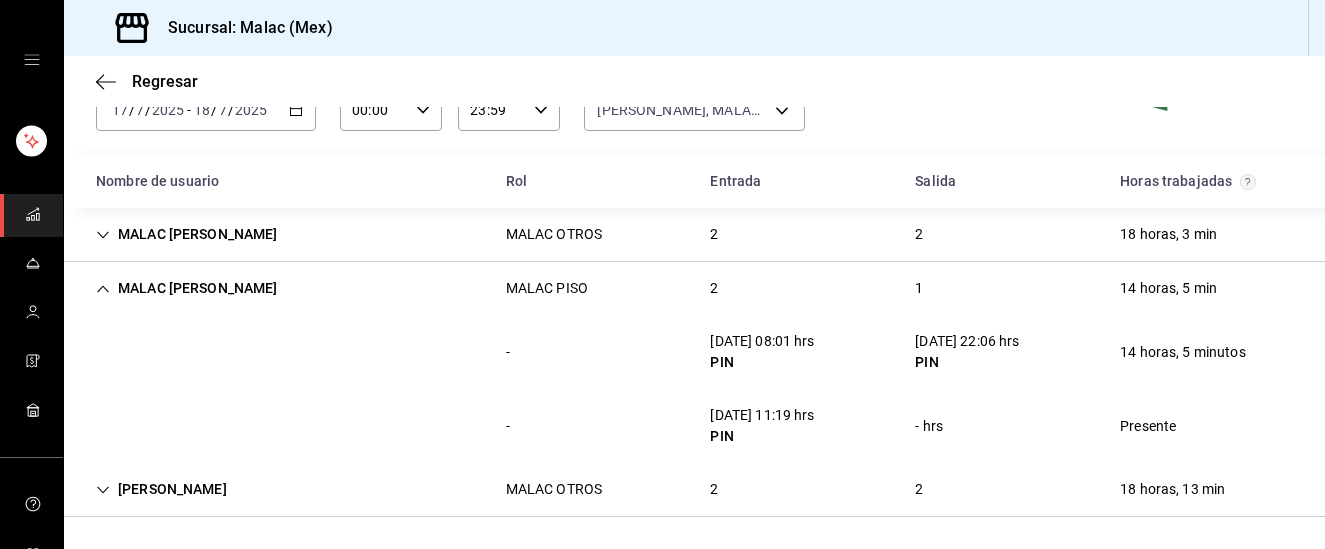 click on "MALAC RAQUEL ORTEGA MALAC PISO 2 1 14 horas, 5 min" at bounding box center (694, 288) 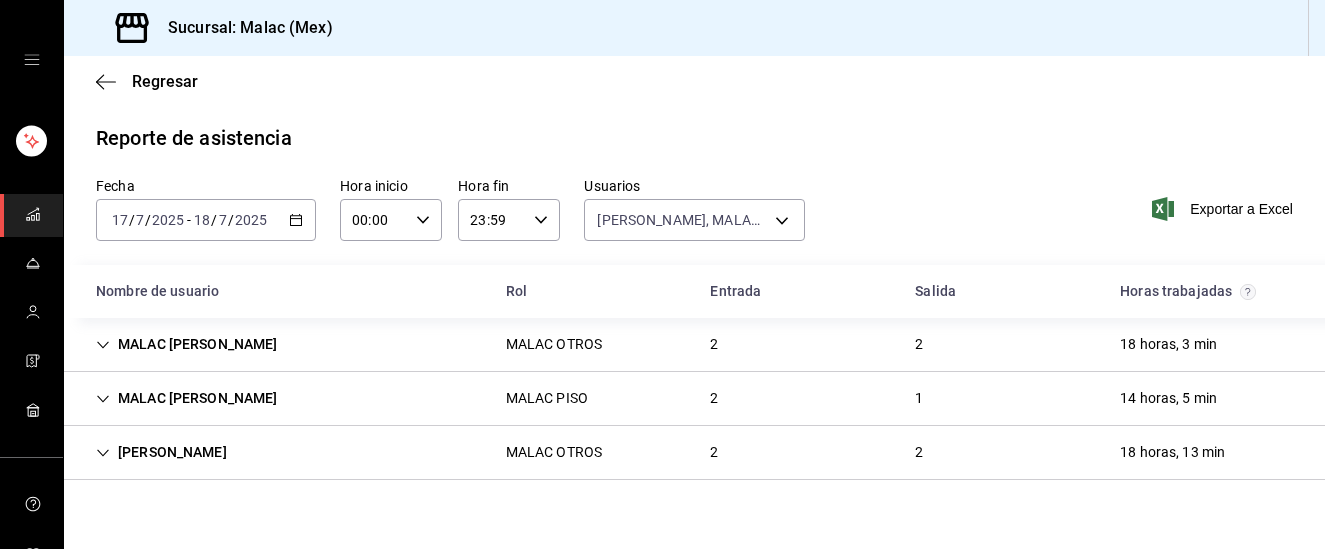 scroll, scrollTop: 0, scrollLeft: 0, axis: both 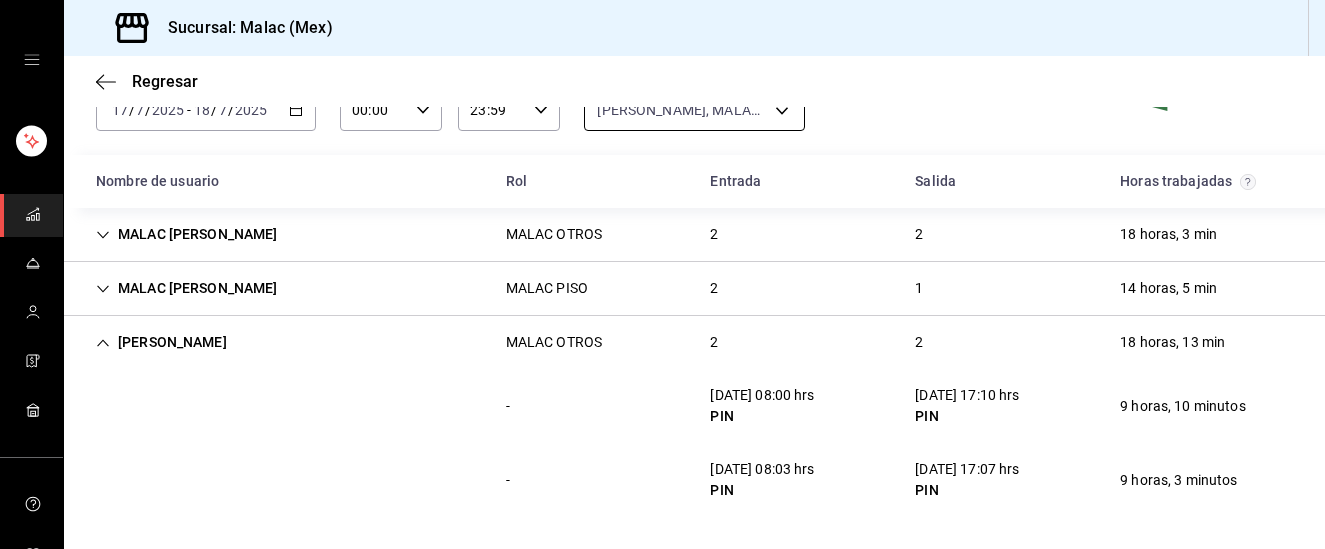 click on "Sucursal: Malac (Mex) Regresar Reporte de asistencia Fecha 2025-07-17 17 / 7 / 2025 - 2025-07-18 18 / 7 / 2025 Hora inicio 00:00 Hora inicio Hora fin 23:59 Hora fin Usuarios ELSA SALDAÑA, MALAC CESAR SANTOYO, MALAC RAQUEL ORTEGA 4ac6487f-6c1f-4f5b-bf0c-81efcd94f91a,03142863-8693-4d01-8789-58f317b43484,8014a87e-c125-4d0d-9dcf-070a7bce8cb7 Exportar a Excel Nombre de usuario Rol Entrada Salida Horas trabajadas   MALAC CESAR SANTOYO MALAC OTROS 2 2 18 horas, 3 min - 17/07/25 08:04   hrs PIN 17/07/25 17:03   hrs PIN 8 horas, 58 minutos - 18/07/25 07:59   hrs PIN 18/07/25 17:04   hrs PIN 9 horas, 5 minutos MALAC RAQUEL ORTEGA MALAC PISO 2 1 14 horas, 5 min - 17/07/25 08:01   hrs PIN 17/07/25 22:06   hrs PIN 14 horas, 5 minutos - 18/07/25 11:19   hrs PIN -   hrs Presente ELSA SALDAÑA MALAC OTROS 2 2 18 horas, 13 min - 17/07/25 08:00   hrs PIN 17/07/25 17:10   hrs PIN 9 horas, 10 minutos - 18/07/25 08:03   hrs PIN 18/07/25 17:07   hrs PIN 9 horas, 3 minutos GANA 1 MES GRATIS EN TU SUSCRIPCIÓN AQUÍ (81) 2046 6363" at bounding box center [662, 274] 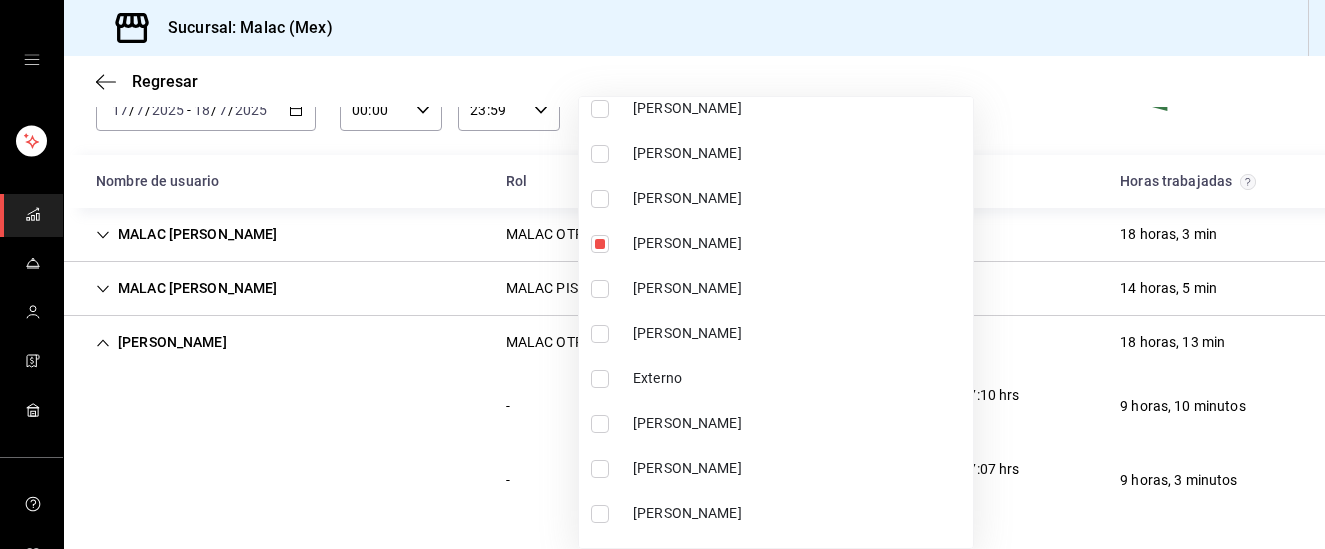 scroll, scrollTop: 381, scrollLeft: 0, axis: vertical 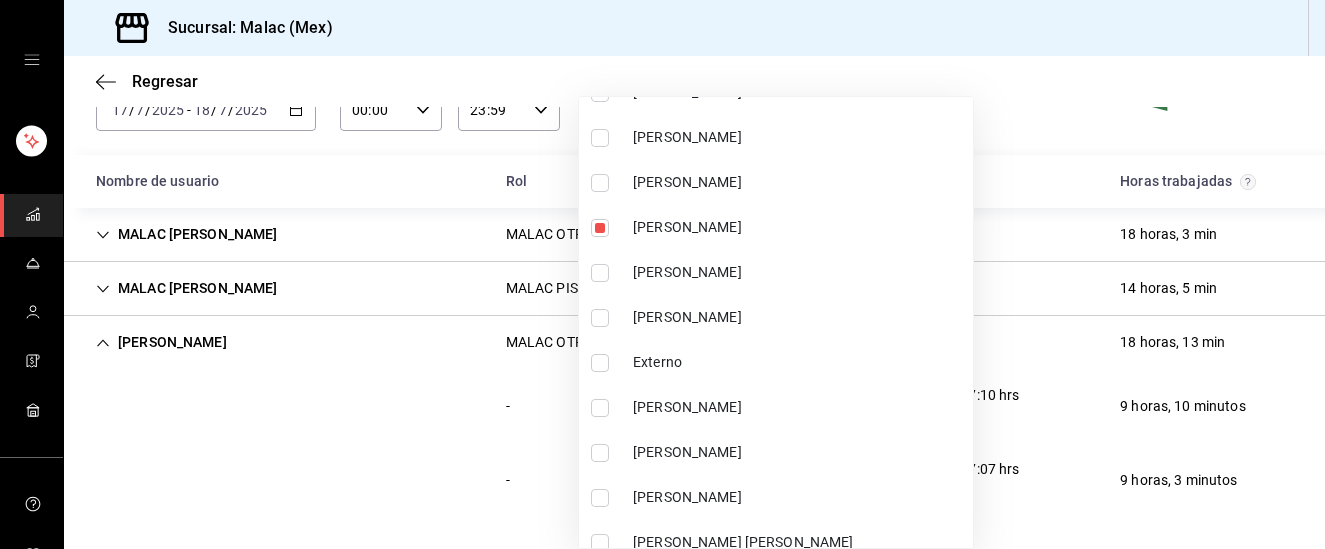 click on "Erick Raul Zarate" at bounding box center (799, 317) 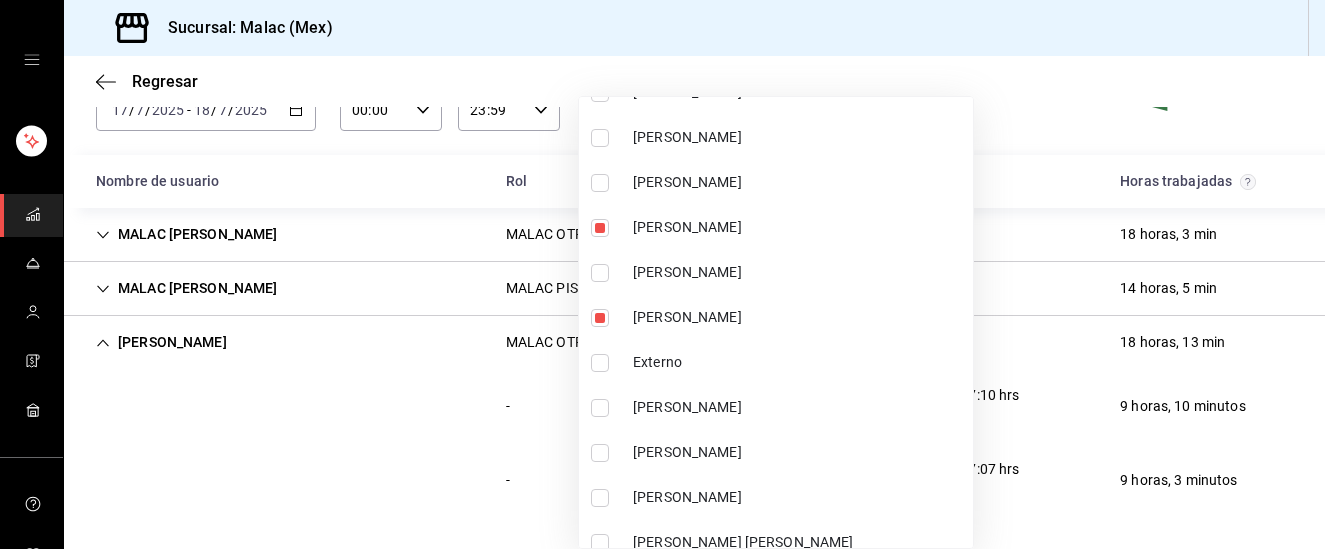 scroll, scrollTop: 0, scrollLeft: 0, axis: both 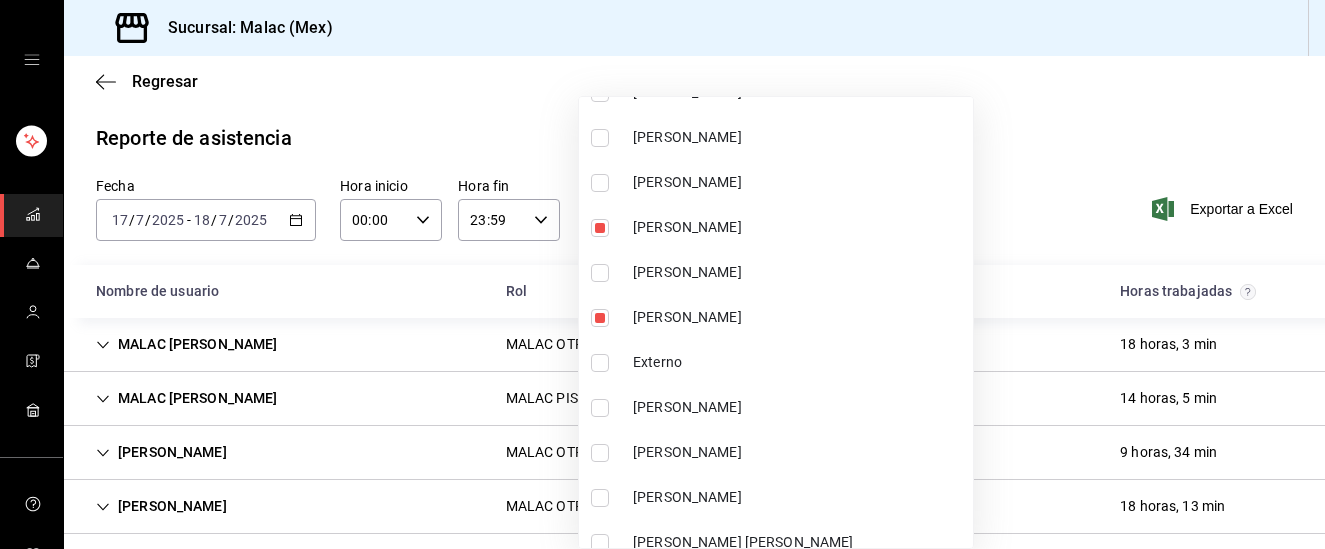 click at bounding box center [662, 274] 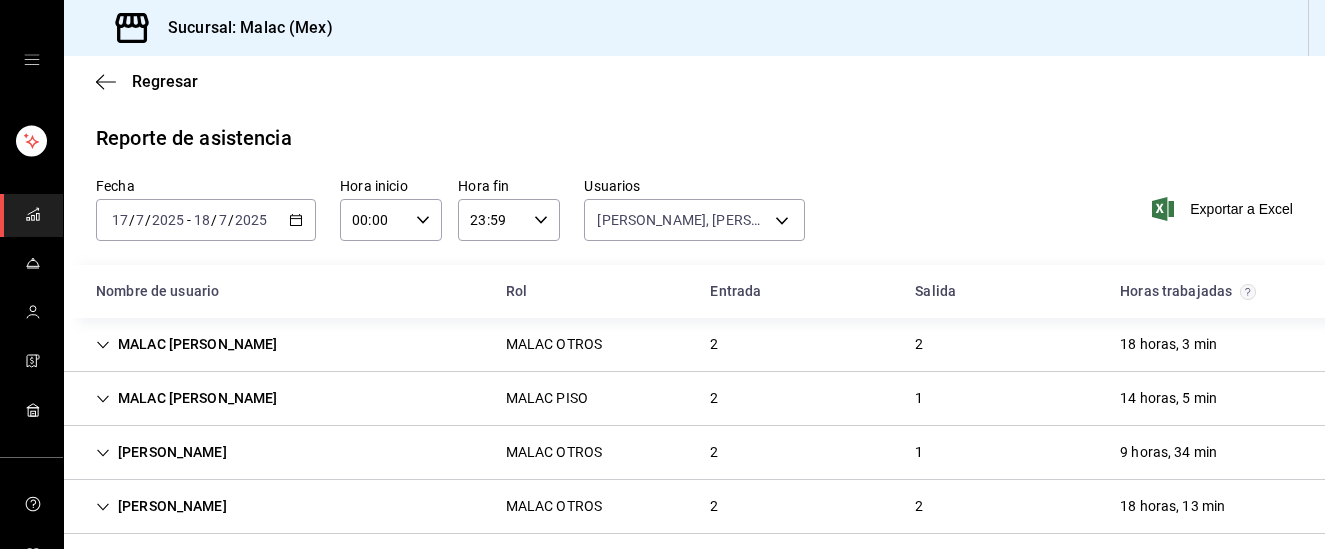 click on "Erick Raul Zarate MALAC OTROS 2 1 9 horas, 34 min" at bounding box center [694, 453] 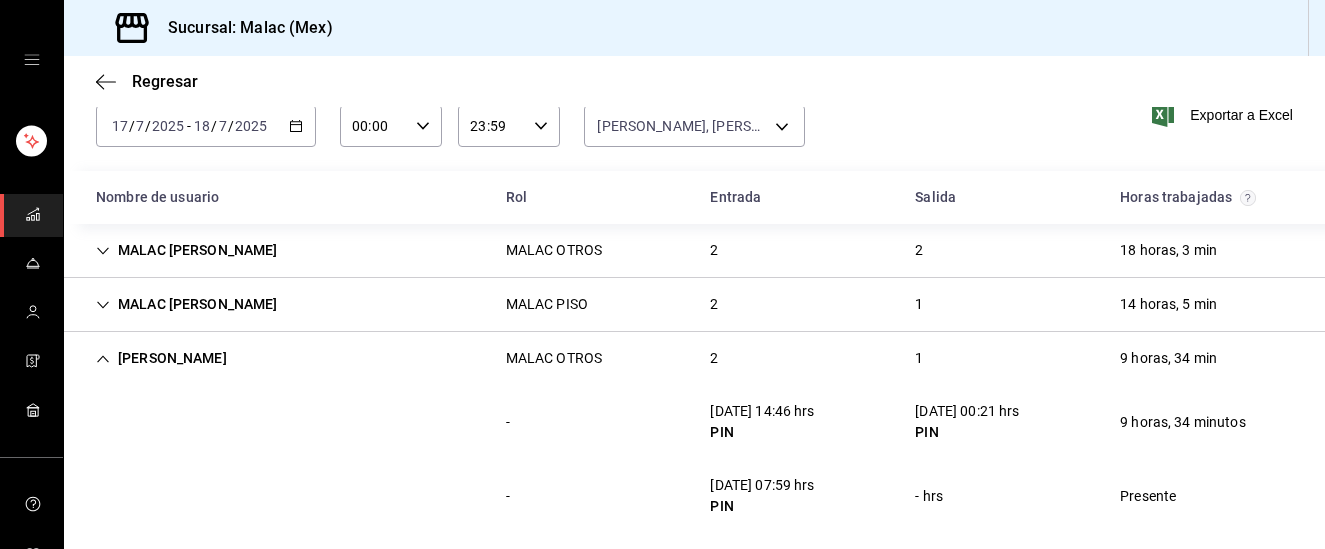 scroll, scrollTop: 114, scrollLeft: 0, axis: vertical 